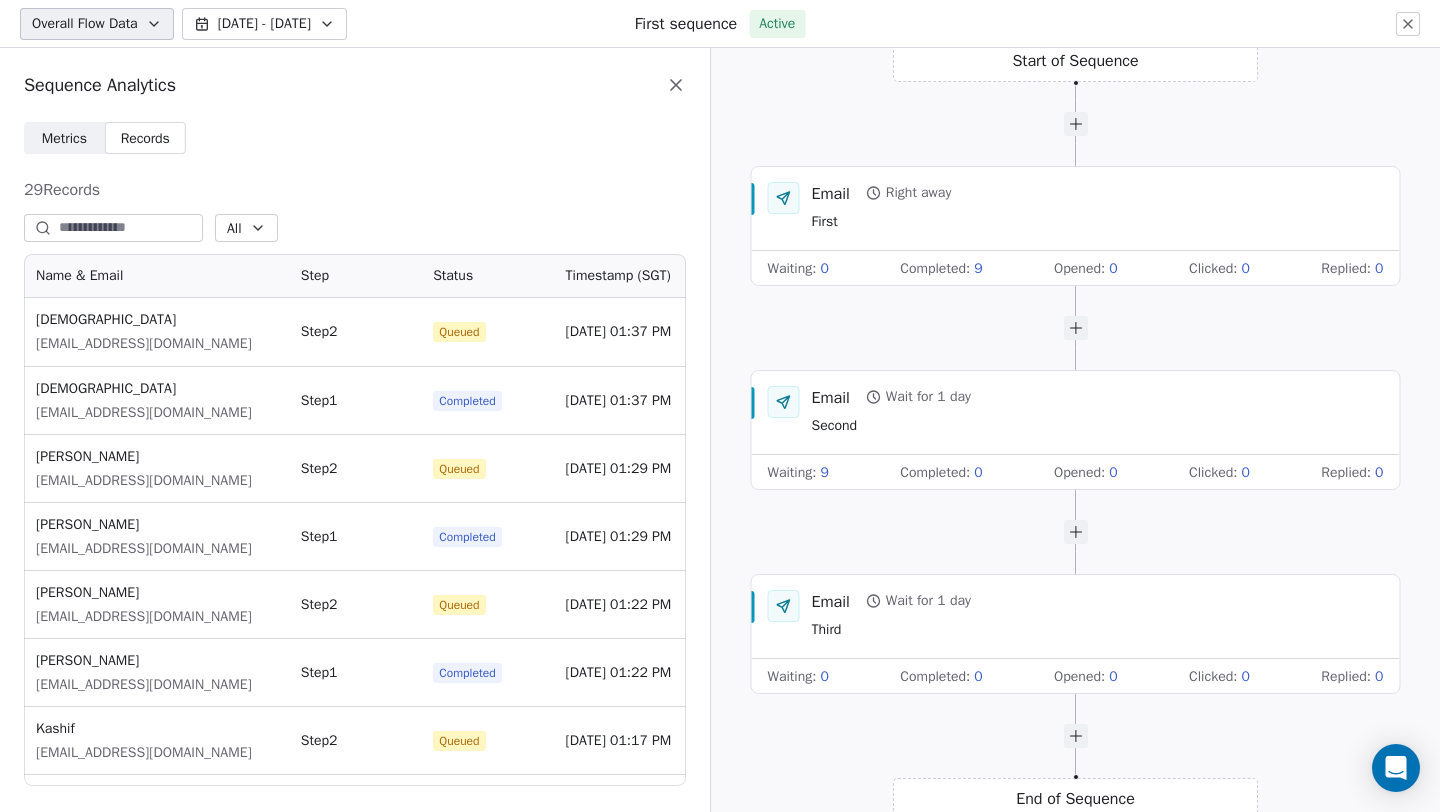 scroll, scrollTop: 0, scrollLeft: 0, axis: both 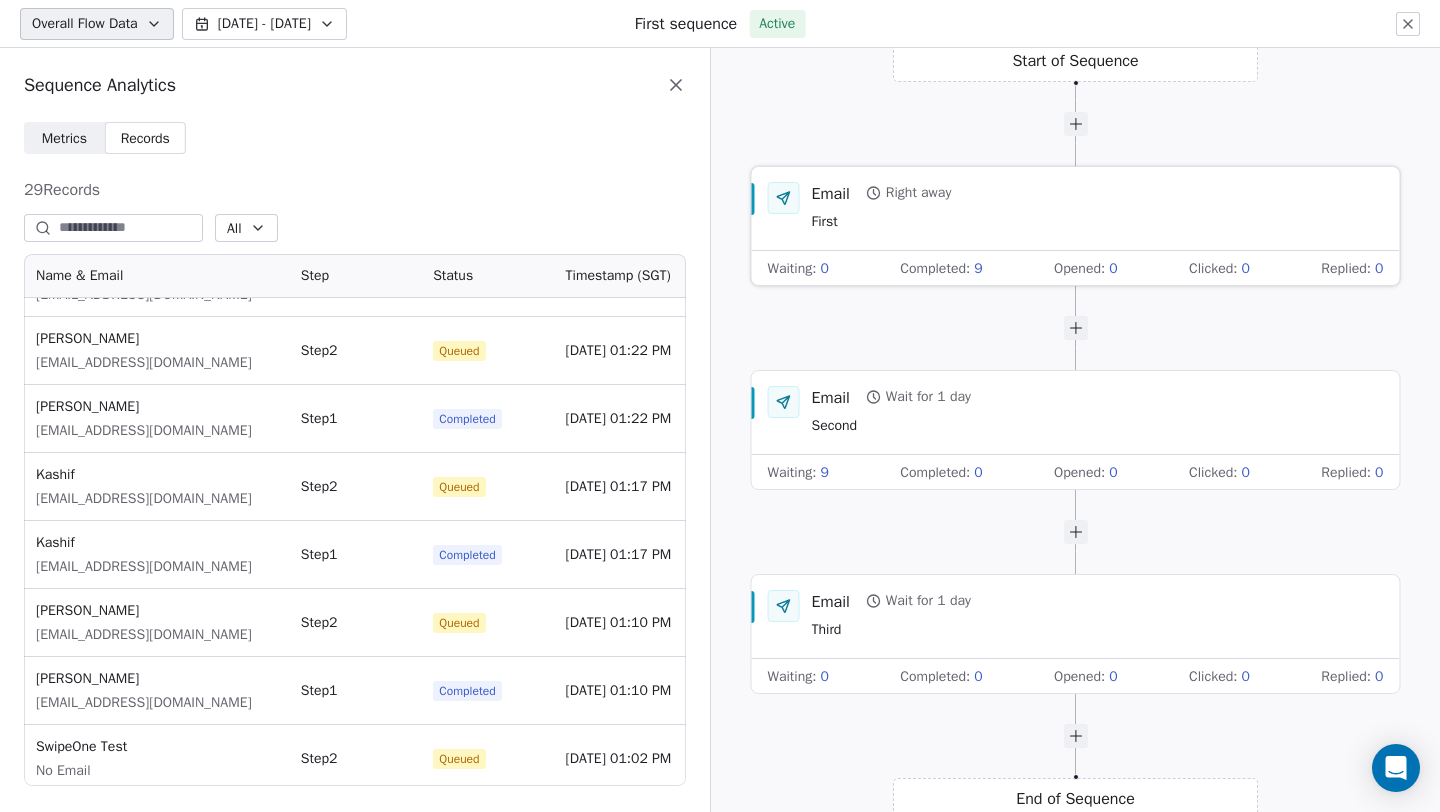click on "Email Right away First" at bounding box center [1076, 208] 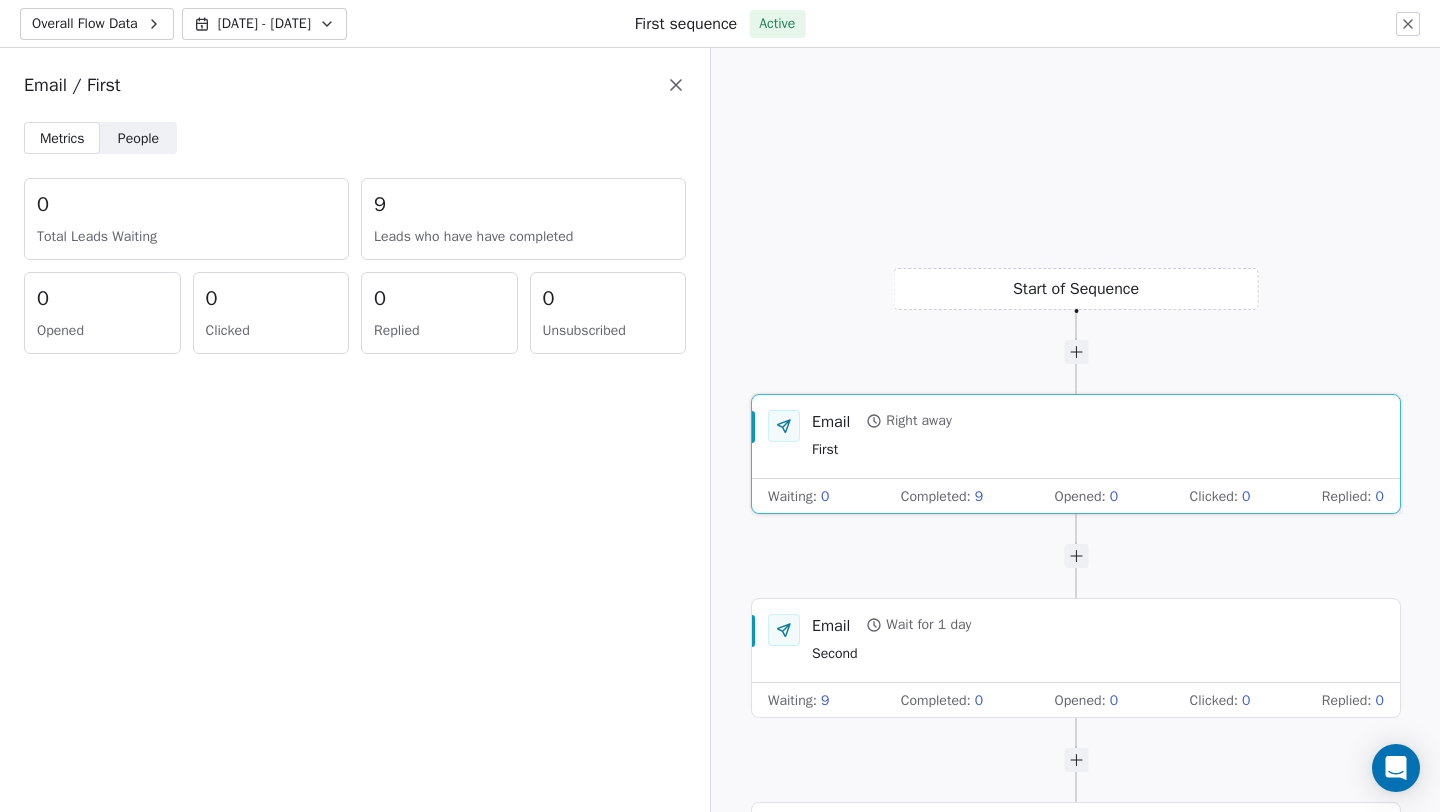 click on "People" at bounding box center [138, 138] 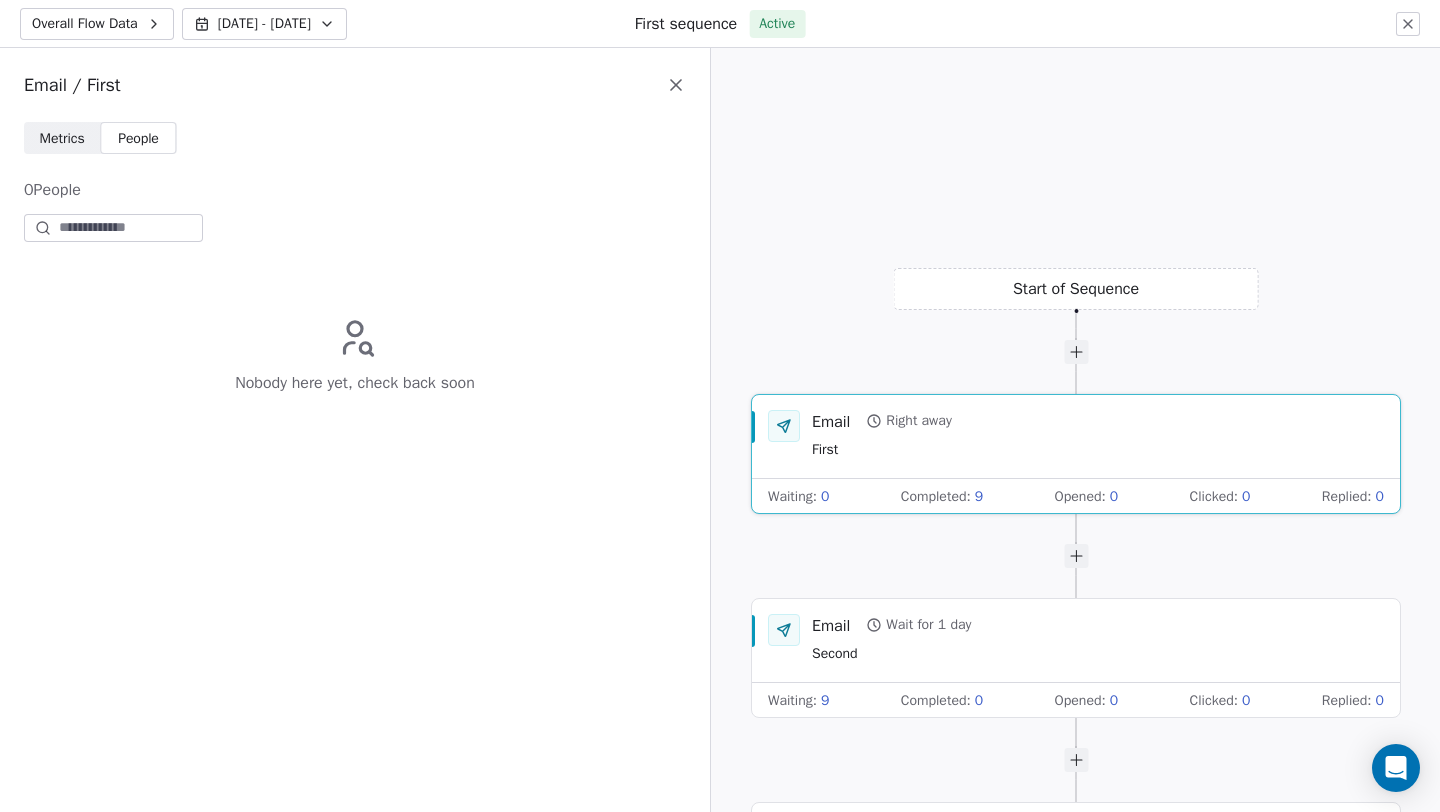 click on "Metrics" at bounding box center [62, 138] 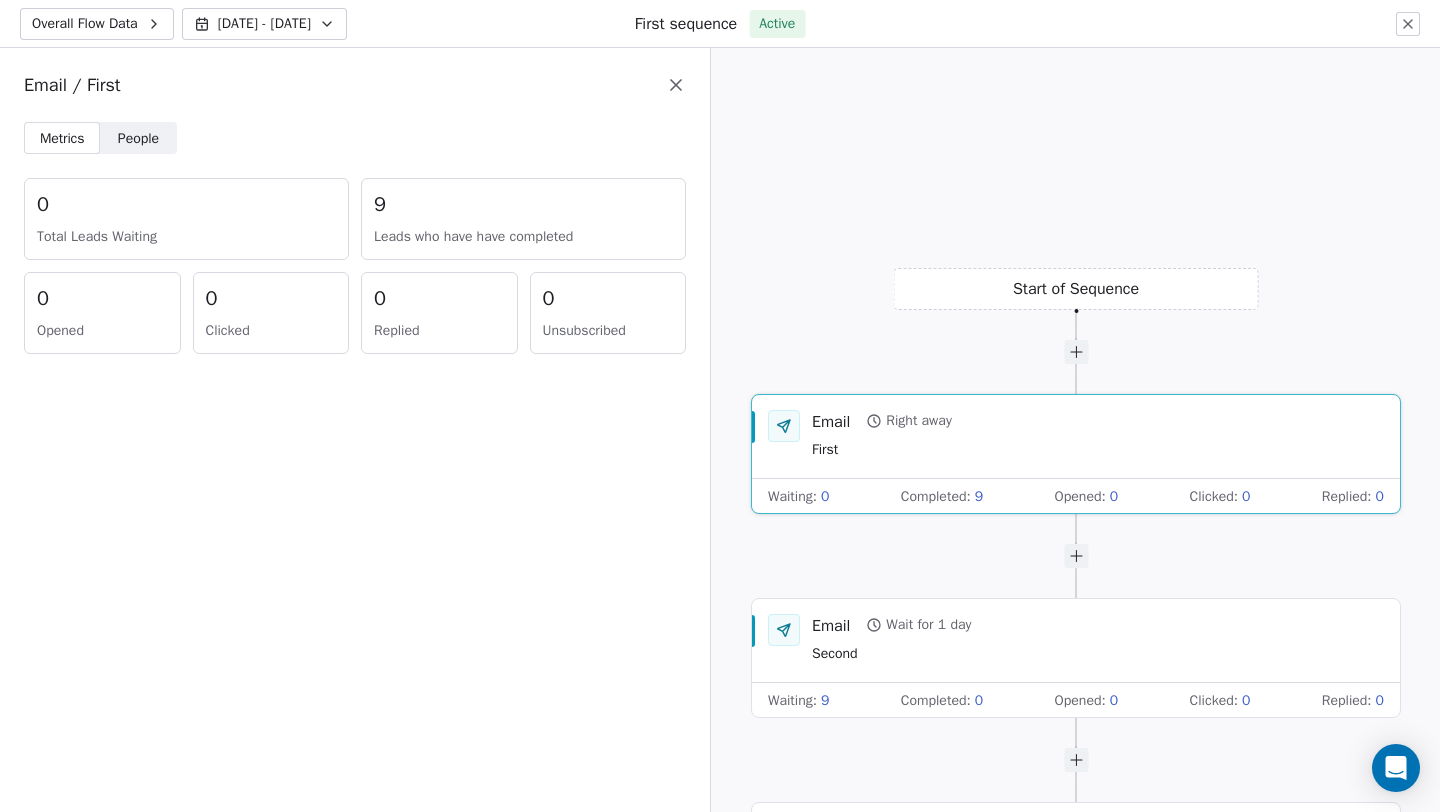 click on "People People" at bounding box center (138, 138) 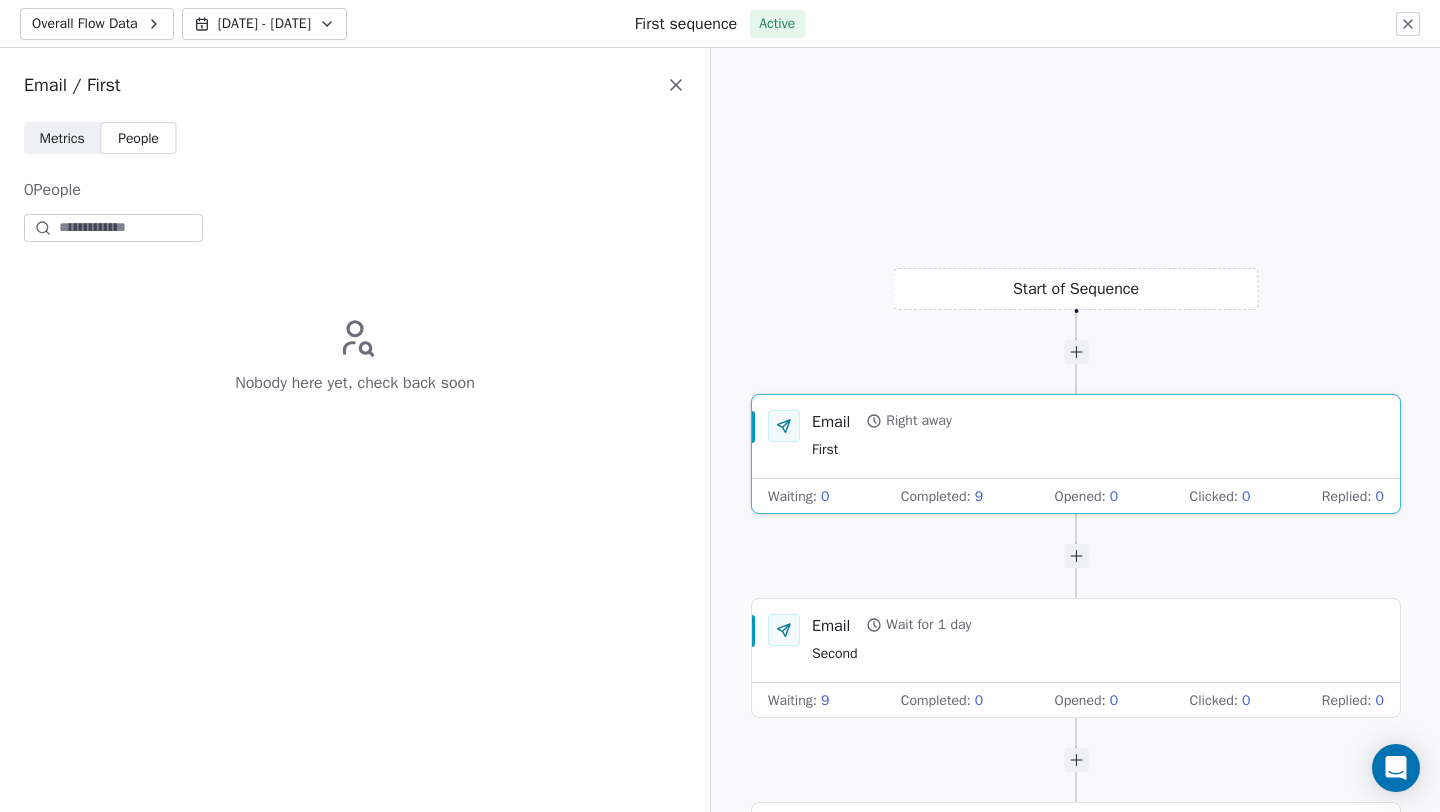 type 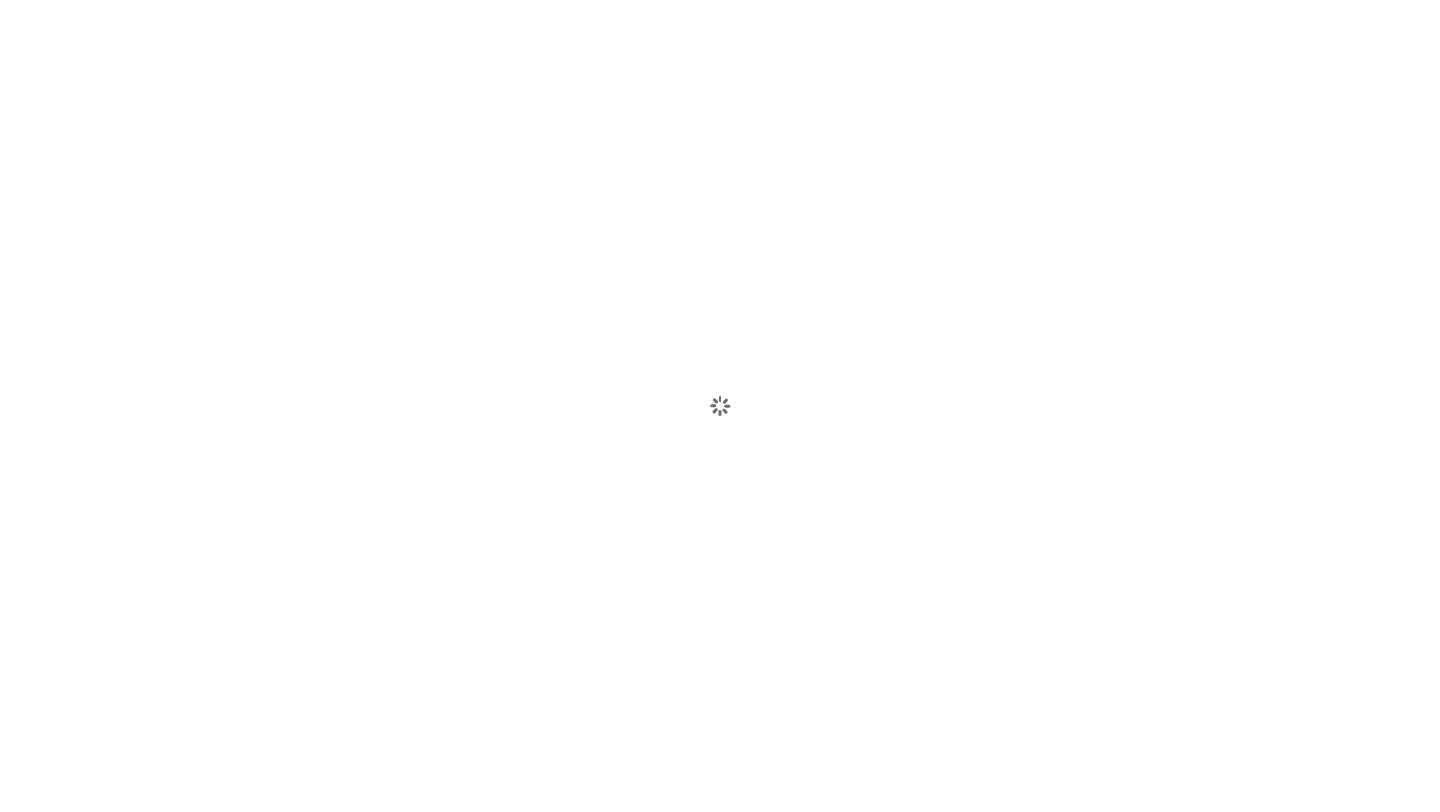scroll, scrollTop: 0, scrollLeft: 0, axis: both 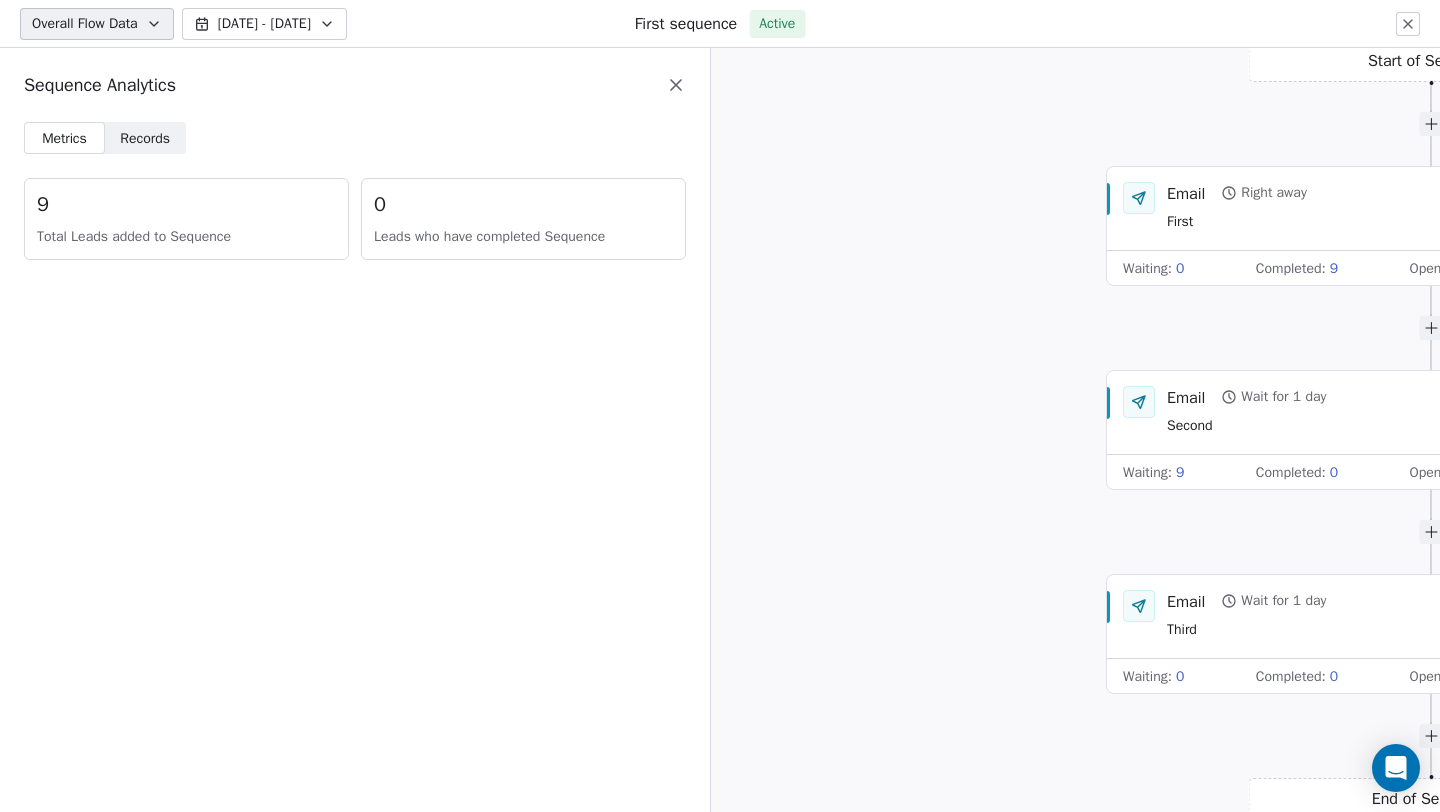 click 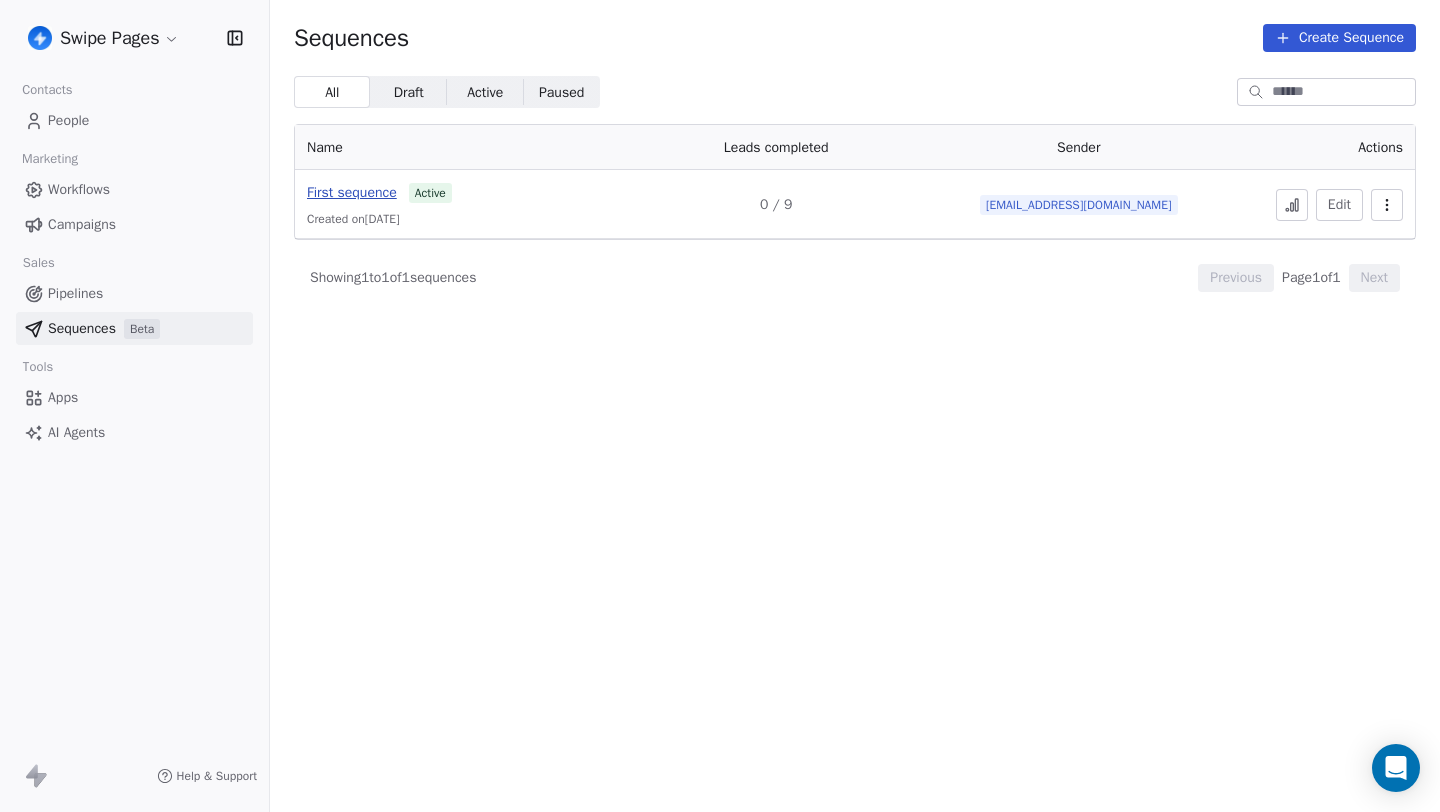 click on "First sequence" at bounding box center (352, 192) 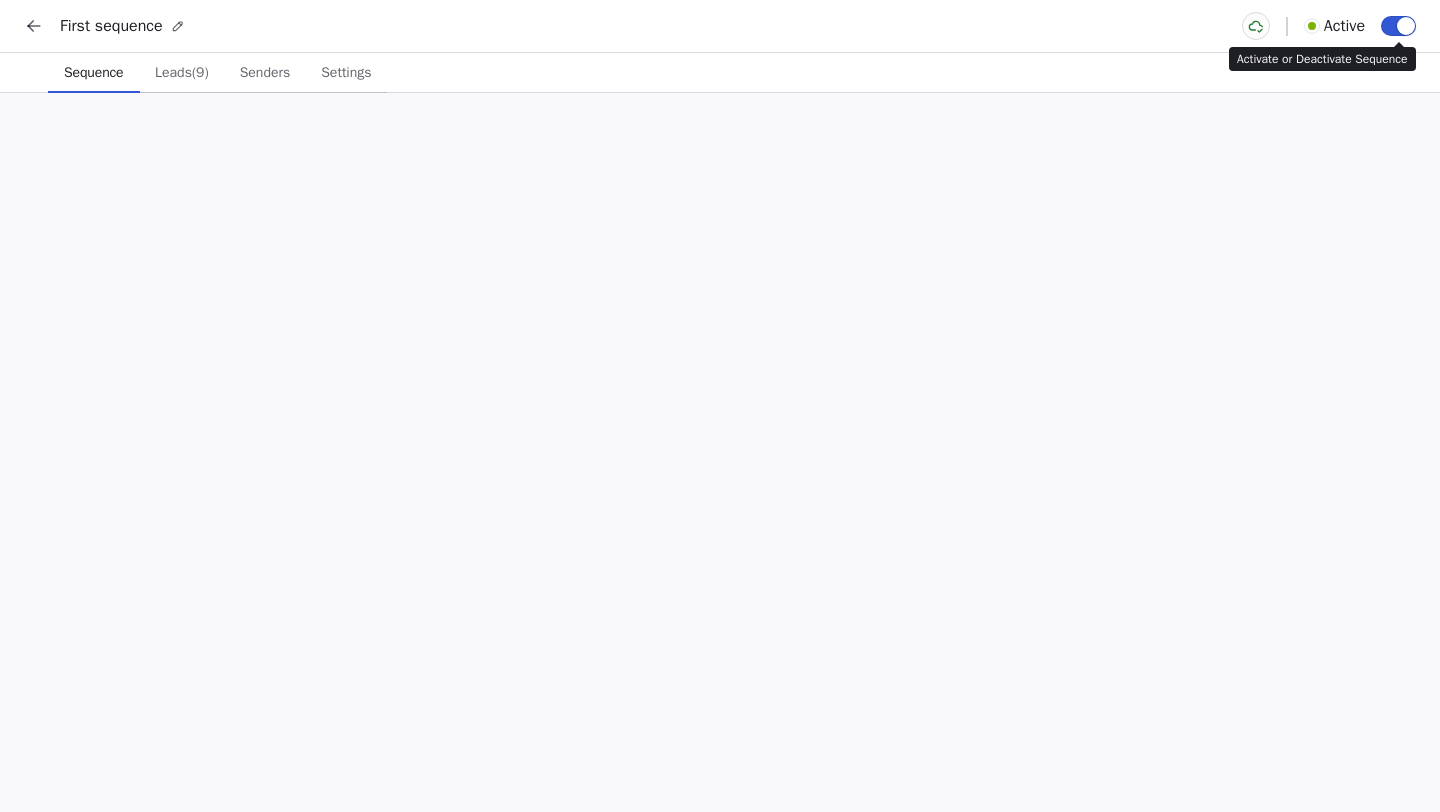 scroll, scrollTop: 0, scrollLeft: 0, axis: both 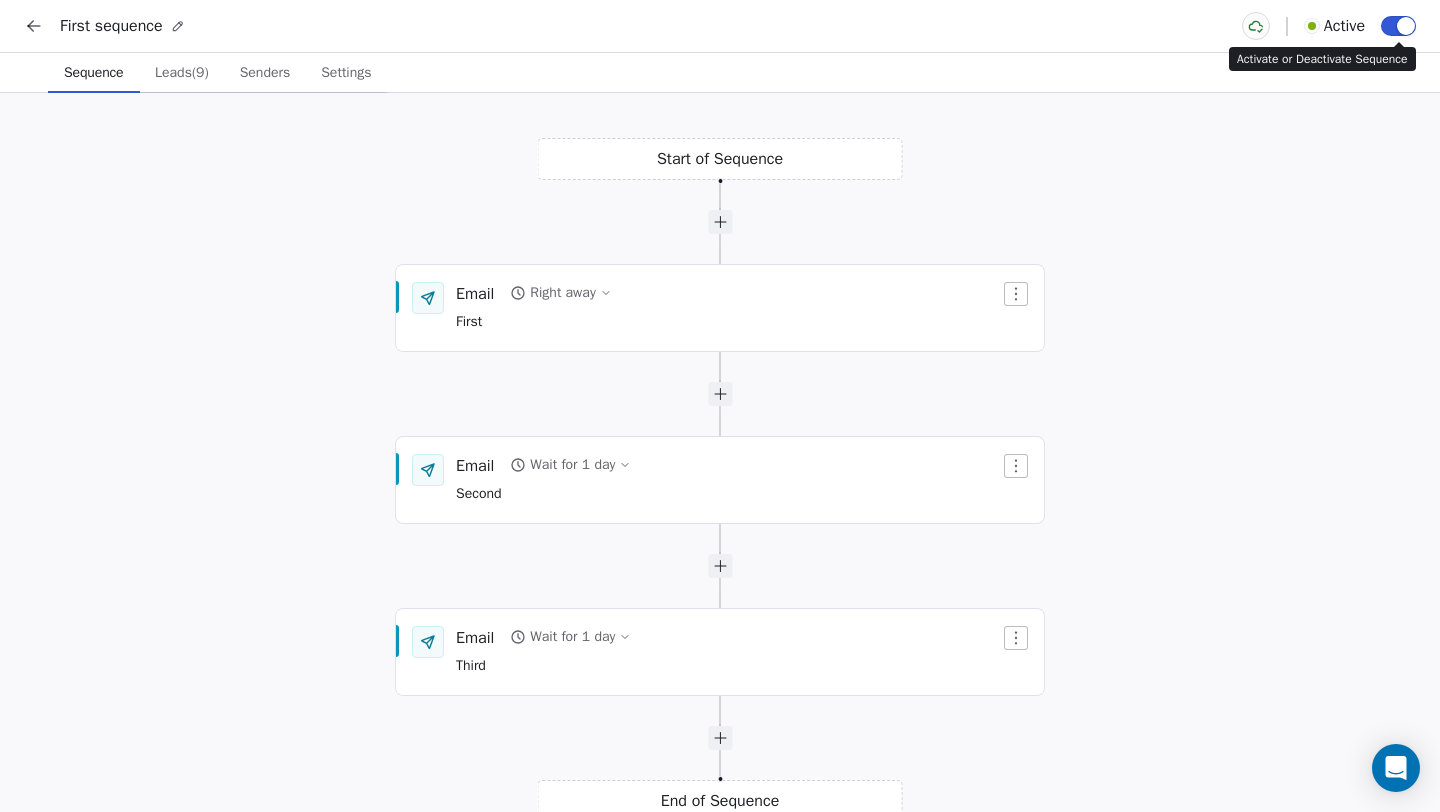click at bounding box center [1398, 26] 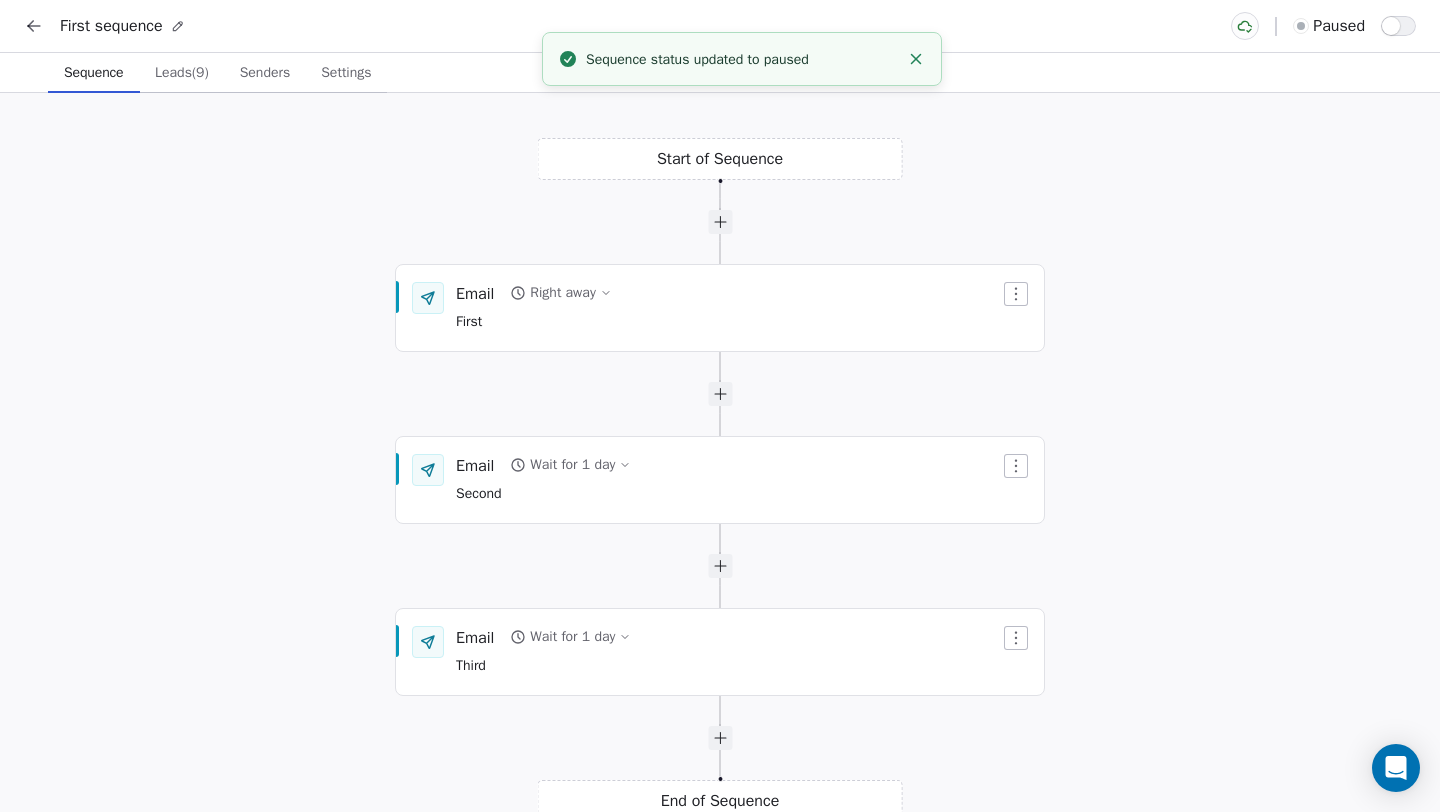 click 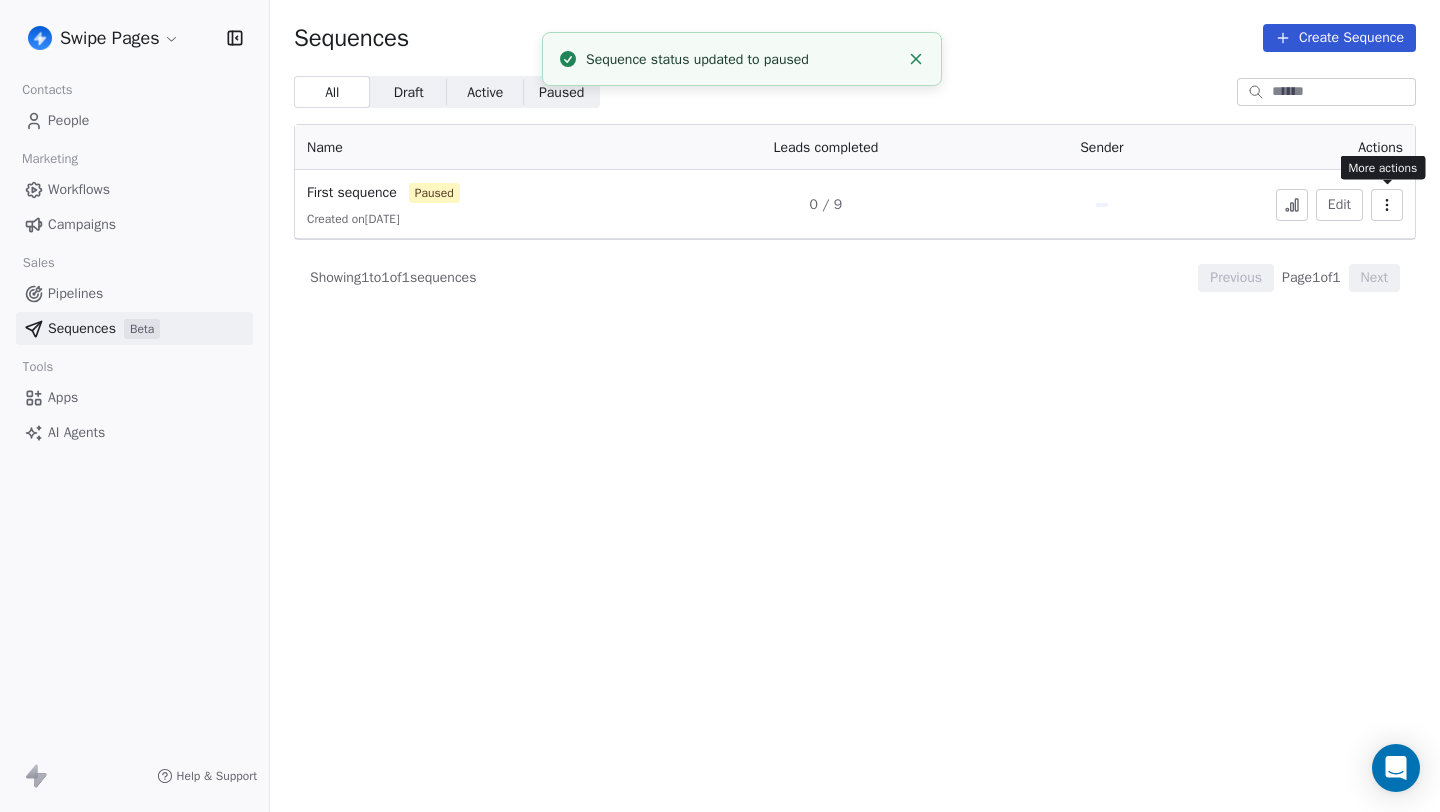 click 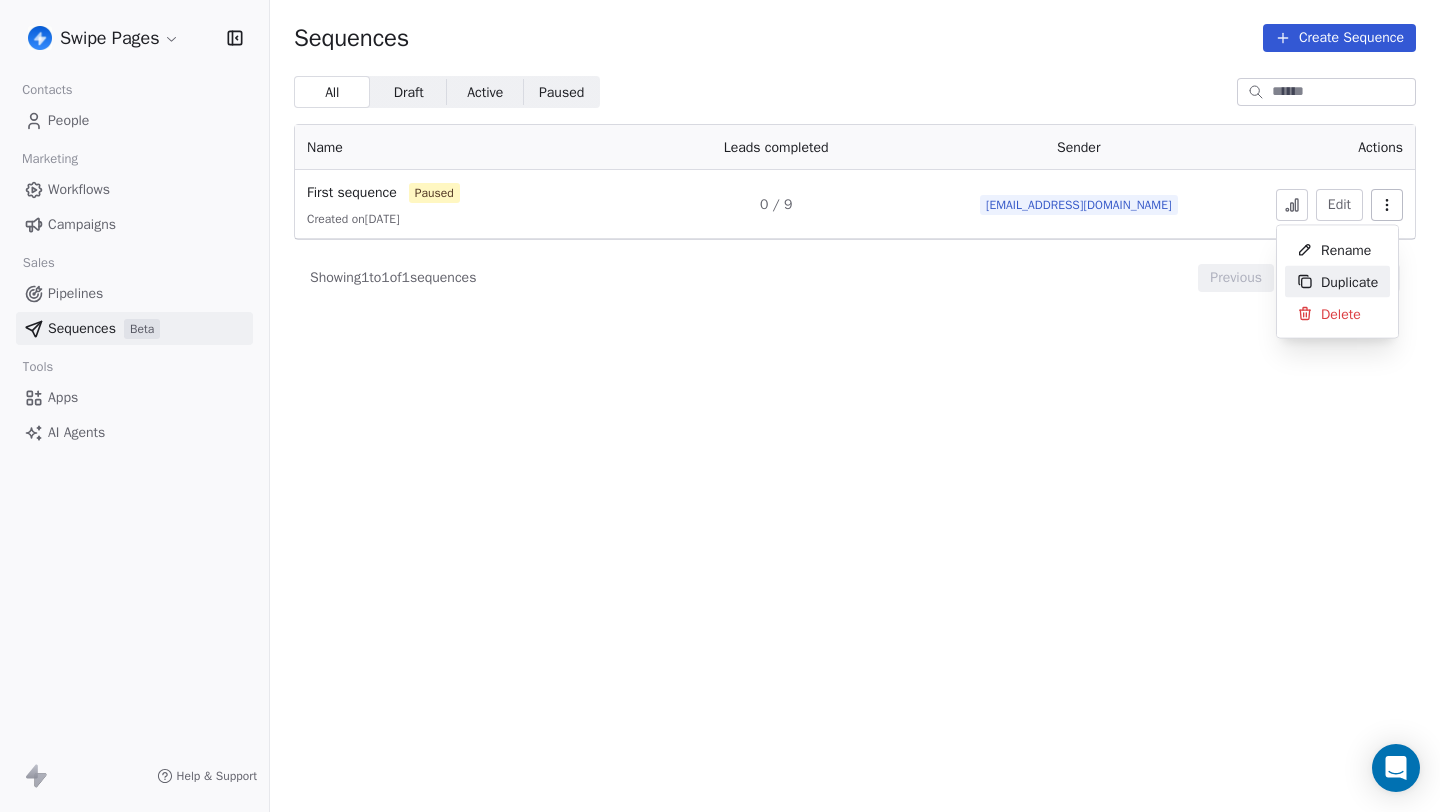 click on "Duplicate" at bounding box center (1349, 281) 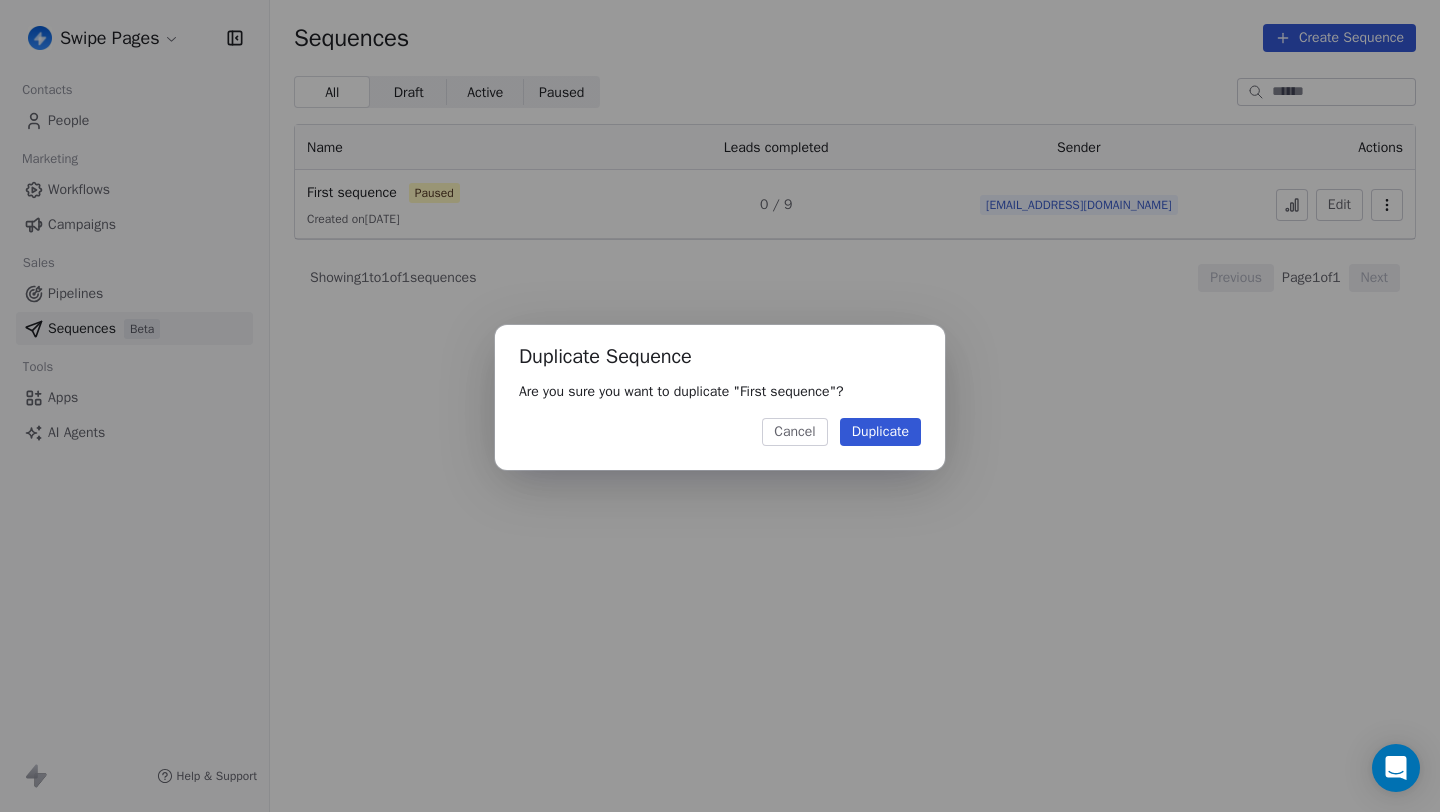 click on "Duplicate" at bounding box center (880, 432) 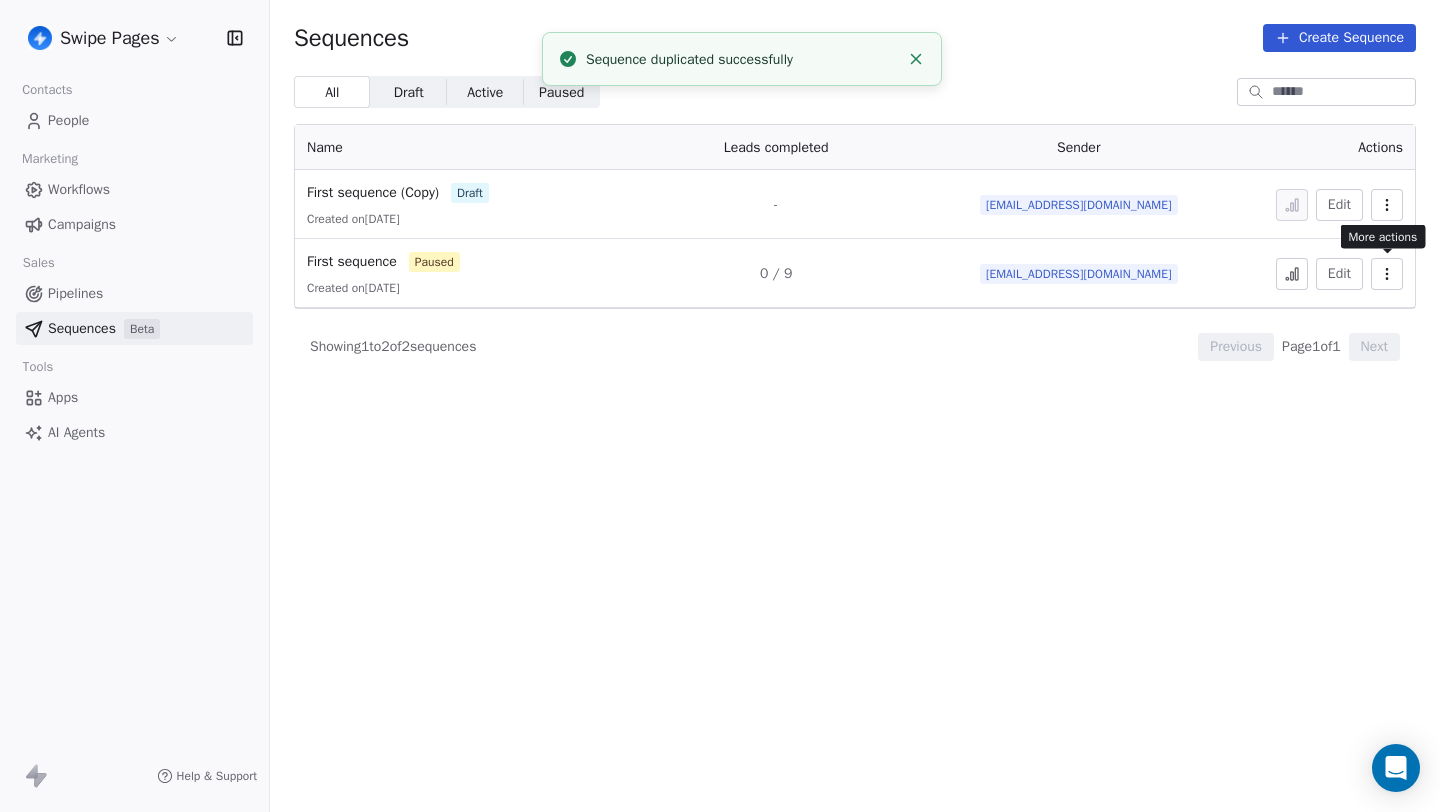 click 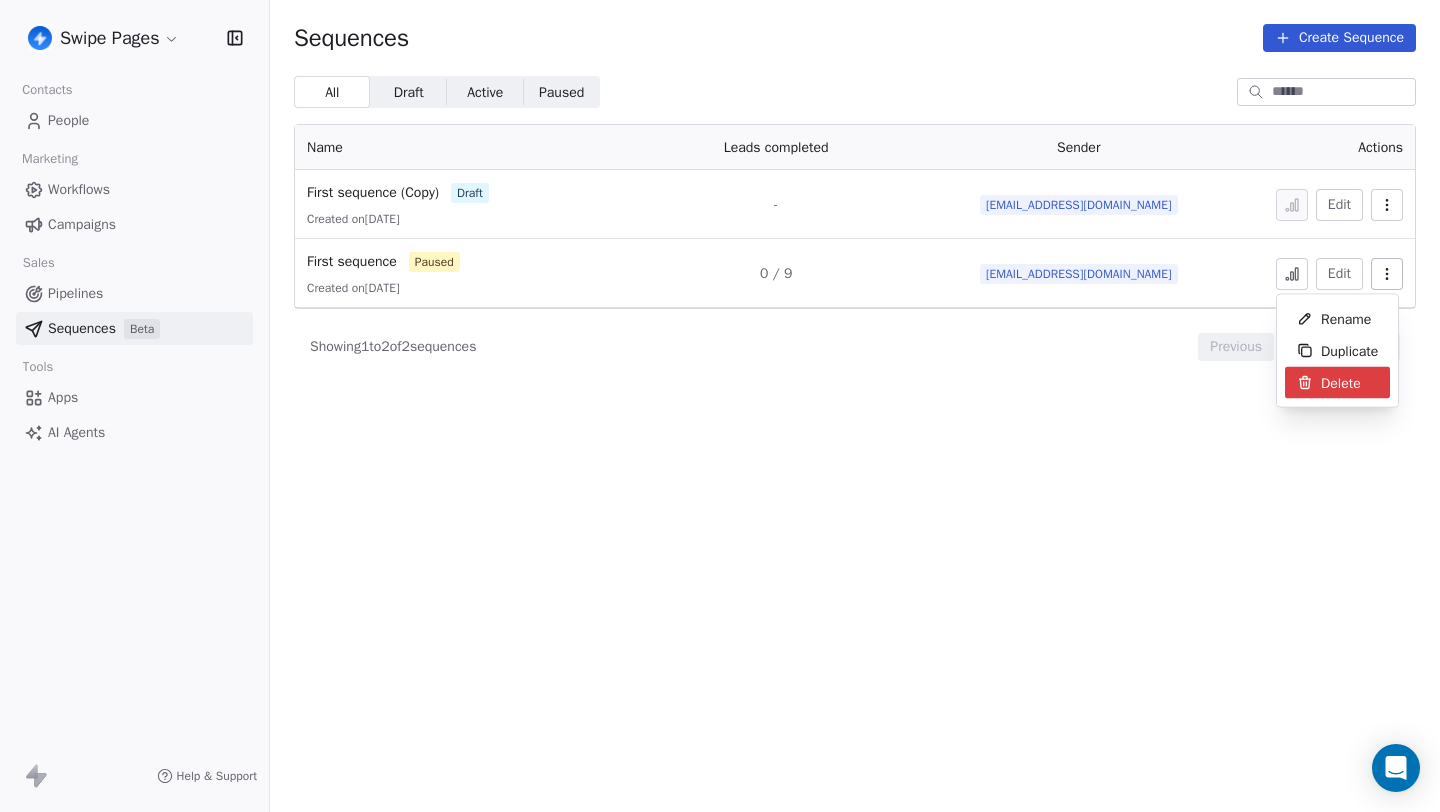 click on "Delete" at bounding box center (1341, 382) 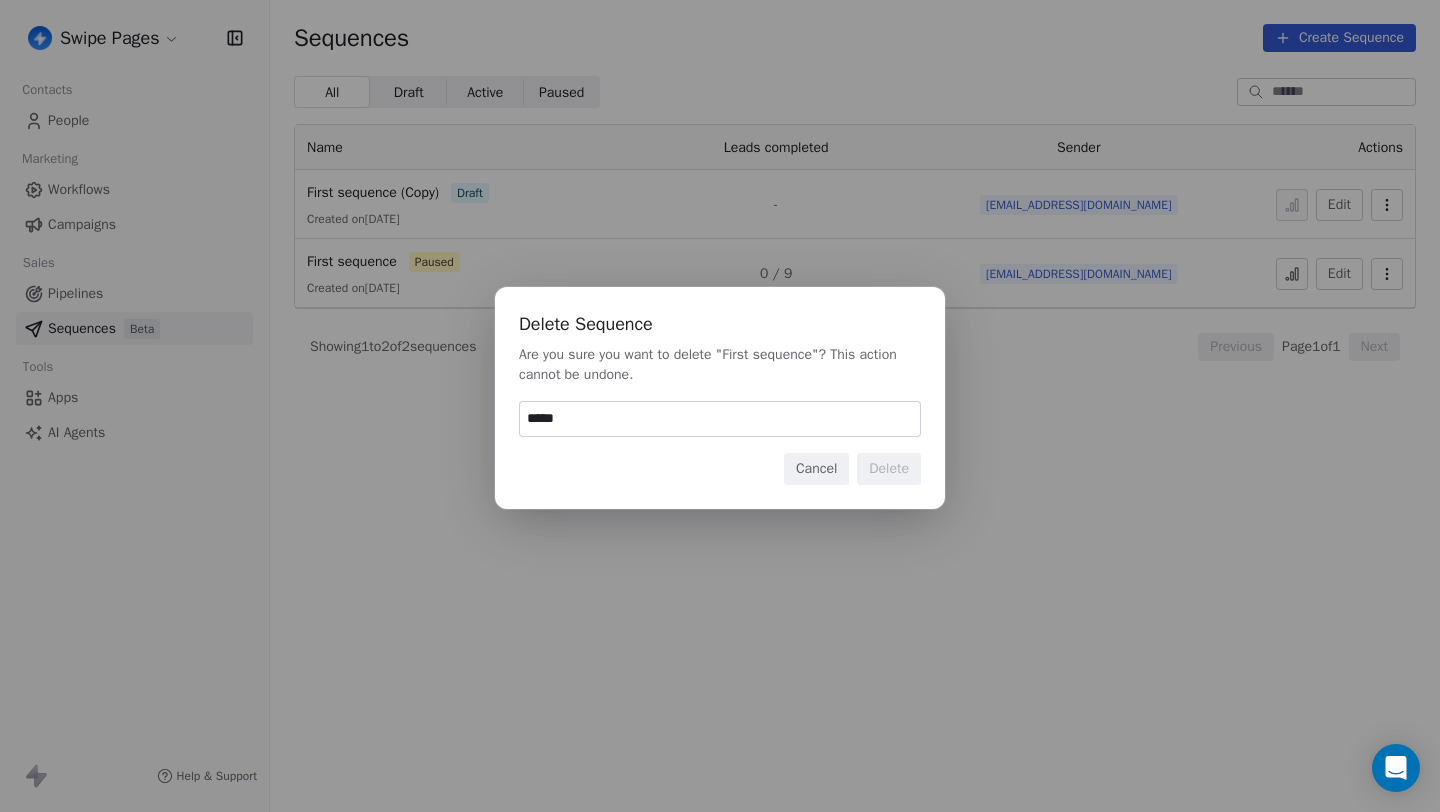 type on "******" 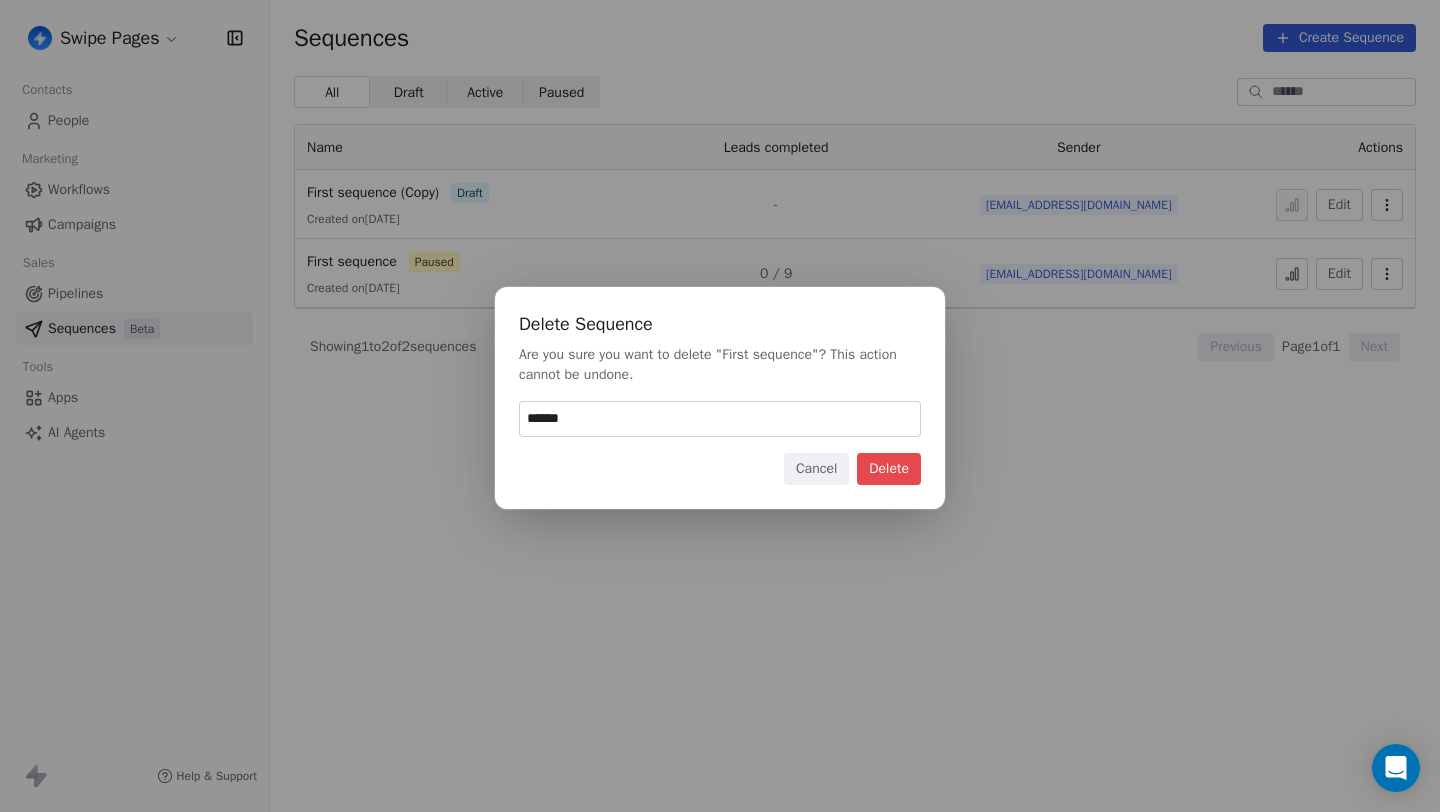 type 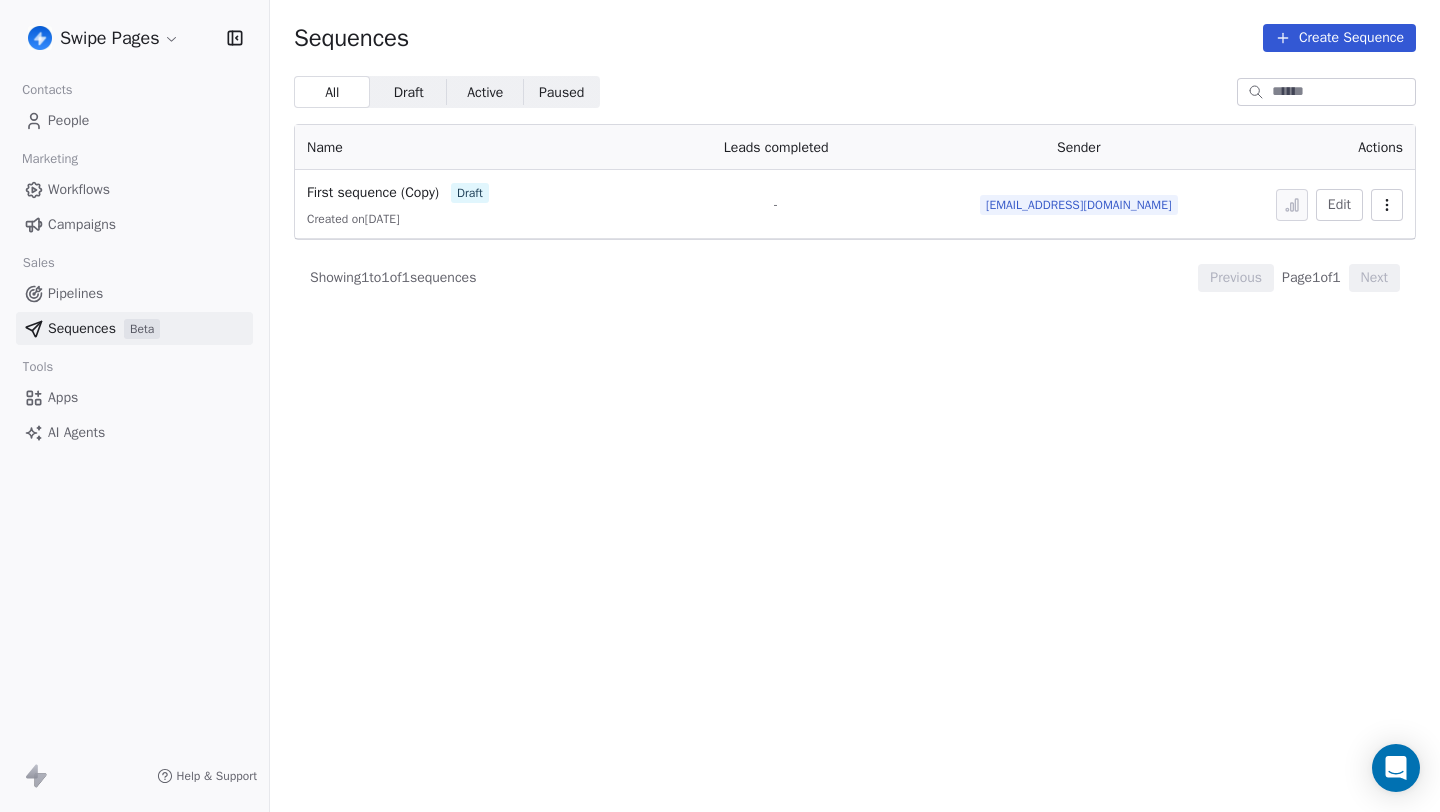 click 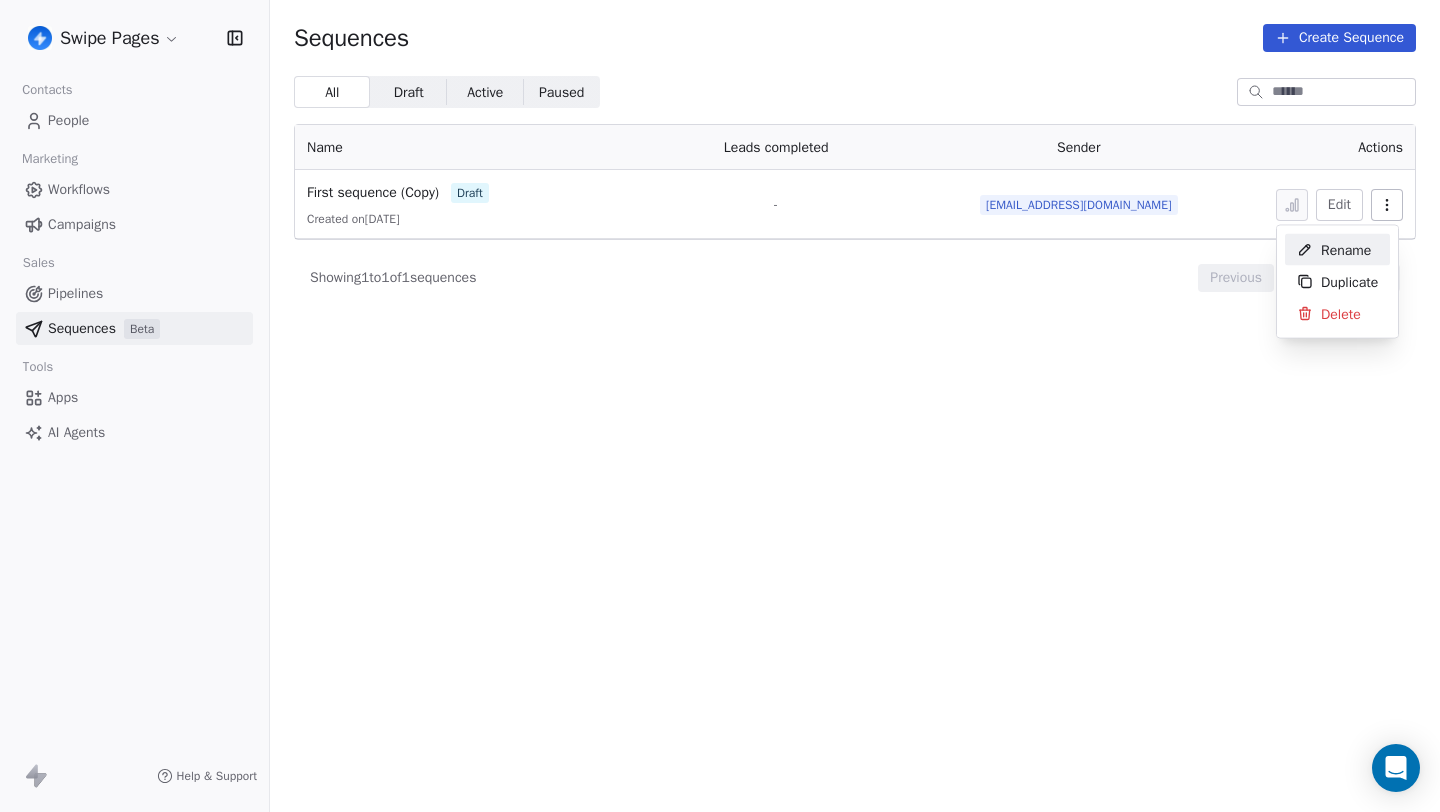 click on "Rename" at bounding box center [1346, 249] 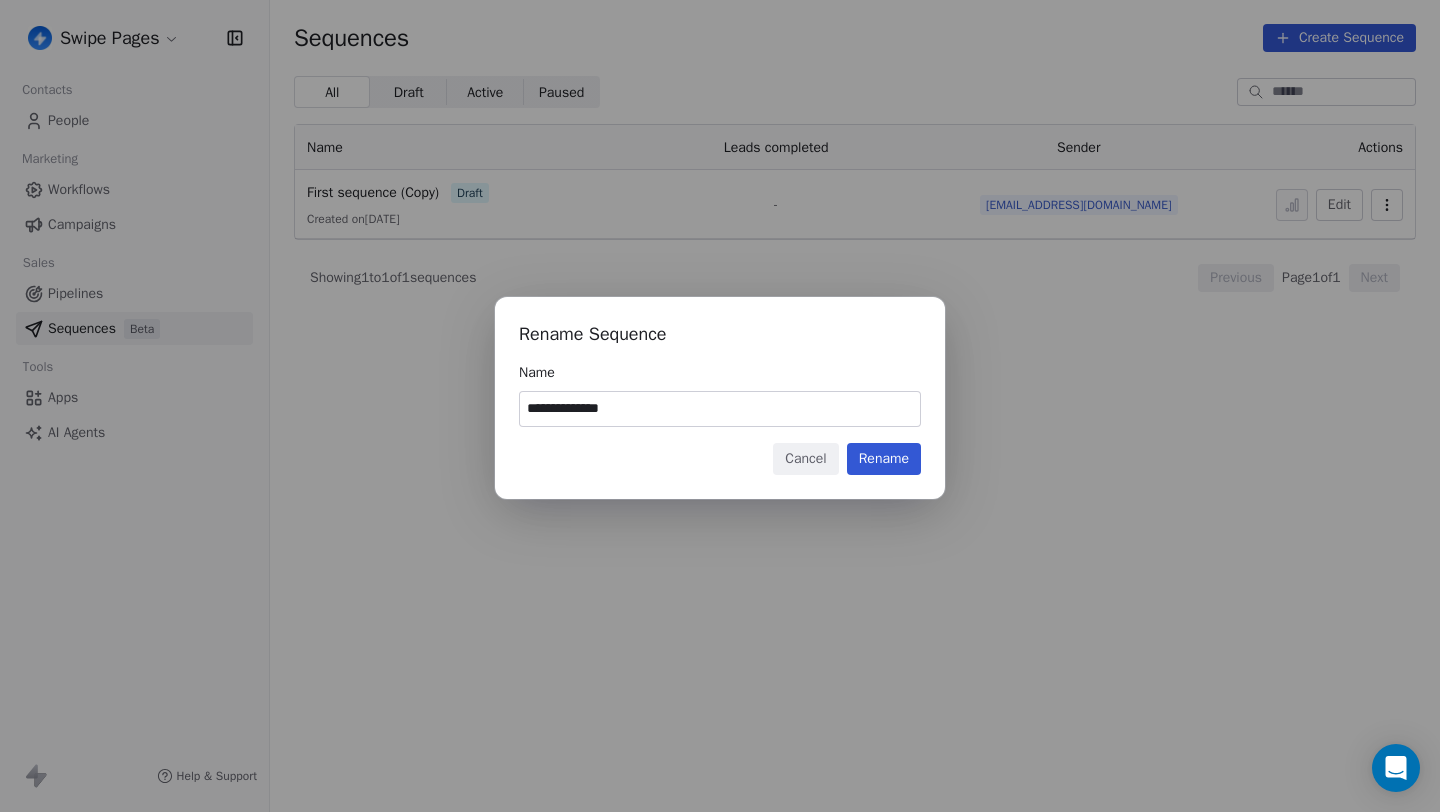 type on "**********" 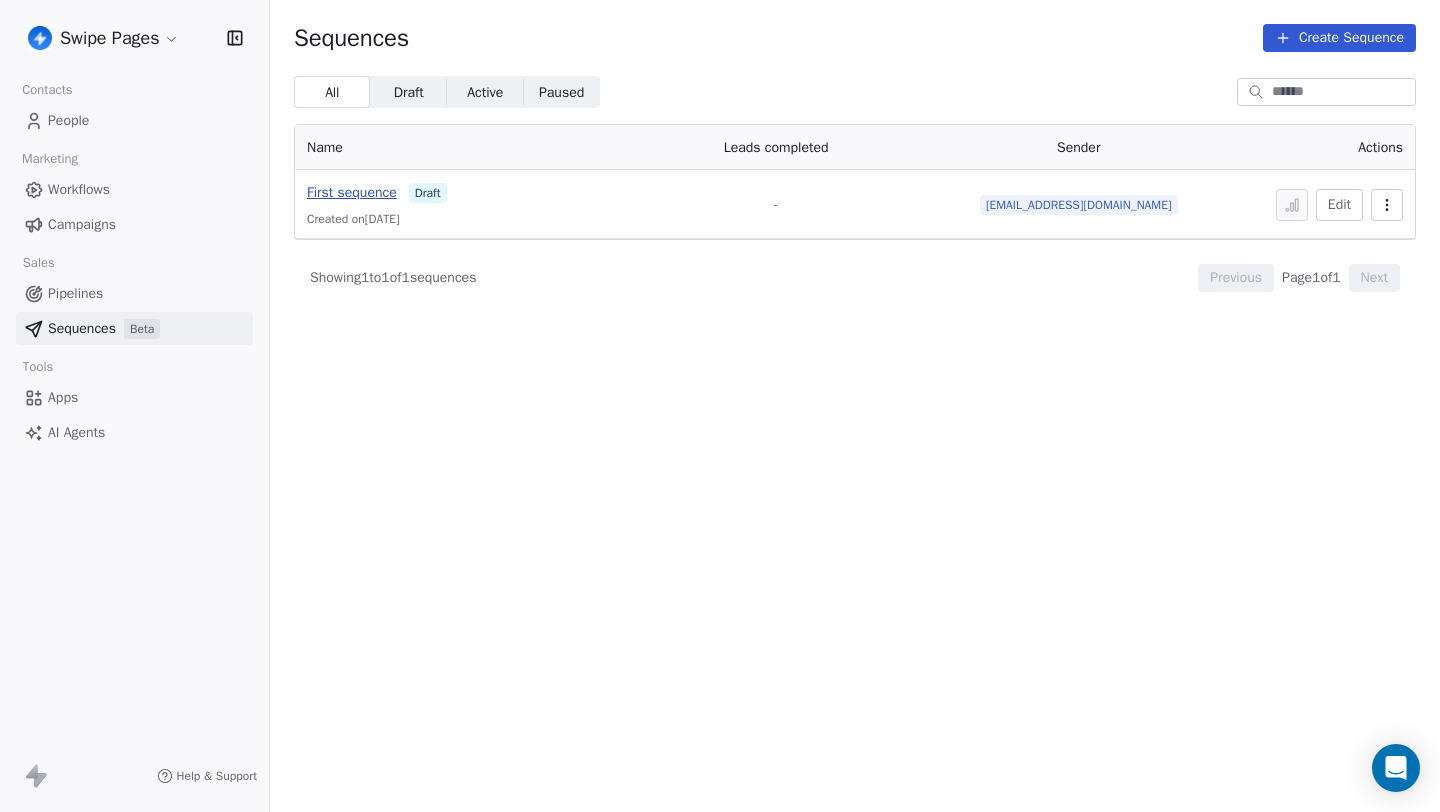 click on "First sequence" at bounding box center [352, 192] 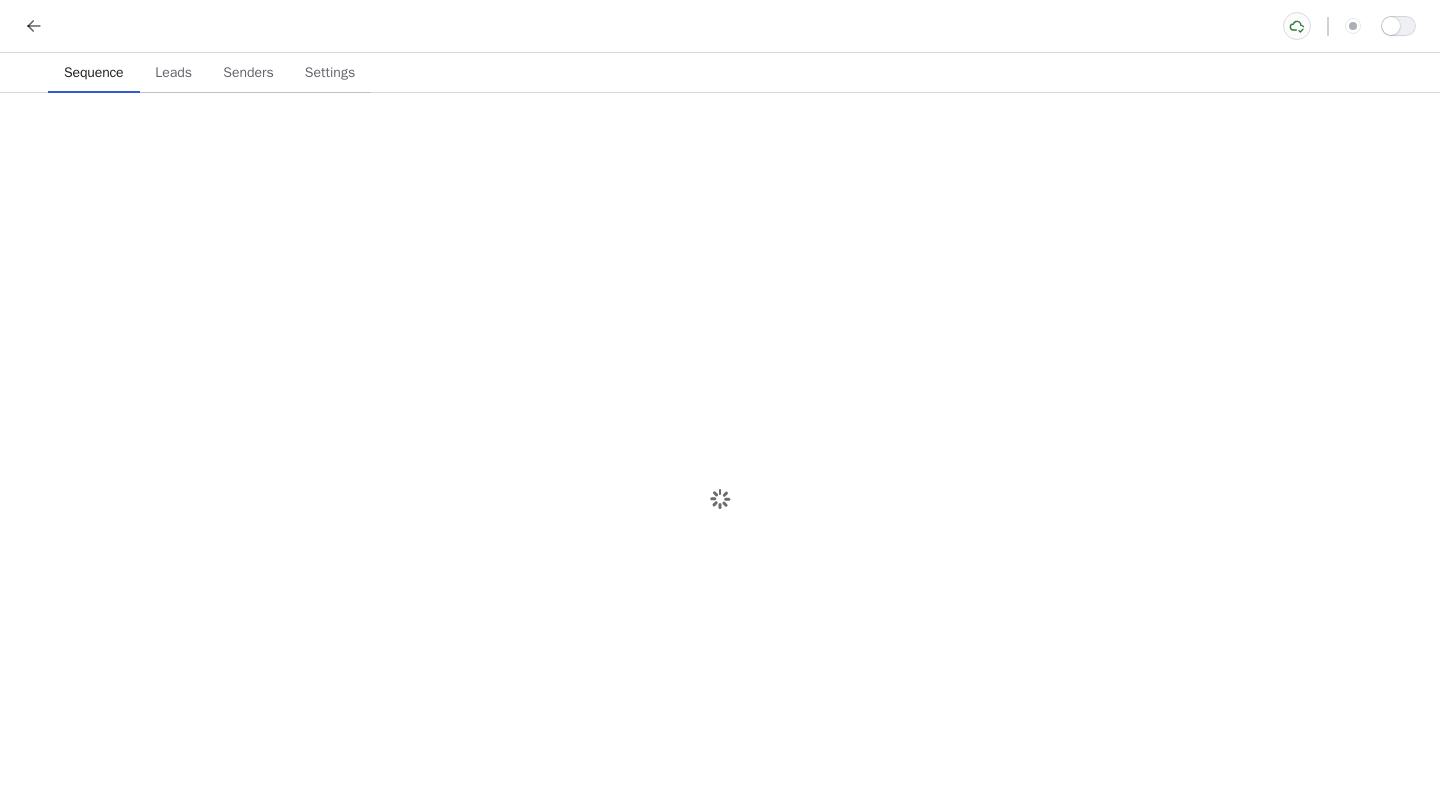scroll, scrollTop: 0, scrollLeft: 0, axis: both 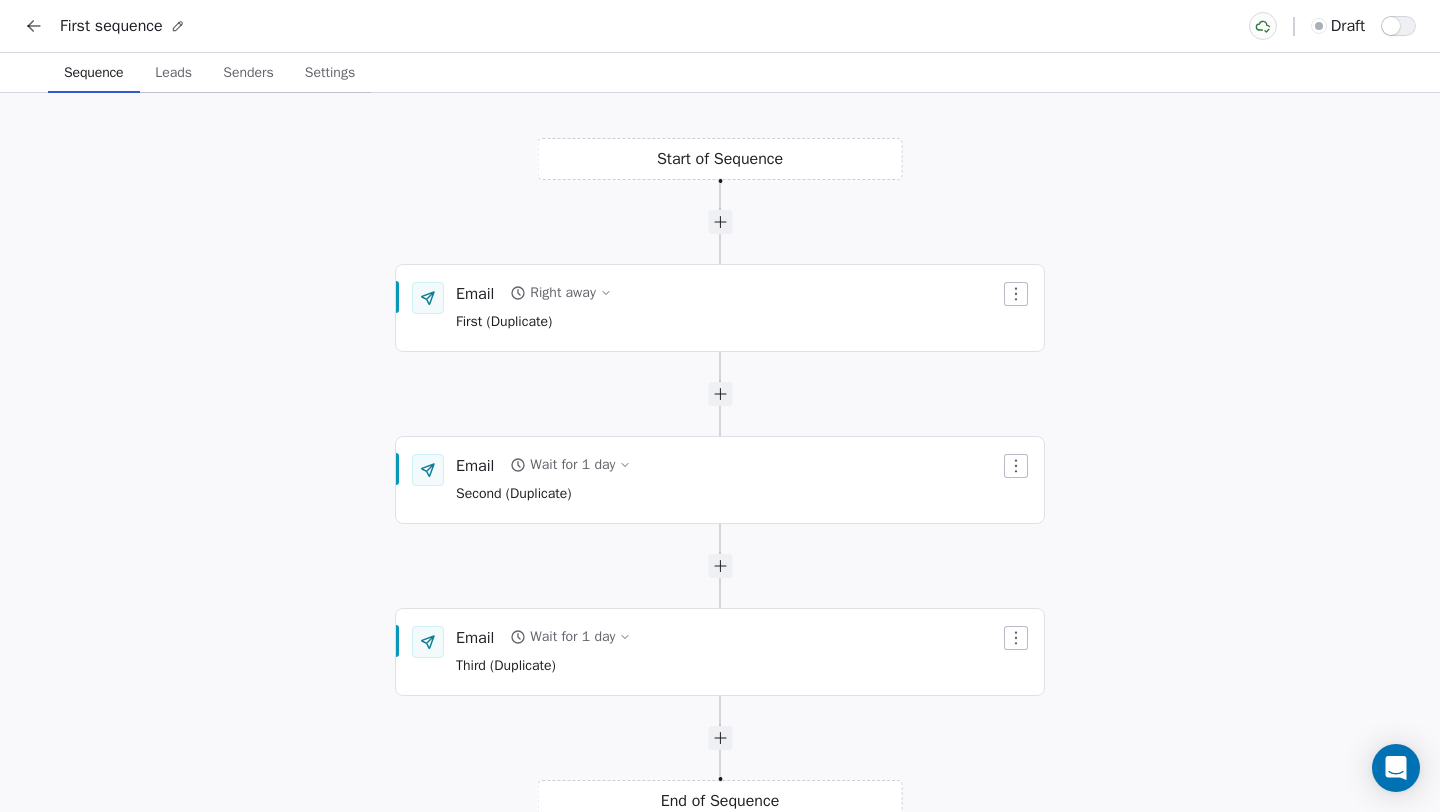 click on "Leads" at bounding box center (173, 73) 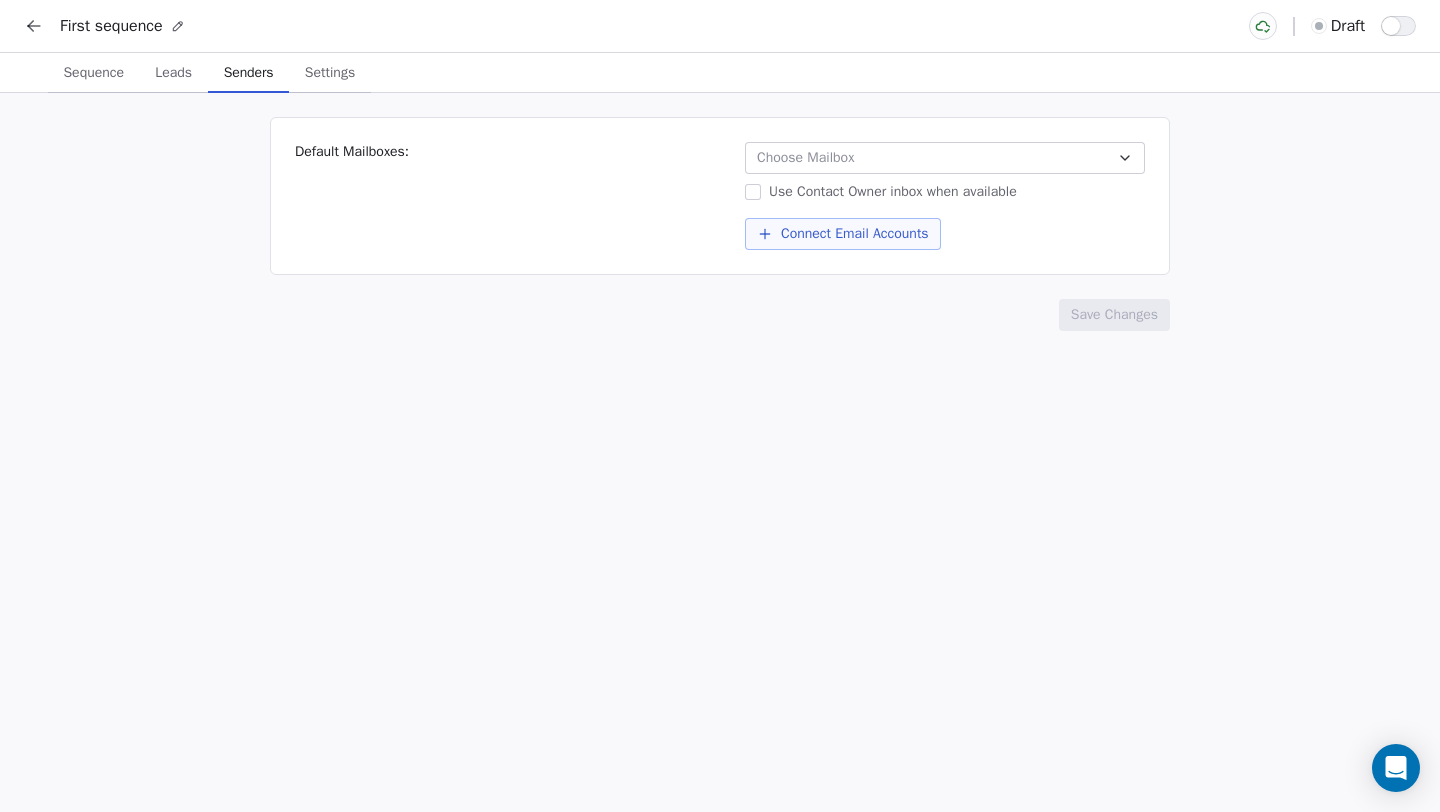 click on "Senders Senders" at bounding box center (249, 73) 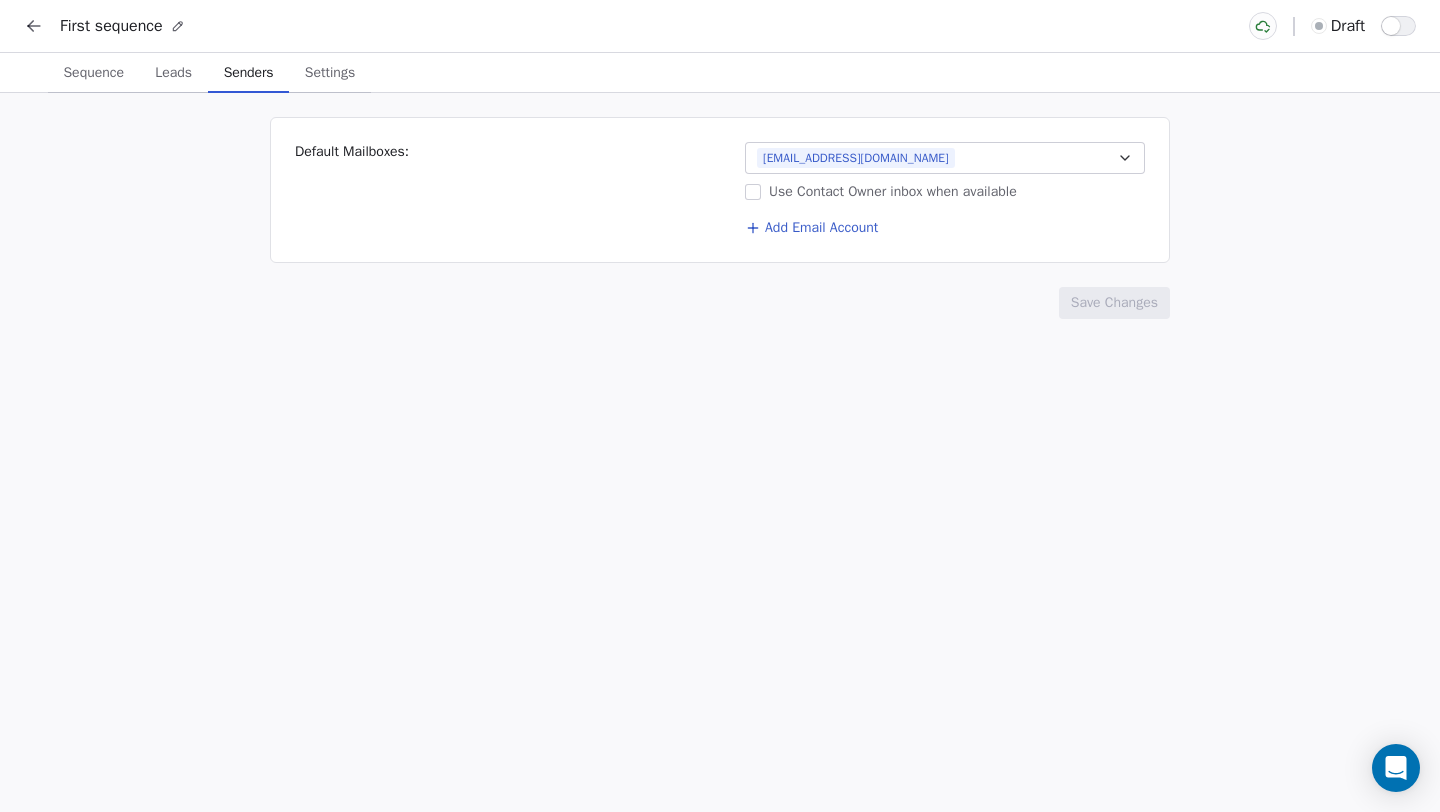 click on "[EMAIL_ADDRESS][DOMAIN_NAME]" at bounding box center [945, 158] 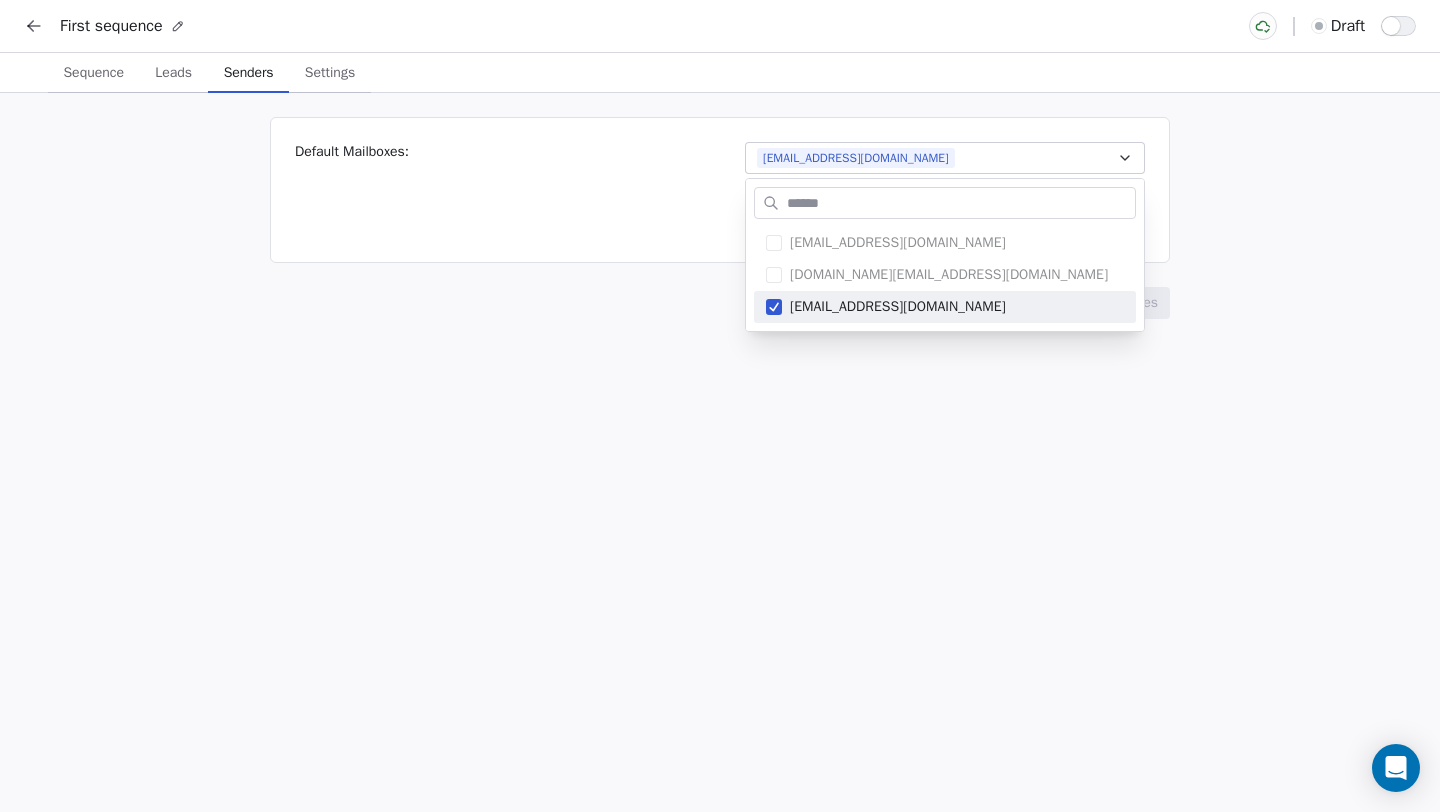 click on "First sequence draft Sequence Sequence Leads Leads Senders Senders Settings Settings Default Mailboxes: thamizh@swipepages.com Use Contact Owner inbox when available Add Email Account Save Changes
sid@swipepages.com harinder81.au@gmail.com thamizh@swipepages.com" at bounding box center (720, 406) 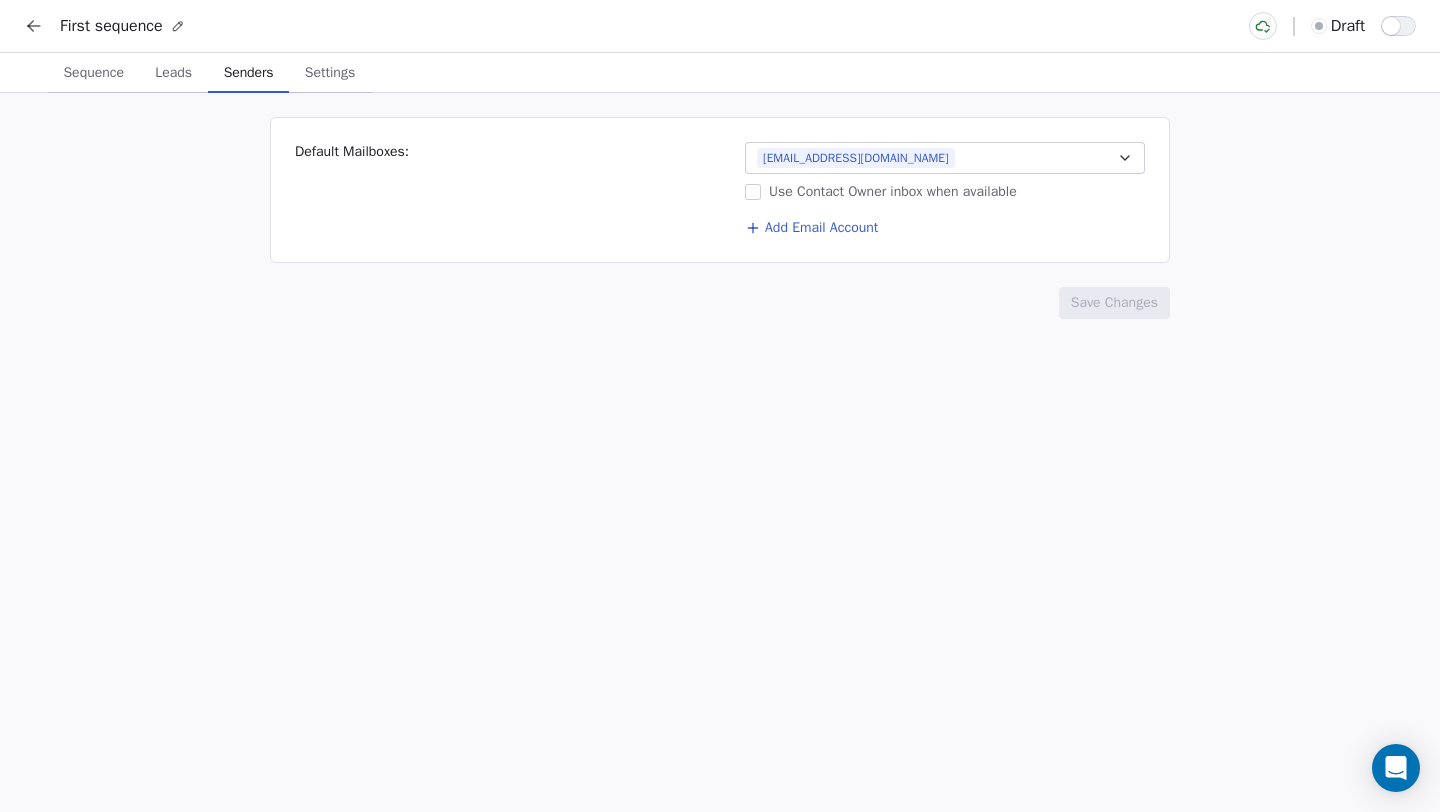click on "[EMAIL_ADDRESS][DOMAIN_NAME]" at bounding box center [945, 158] 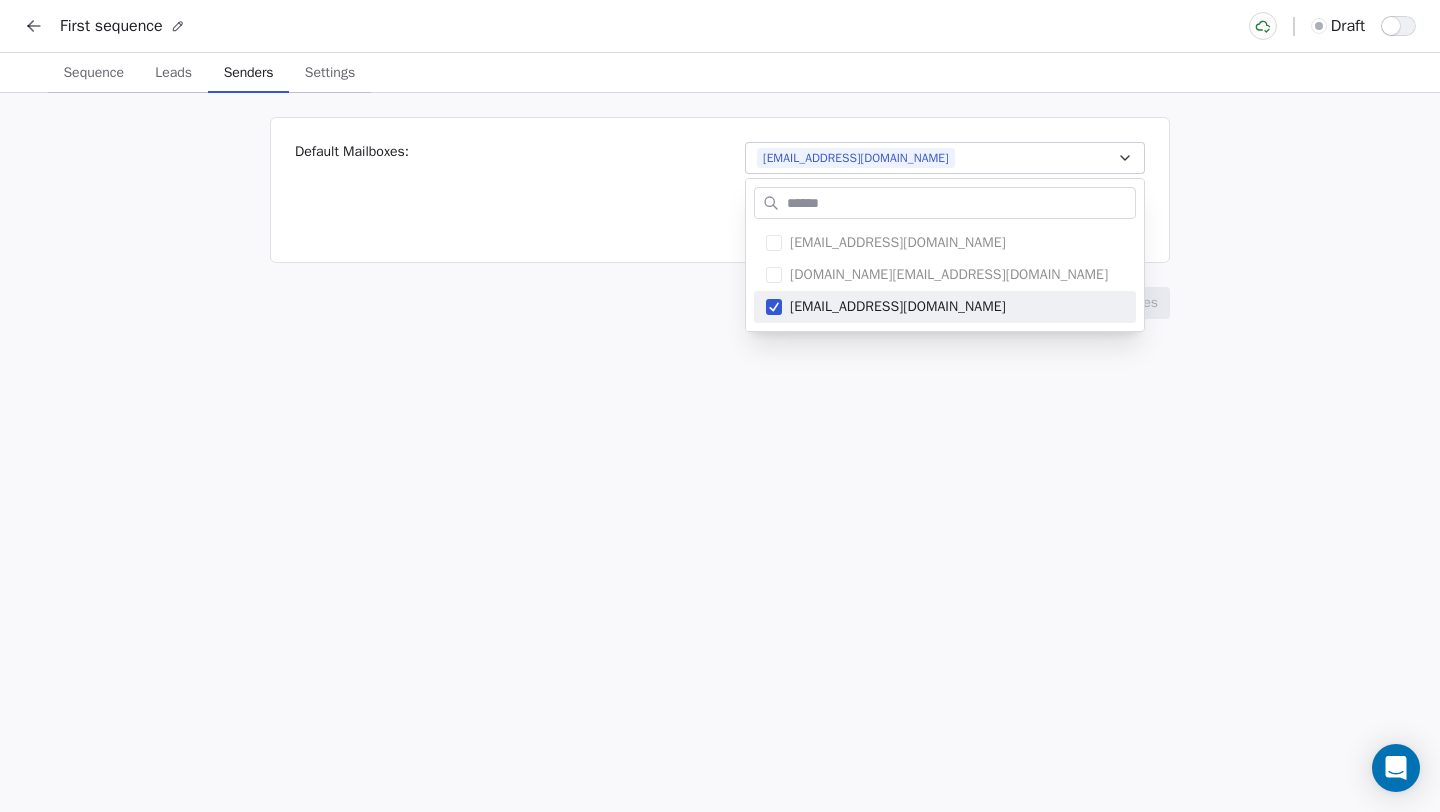 click on "First sequence draft Sequence Sequence Leads Leads Senders Senders Settings Settings Default Mailboxes: thamizh@swipepages.com Use Contact Owner inbox when available Add Email Account Save Changes
sid@swipepages.com harinder81.au@gmail.com thamizh@swipepages.com" at bounding box center [720, 406] 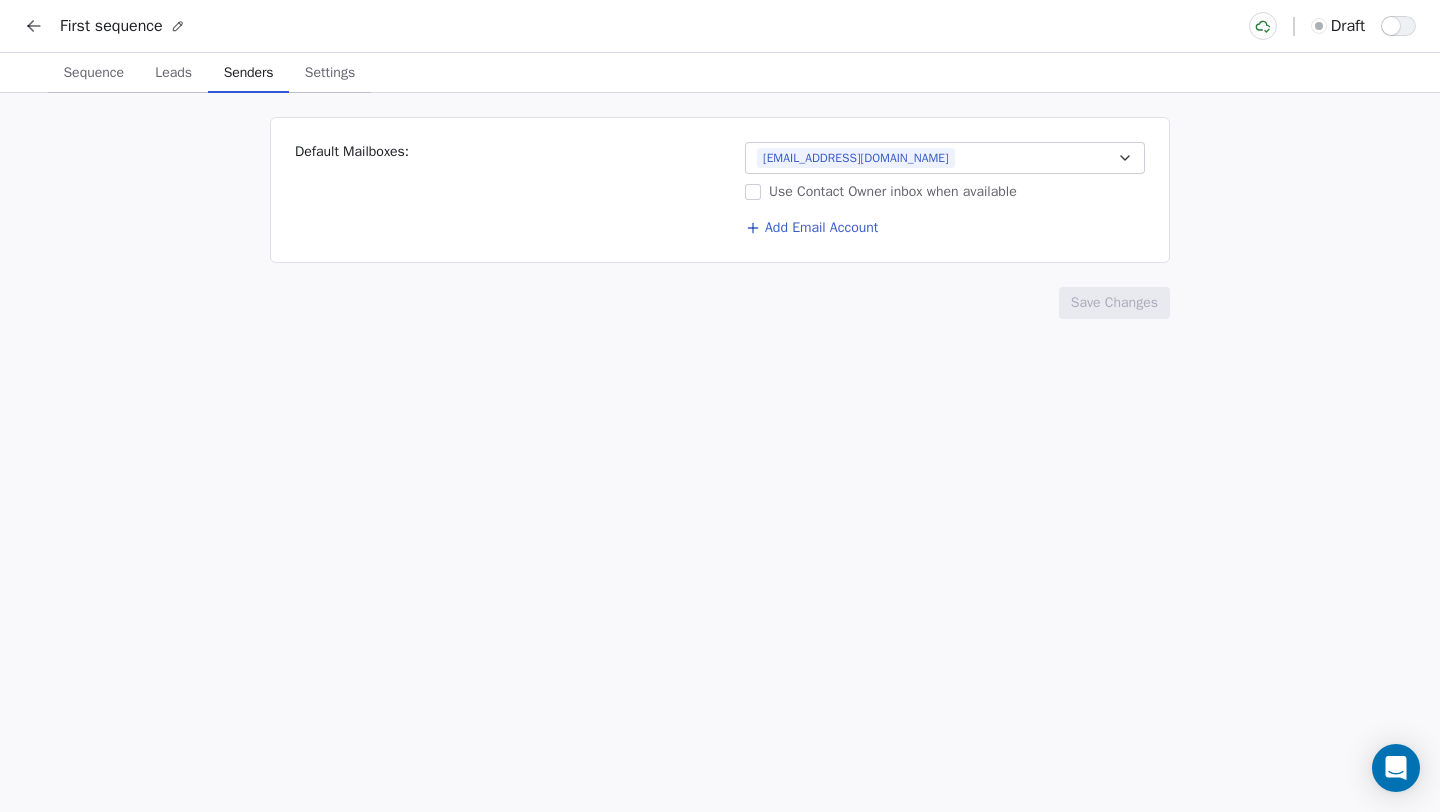 click on "Settings Settings" at bounding box center (329, 73) 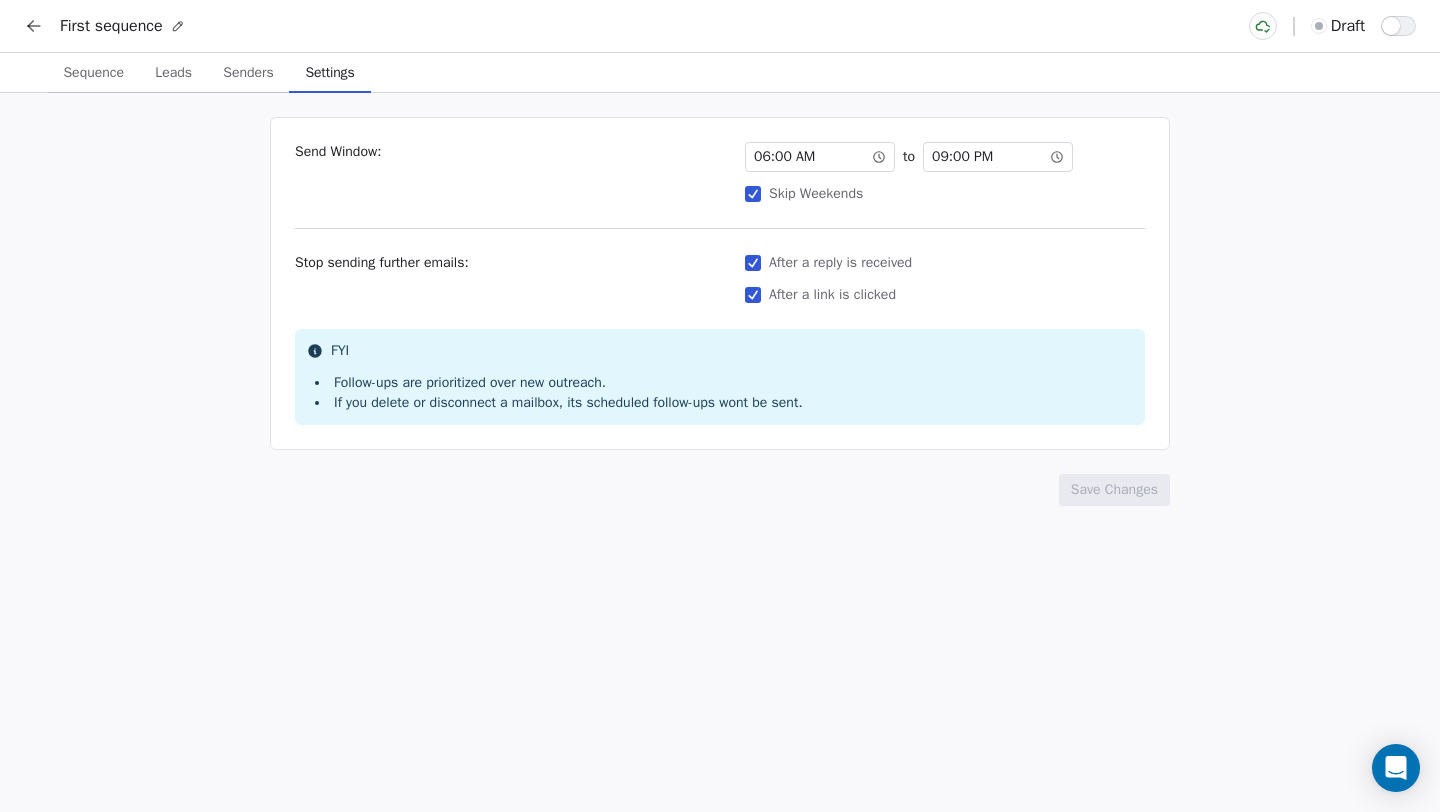 click on "Senders" at bounding box center (248, 73) 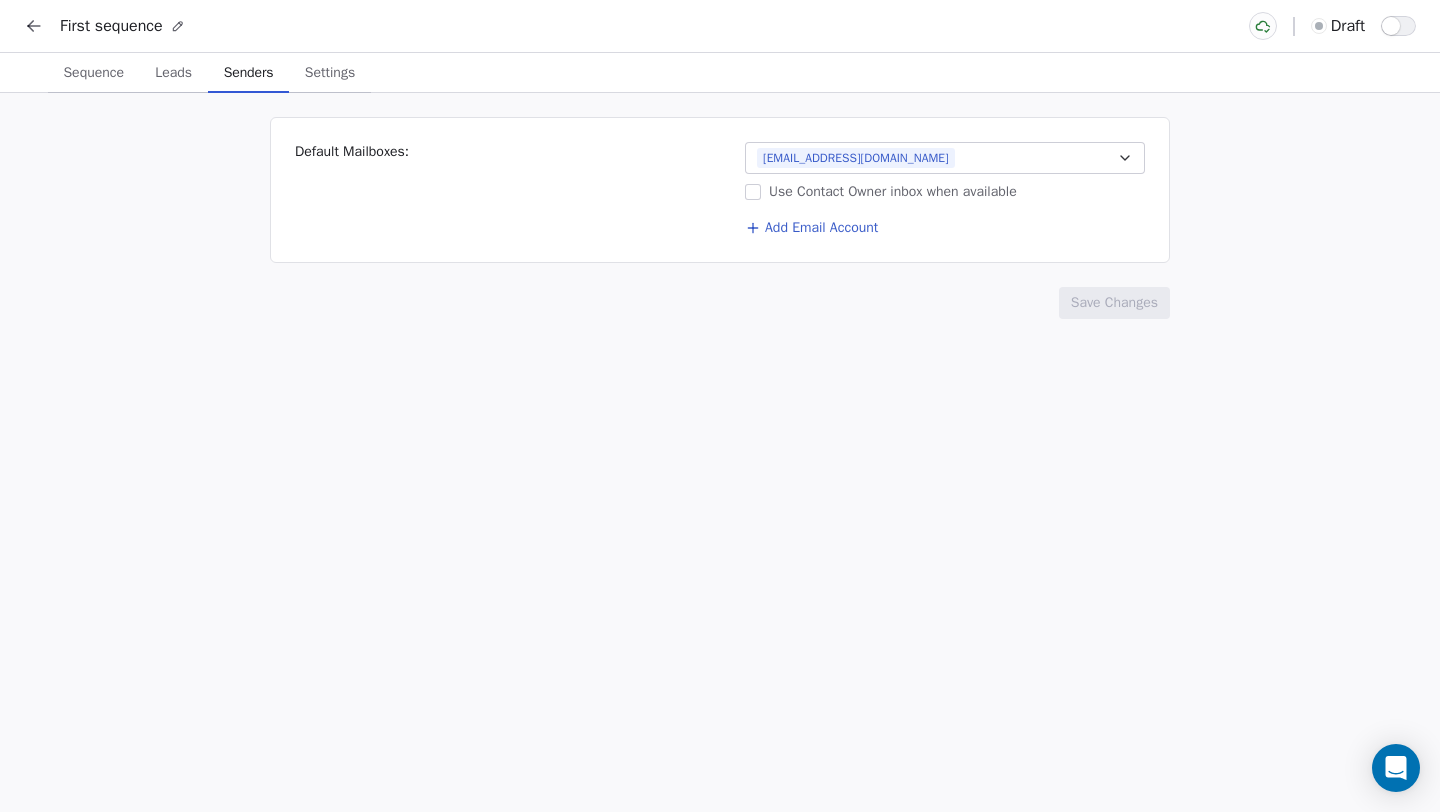 click on "Settings" at bounding box center (330, 73) 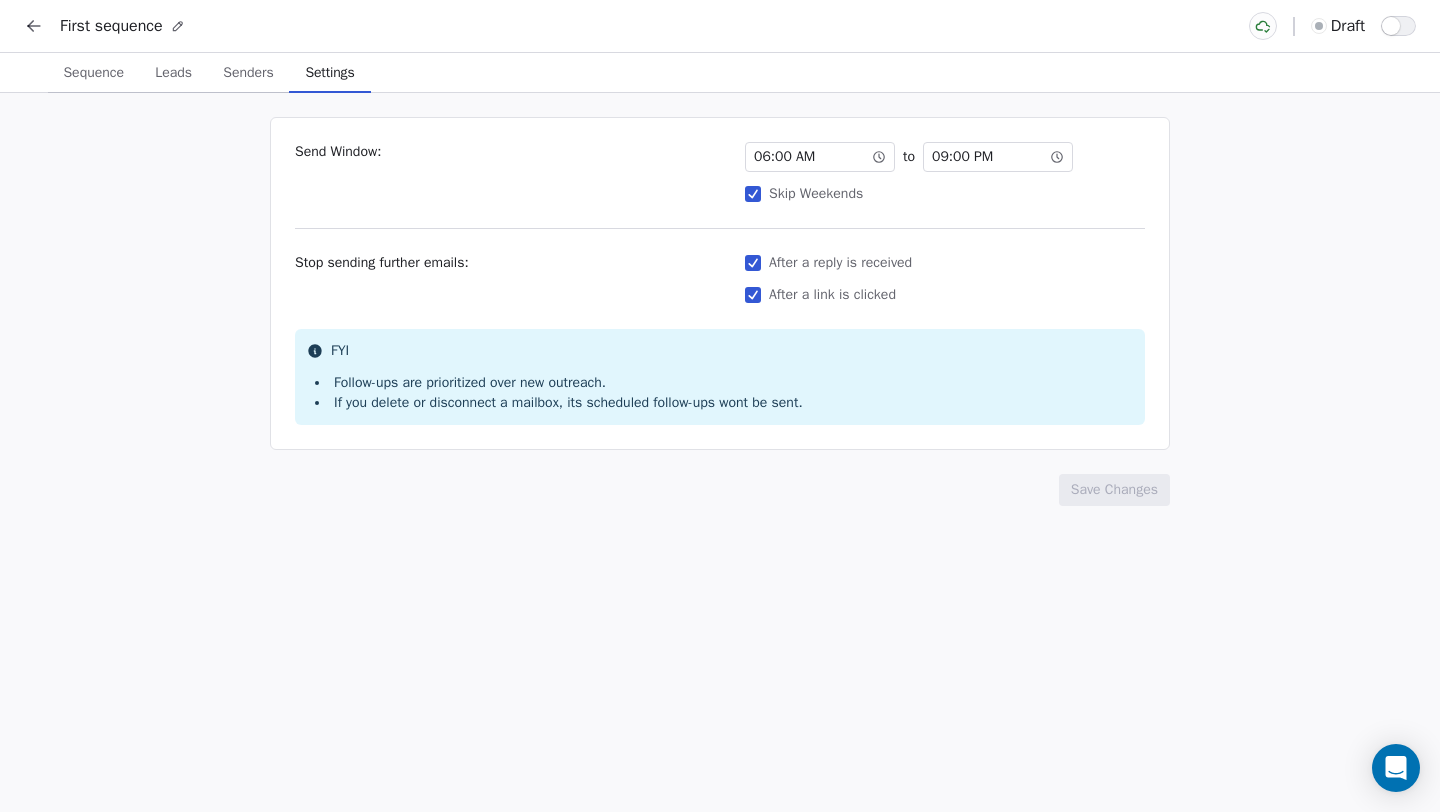 click on "Senders" at bounding box center (248, 73) 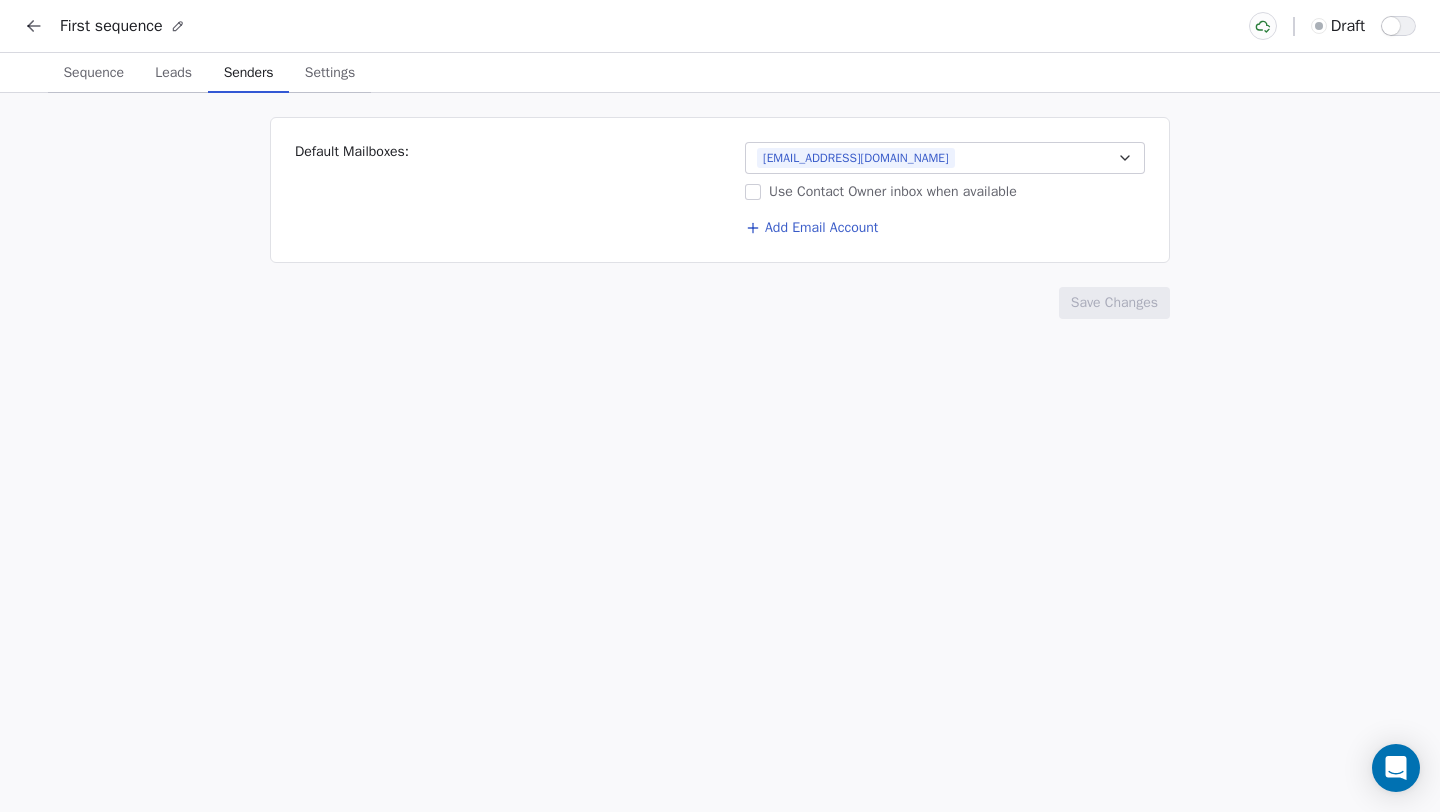 click on "Sequence" at bounding box center (93, 73) 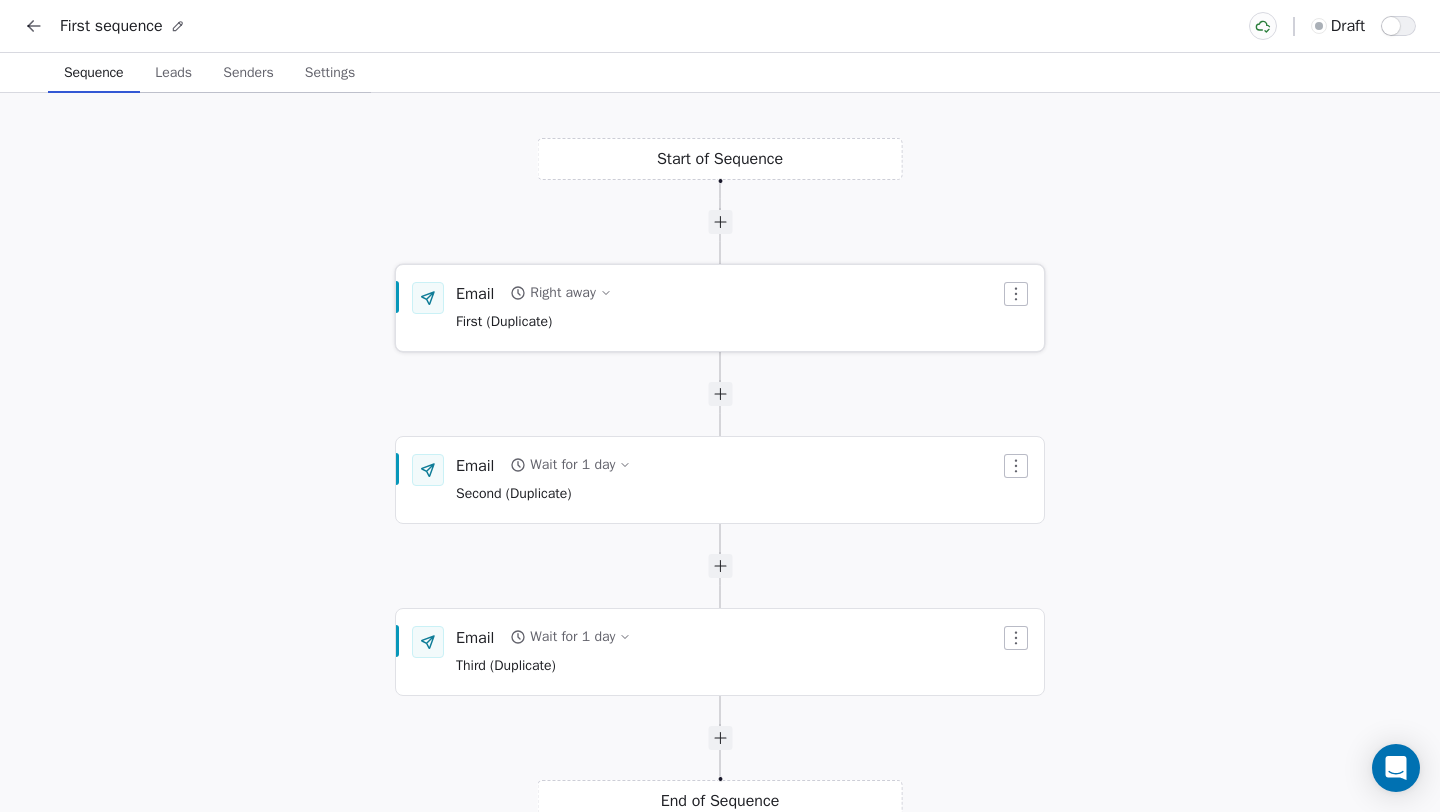 click on "Email Right away First (Duplicate)" at bounding box center [720, 308] 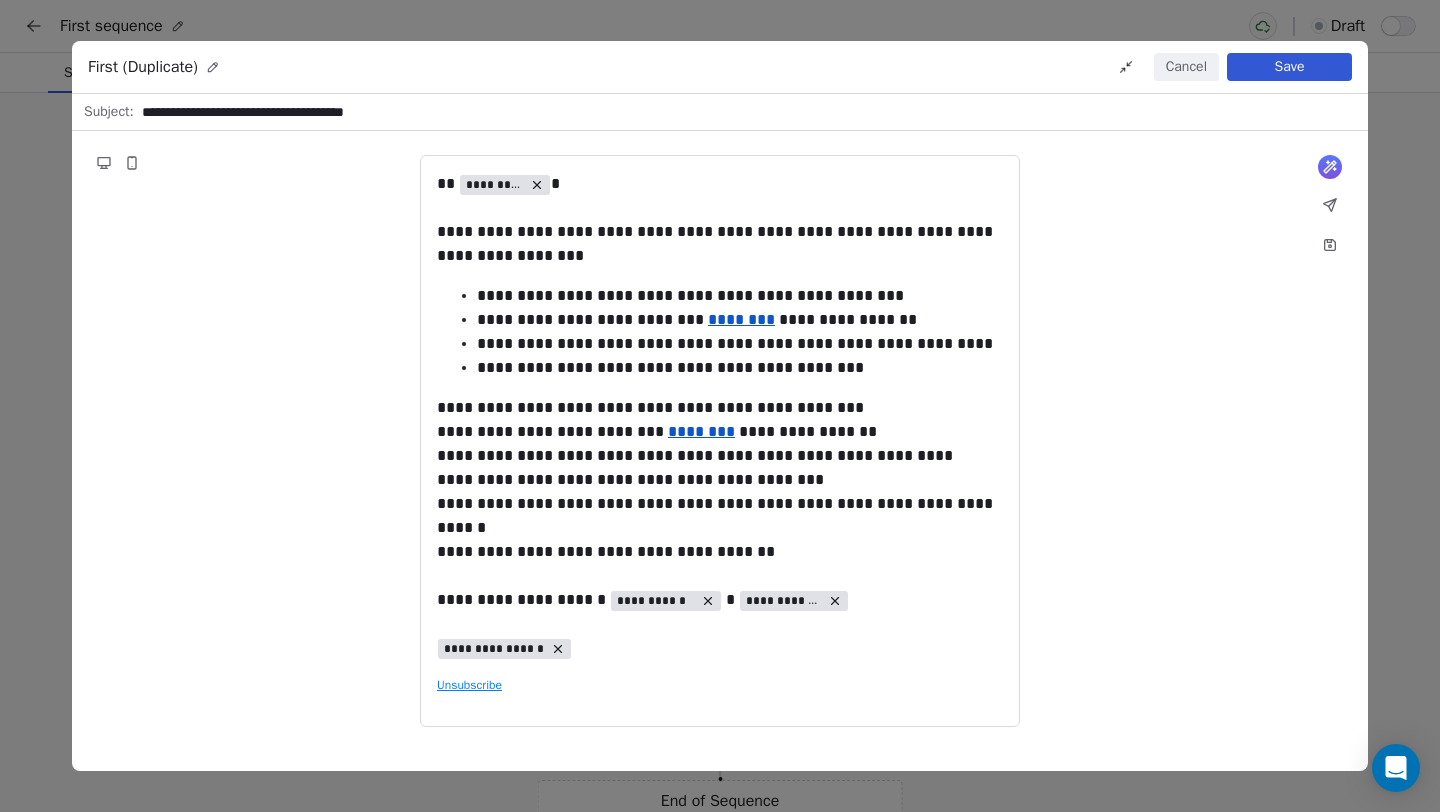 click 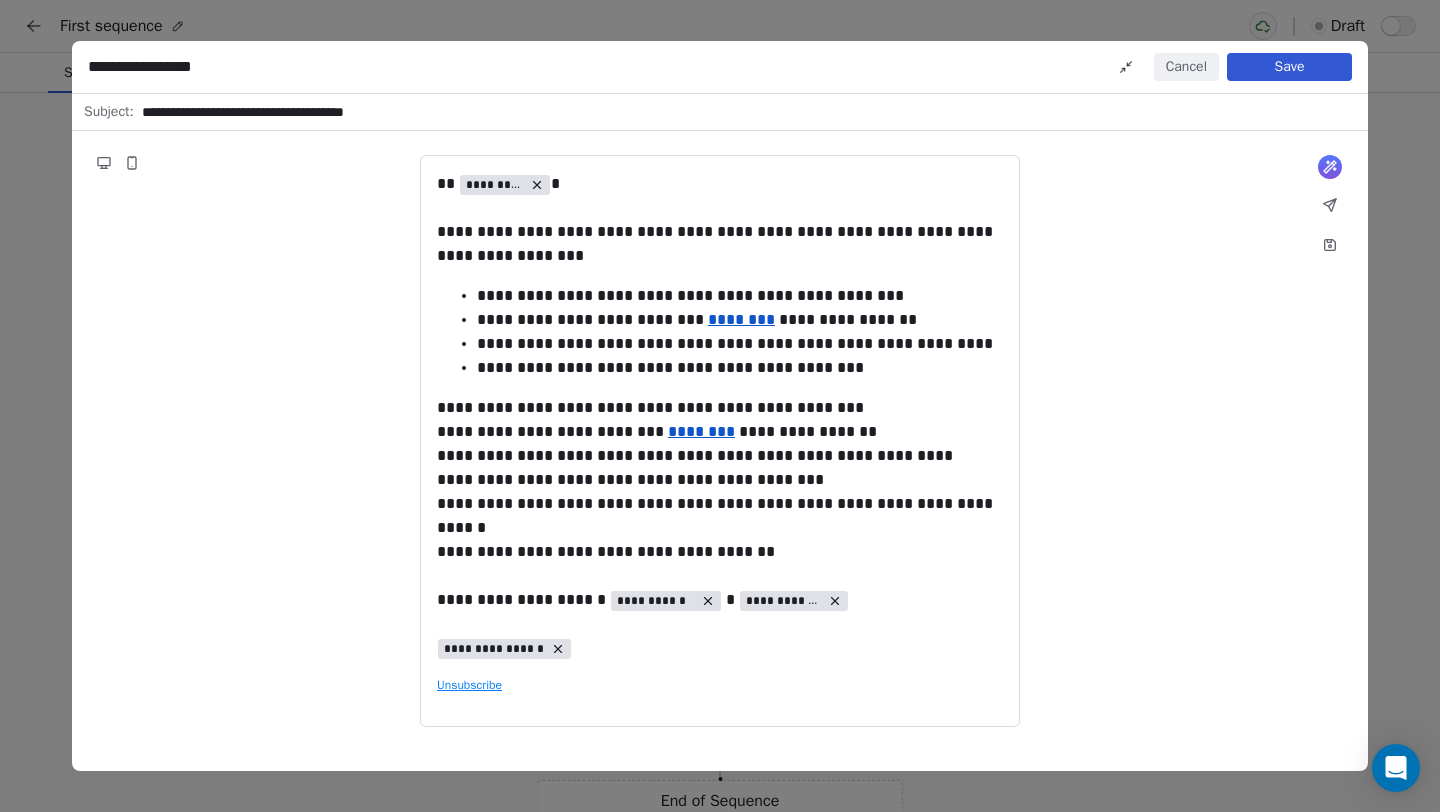 type 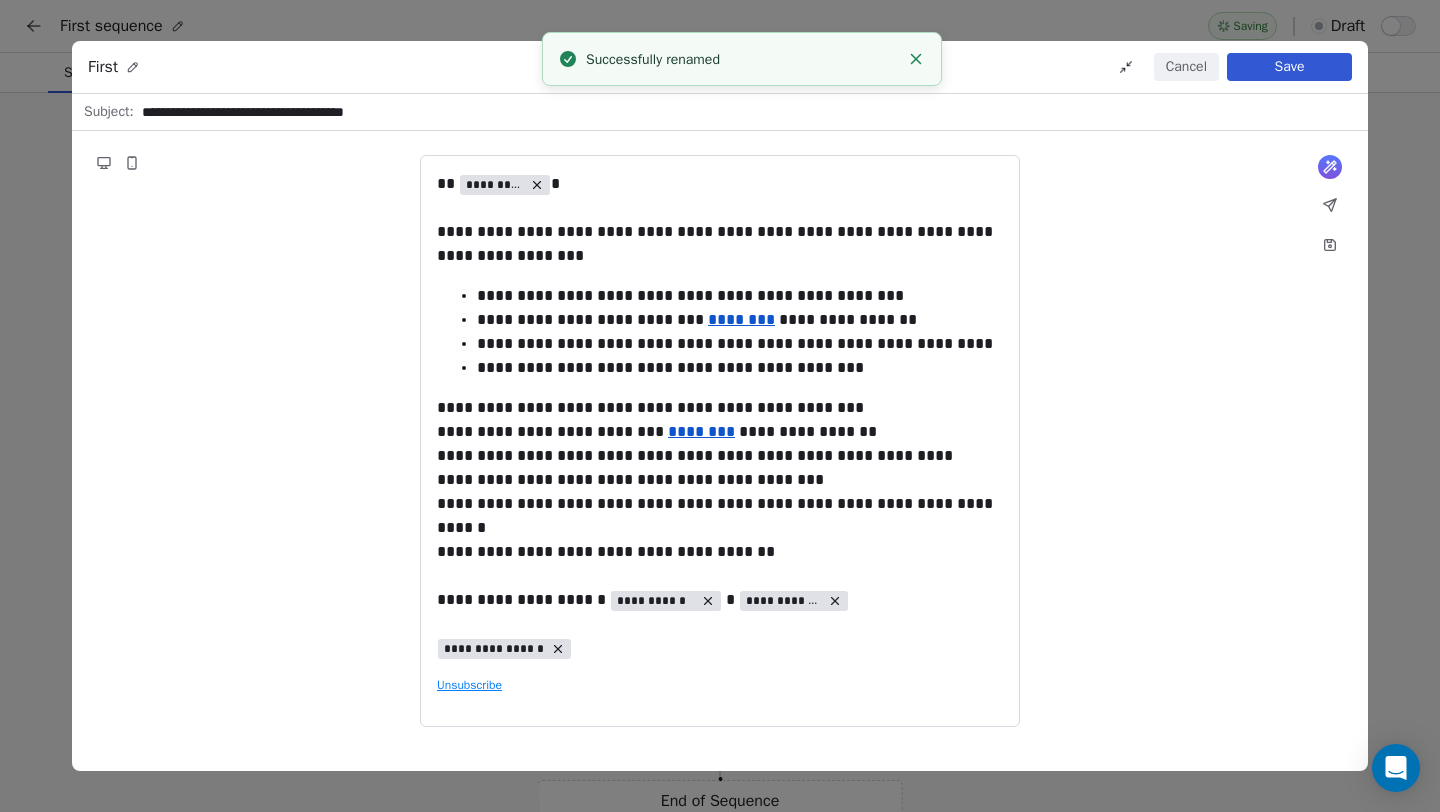 click on "Cancel" at bounding box center [1186, 67] 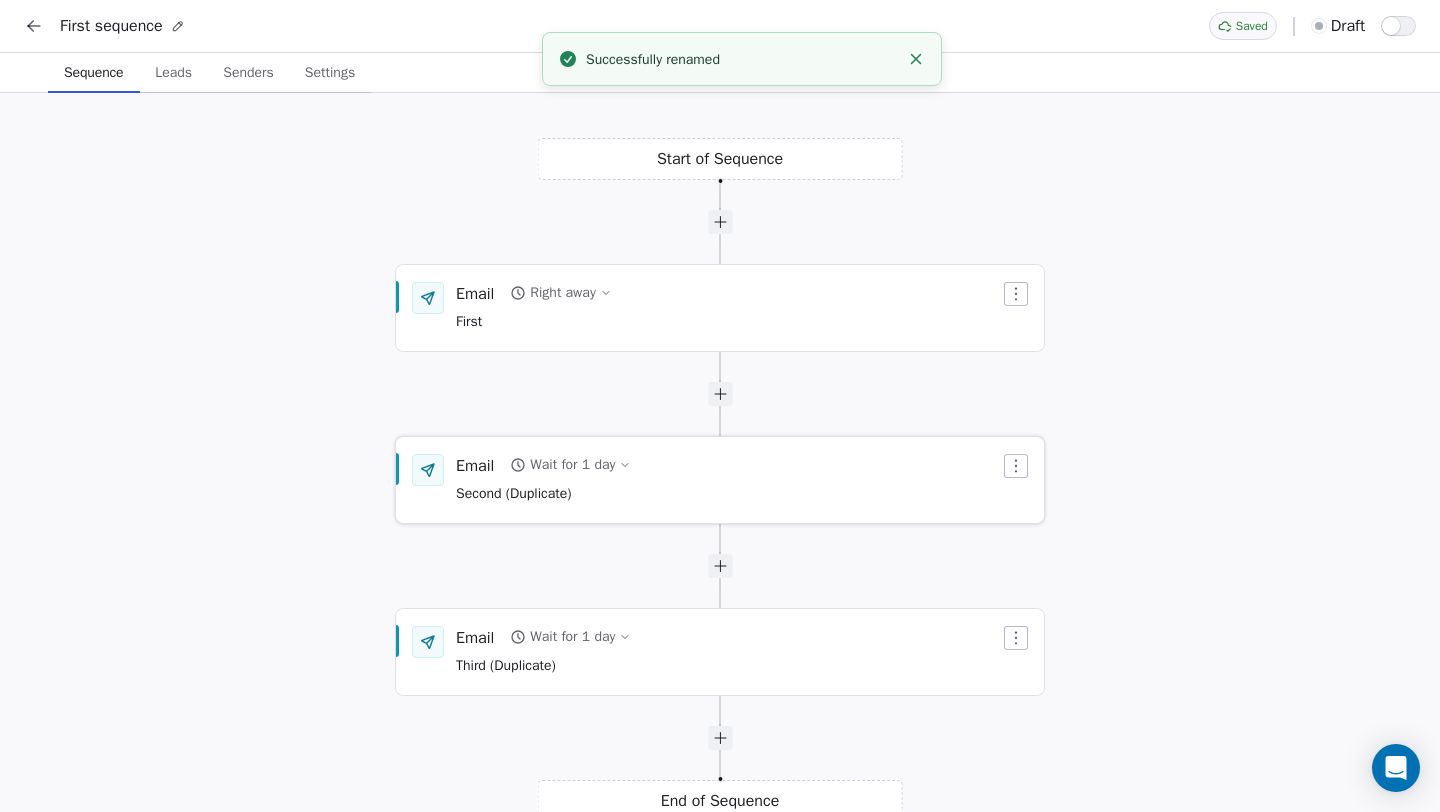 click 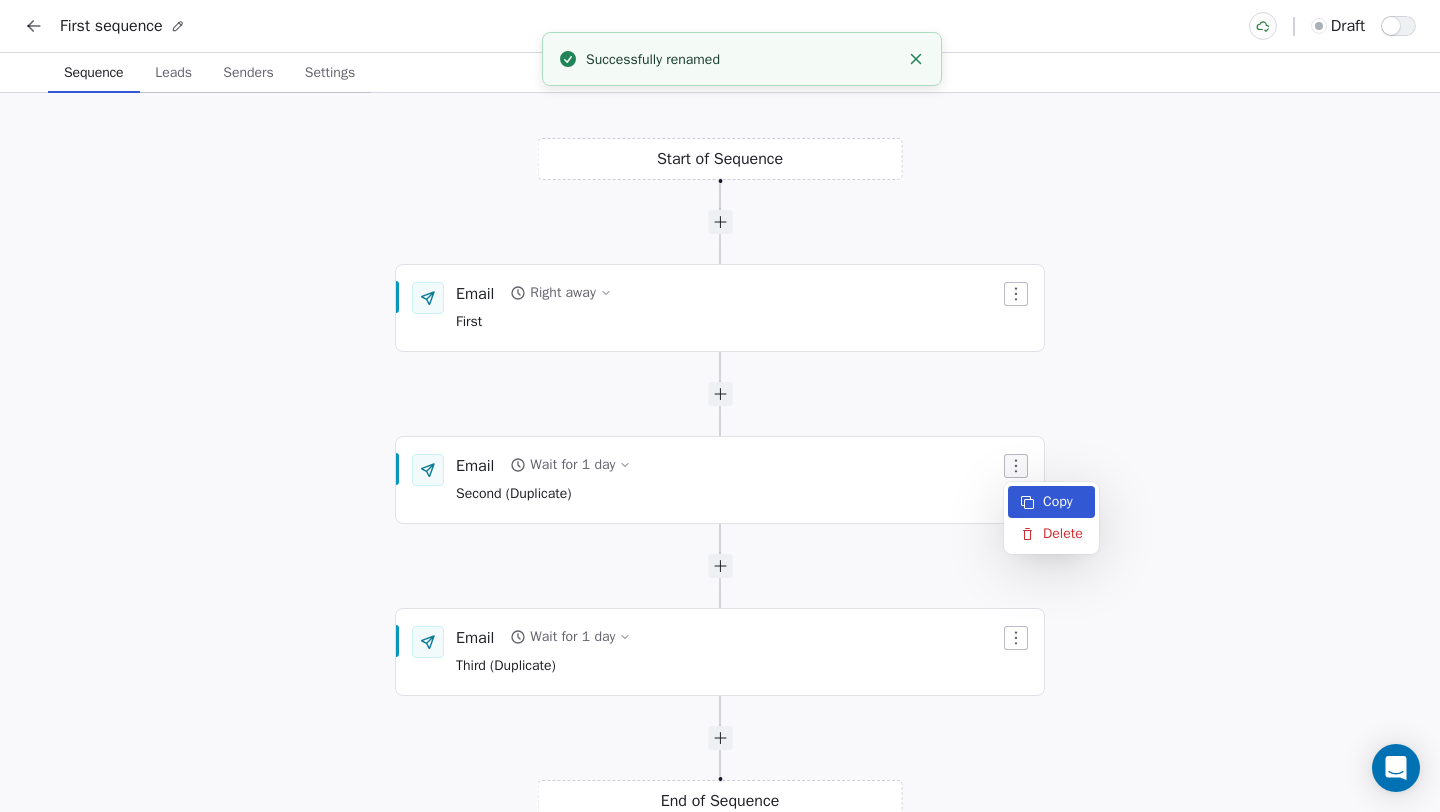 click 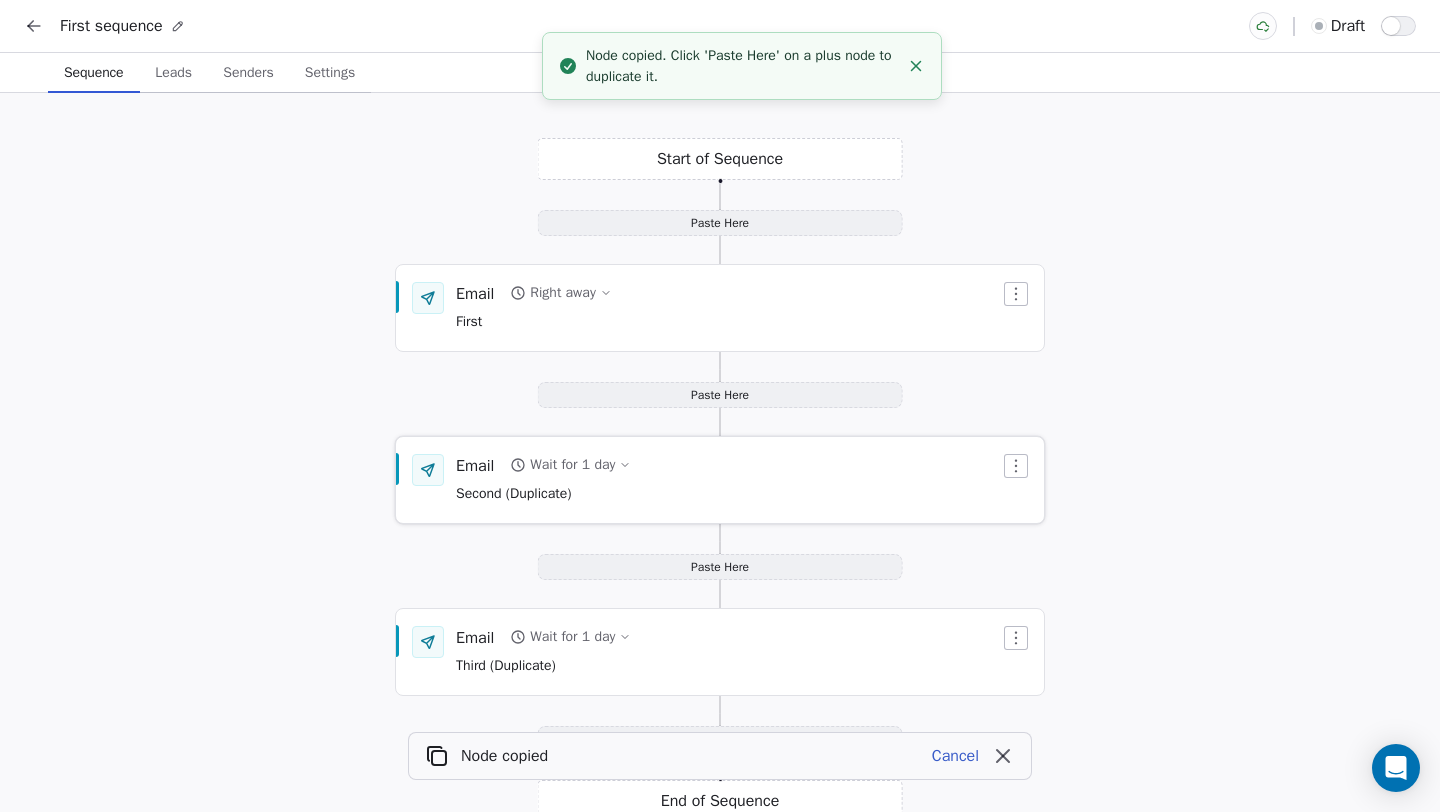 click on "Wait for 1 day" at bounding box center [572, 465] 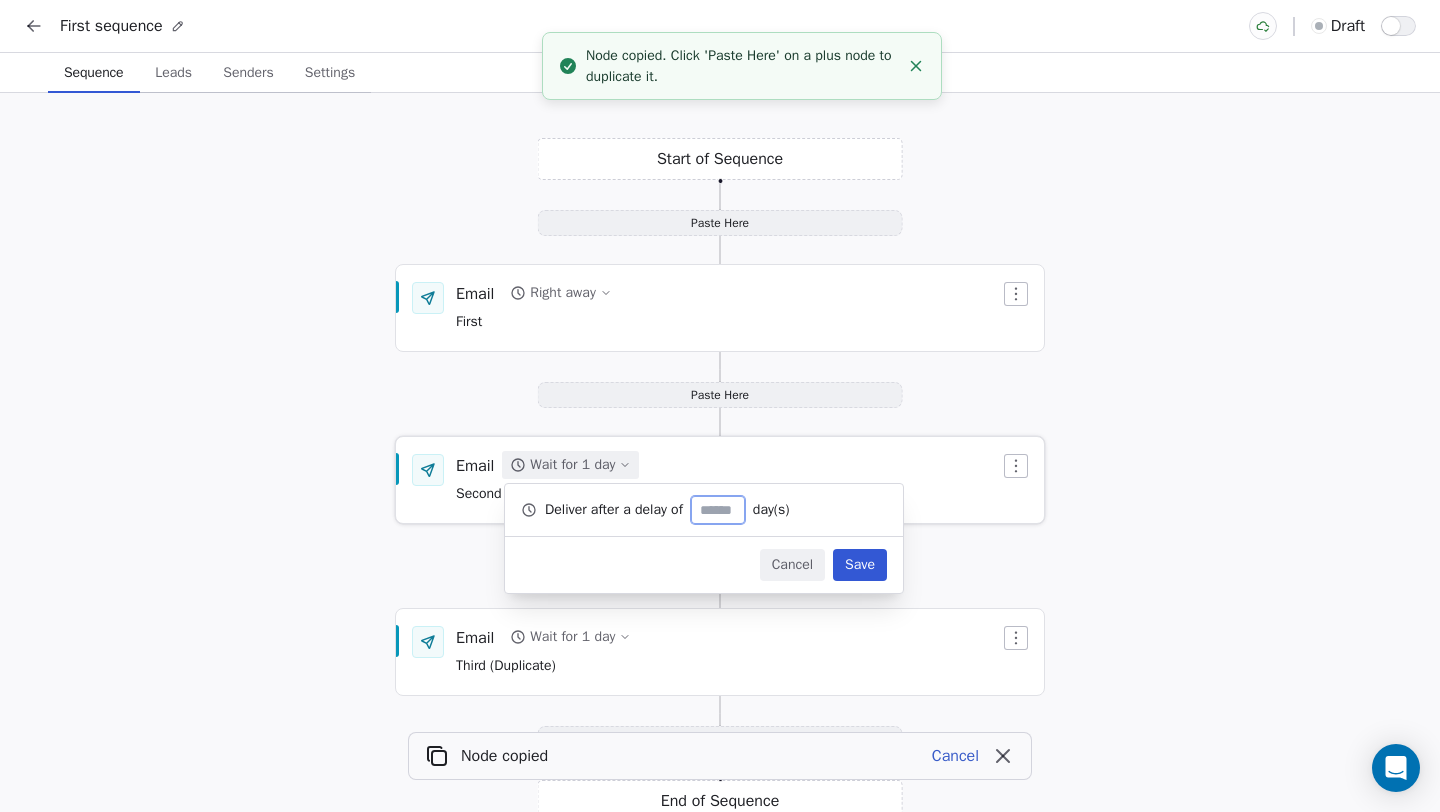 click on "Email Wait for 1 day Second (Duplicate)" at bounding box center (728, 480) 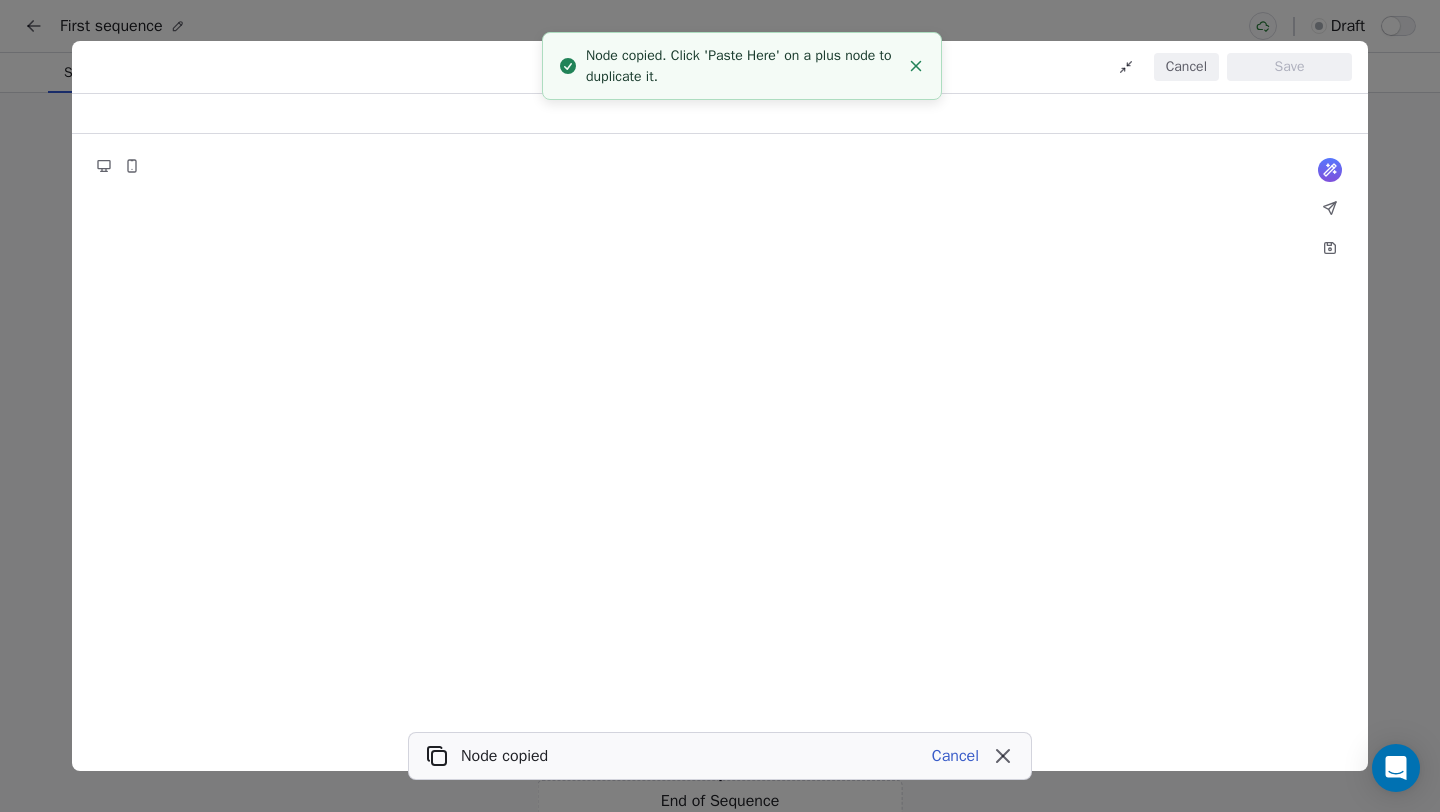 click at bounding box center [720, 433] 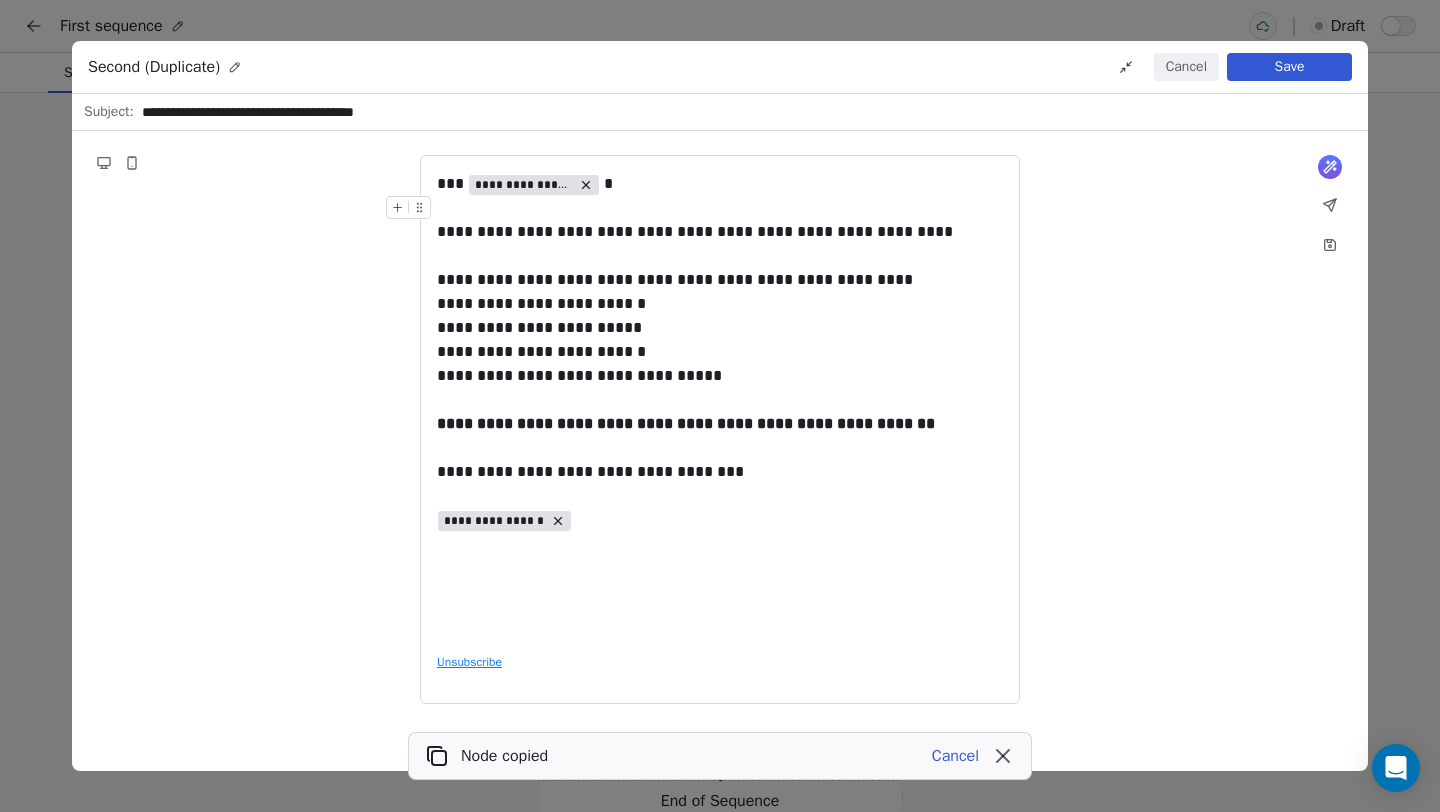 click 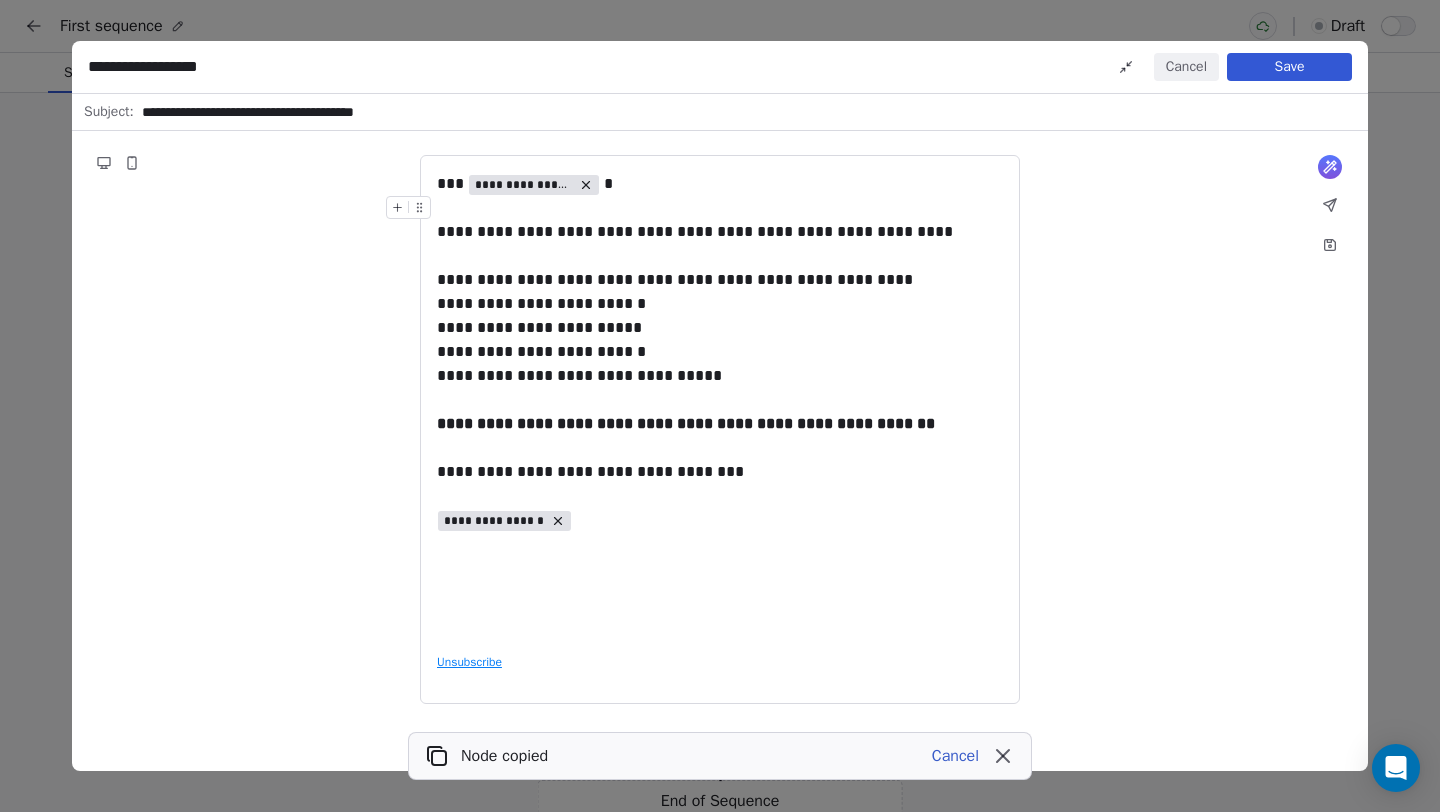type 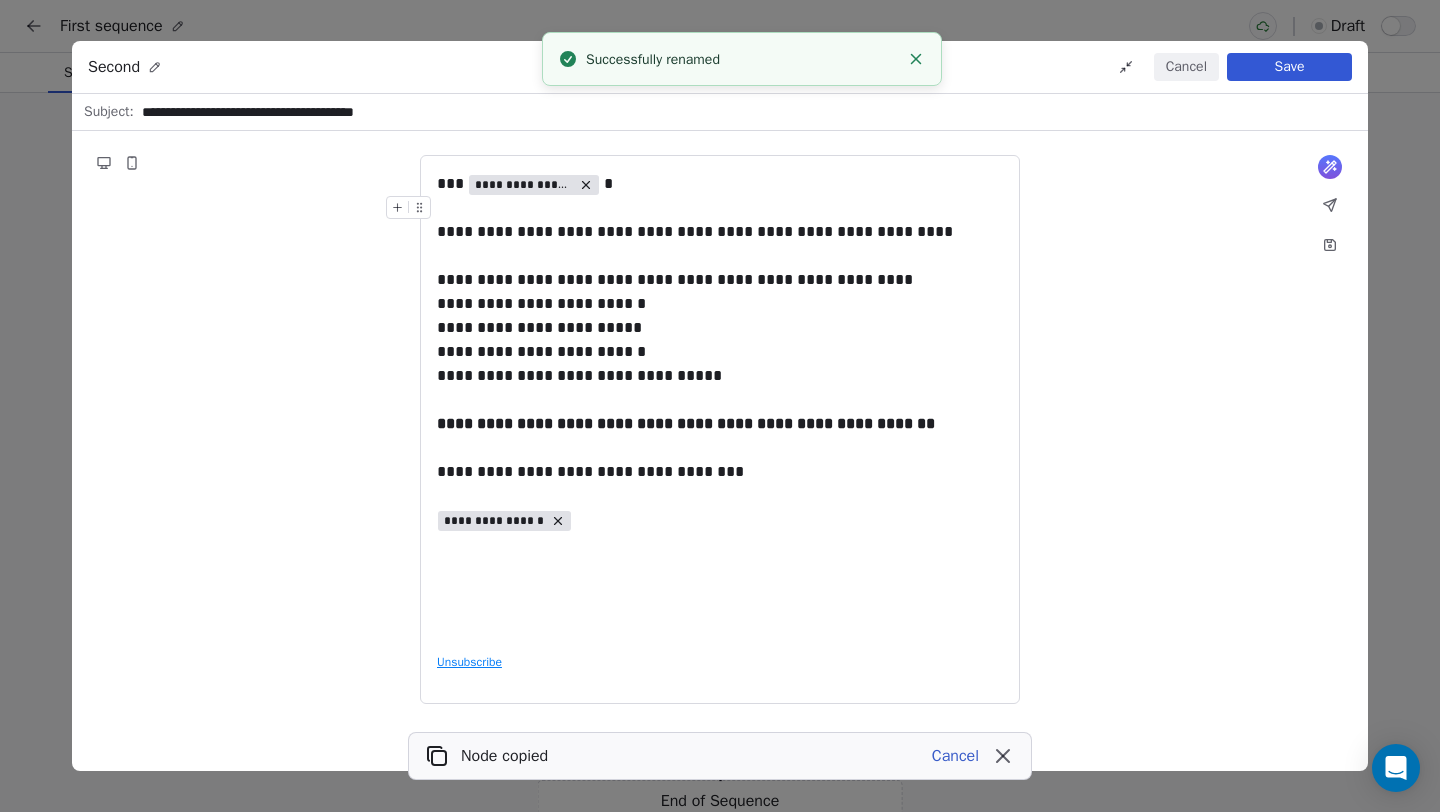 click on "Cancel" at bounding box center [1186, 67] 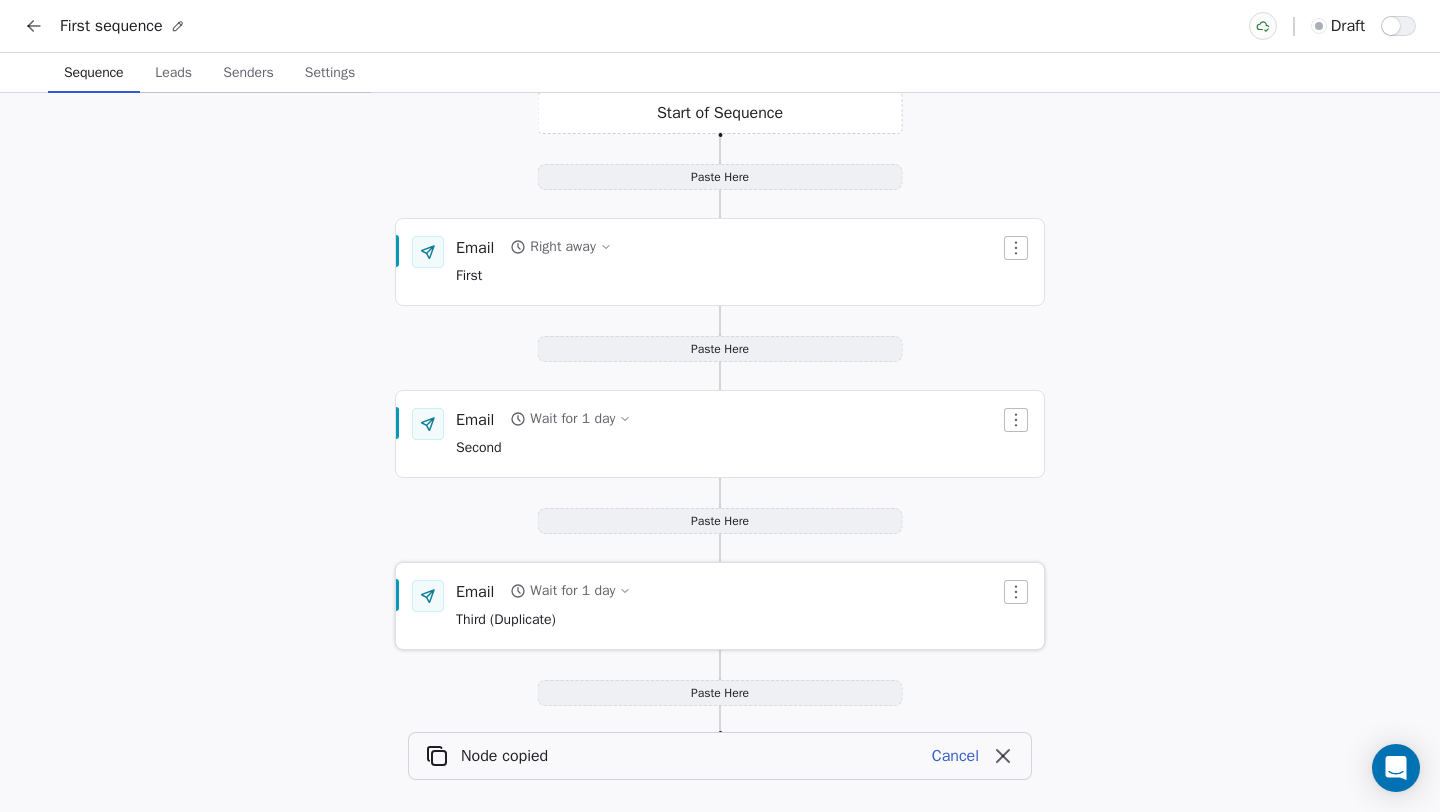 click on "Email Wait for 1 day Third (Duplicate)" at bounding box center [728, 606] 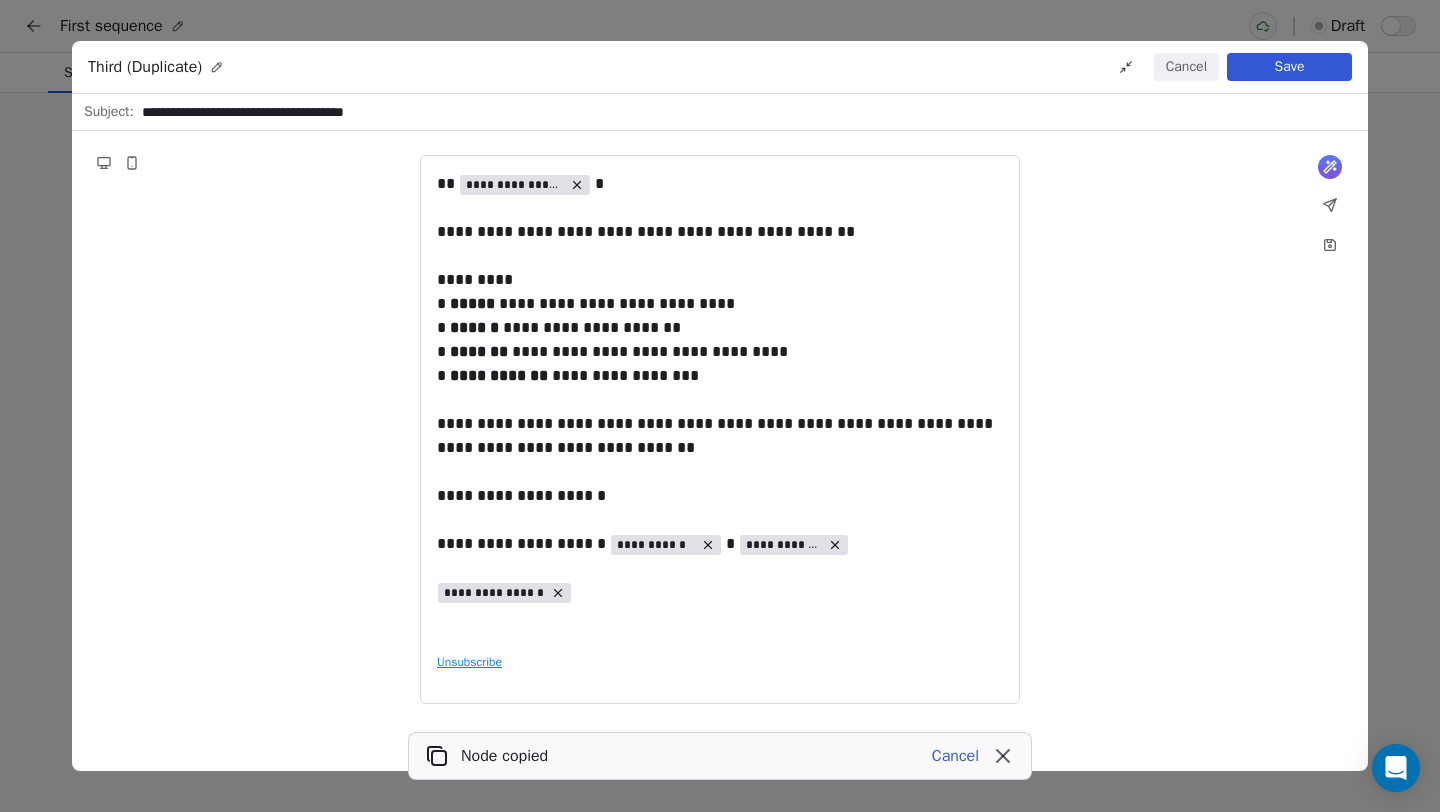 click at bounding box center [217, 67] 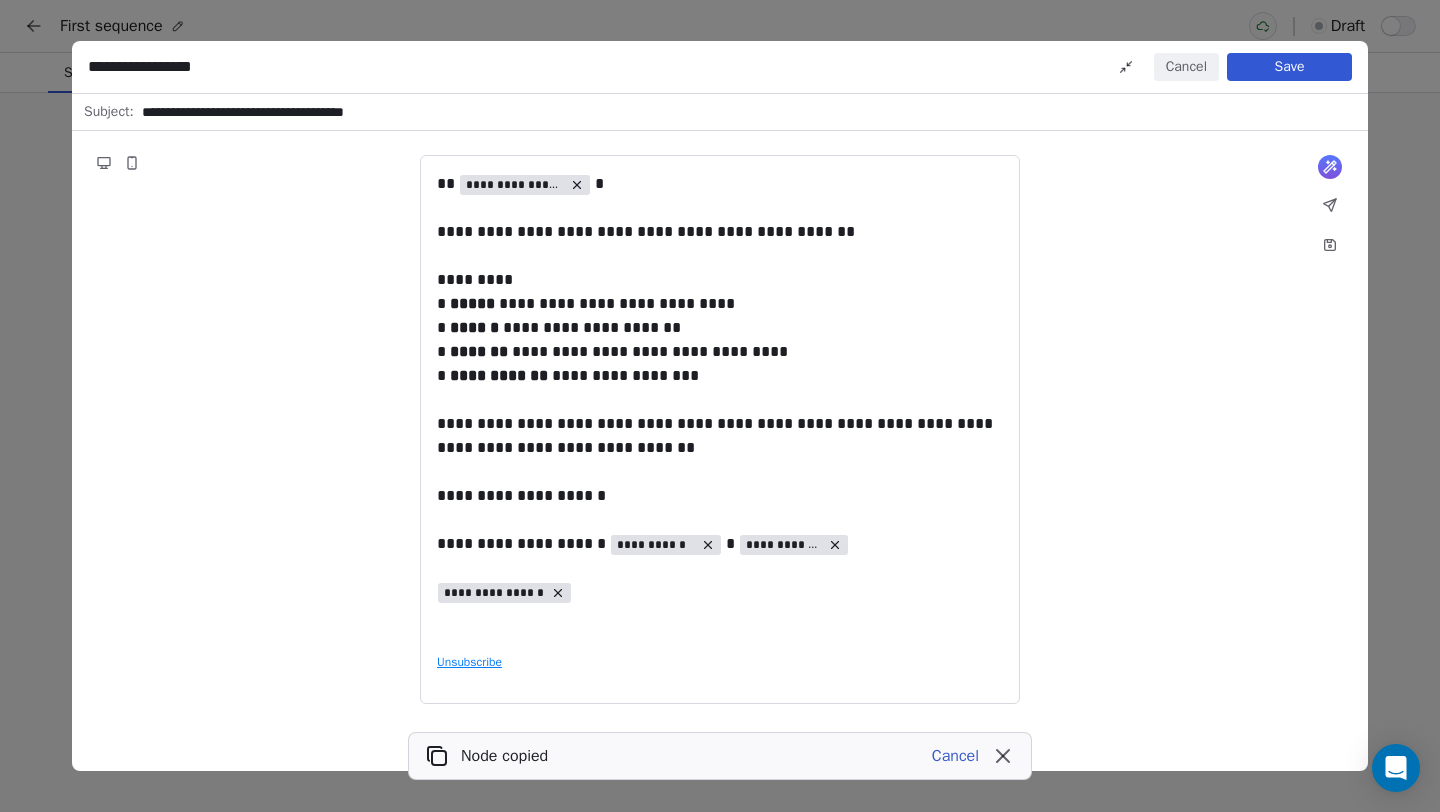 type 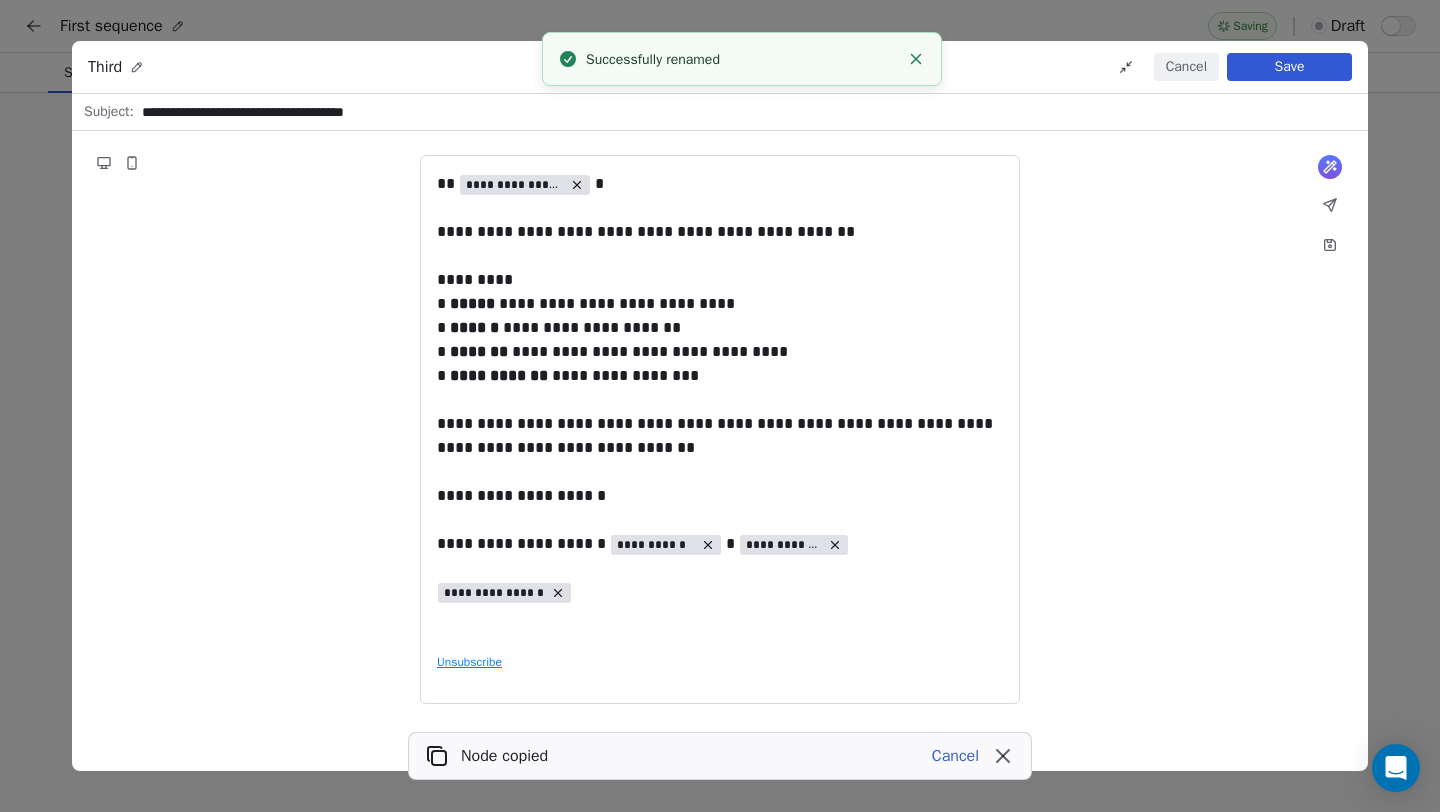 click 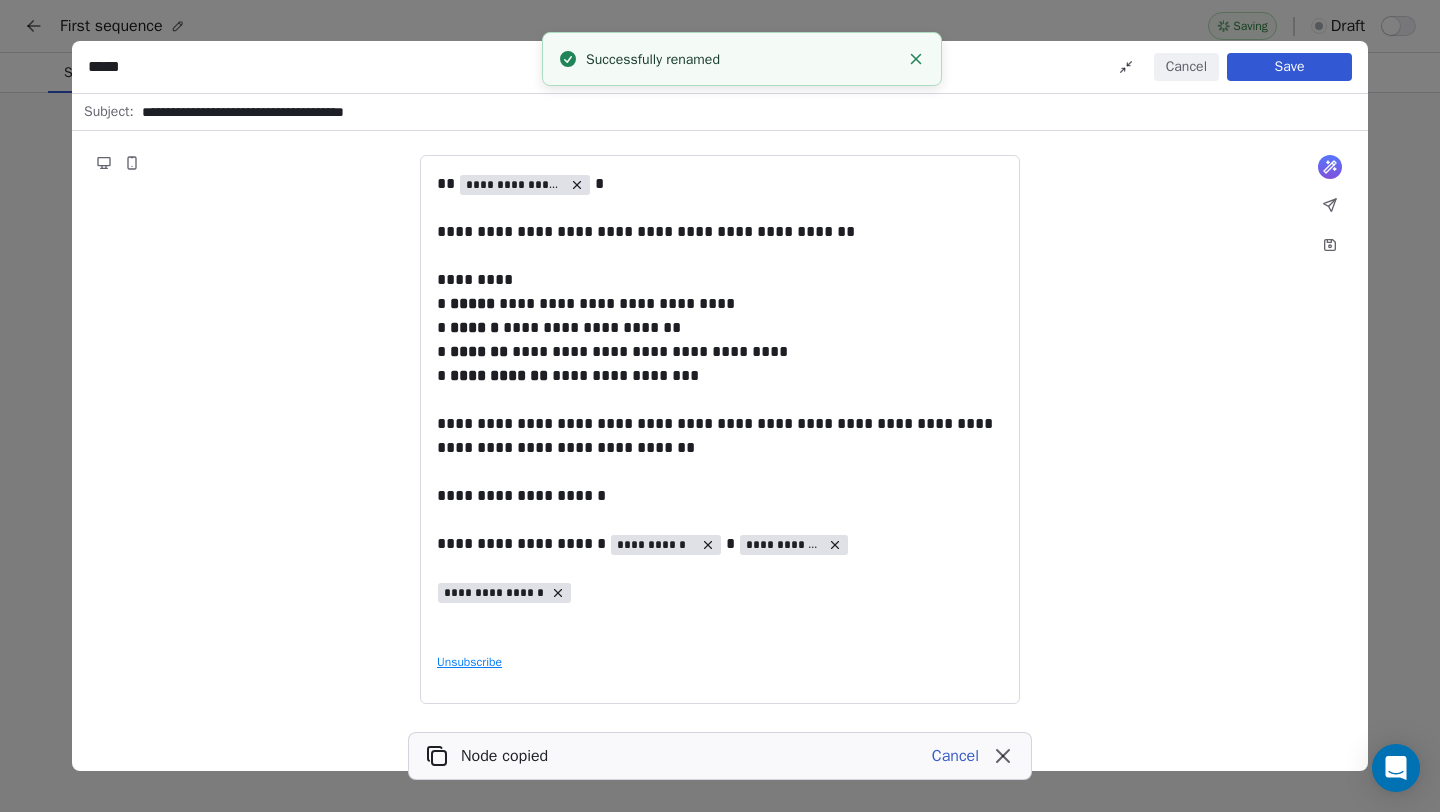 type 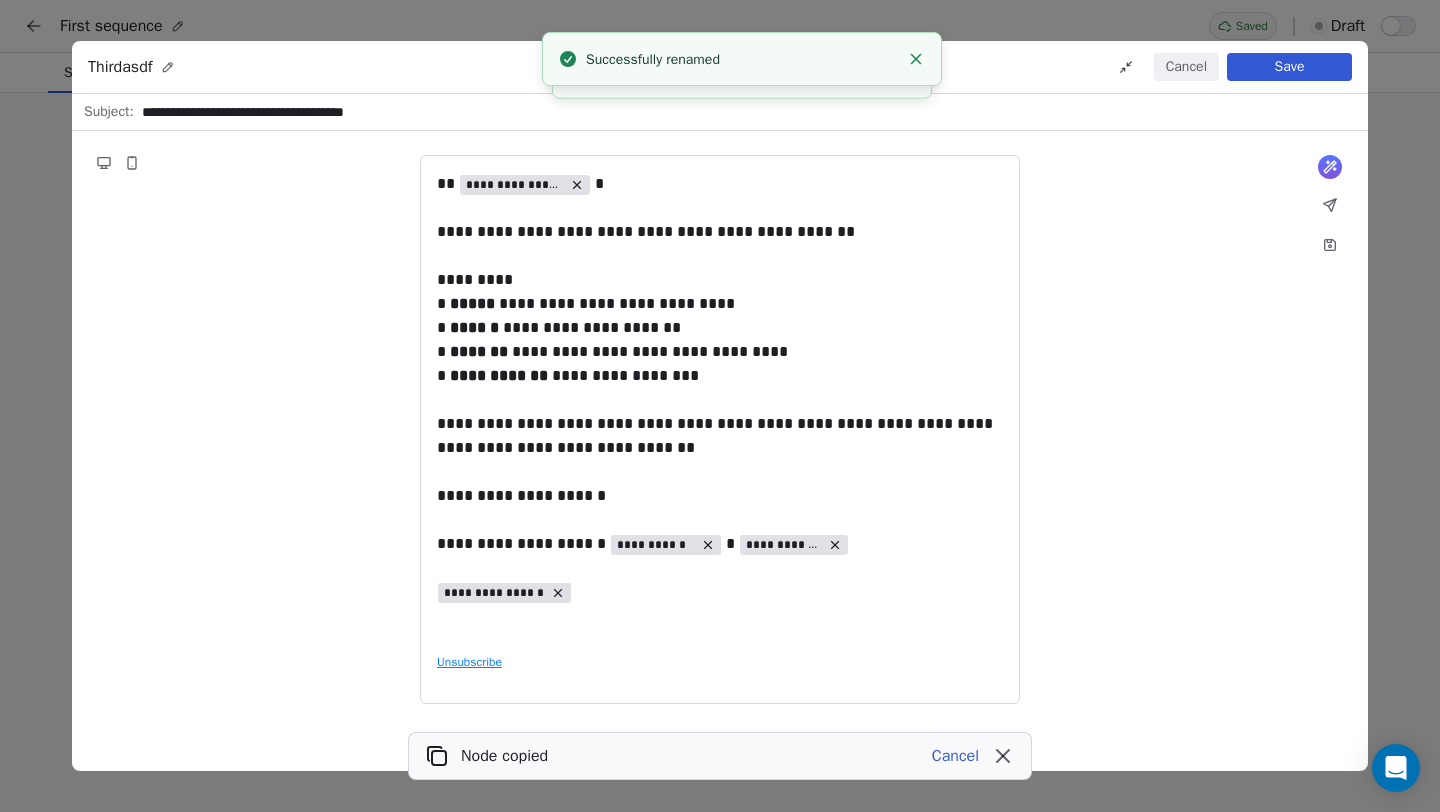 click 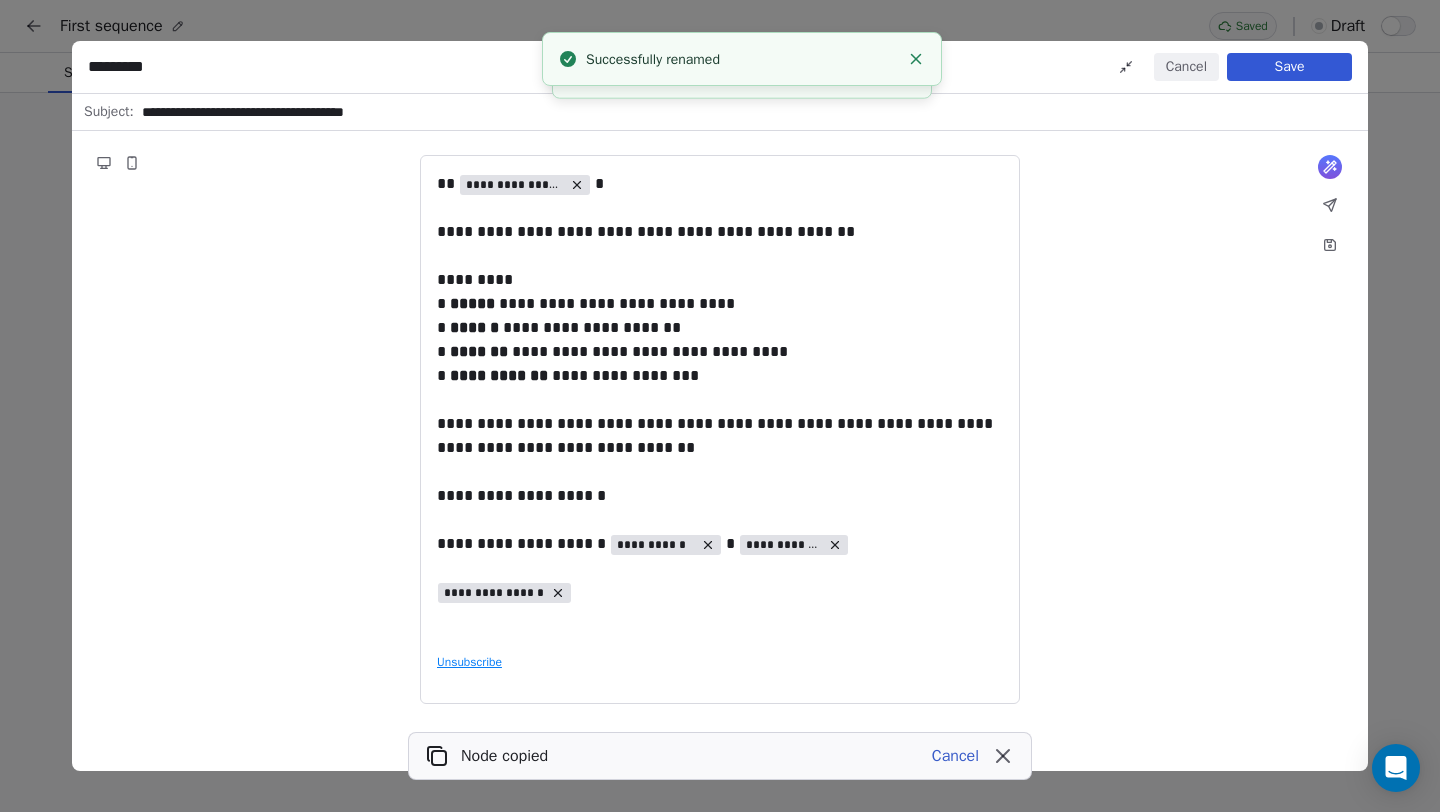 type 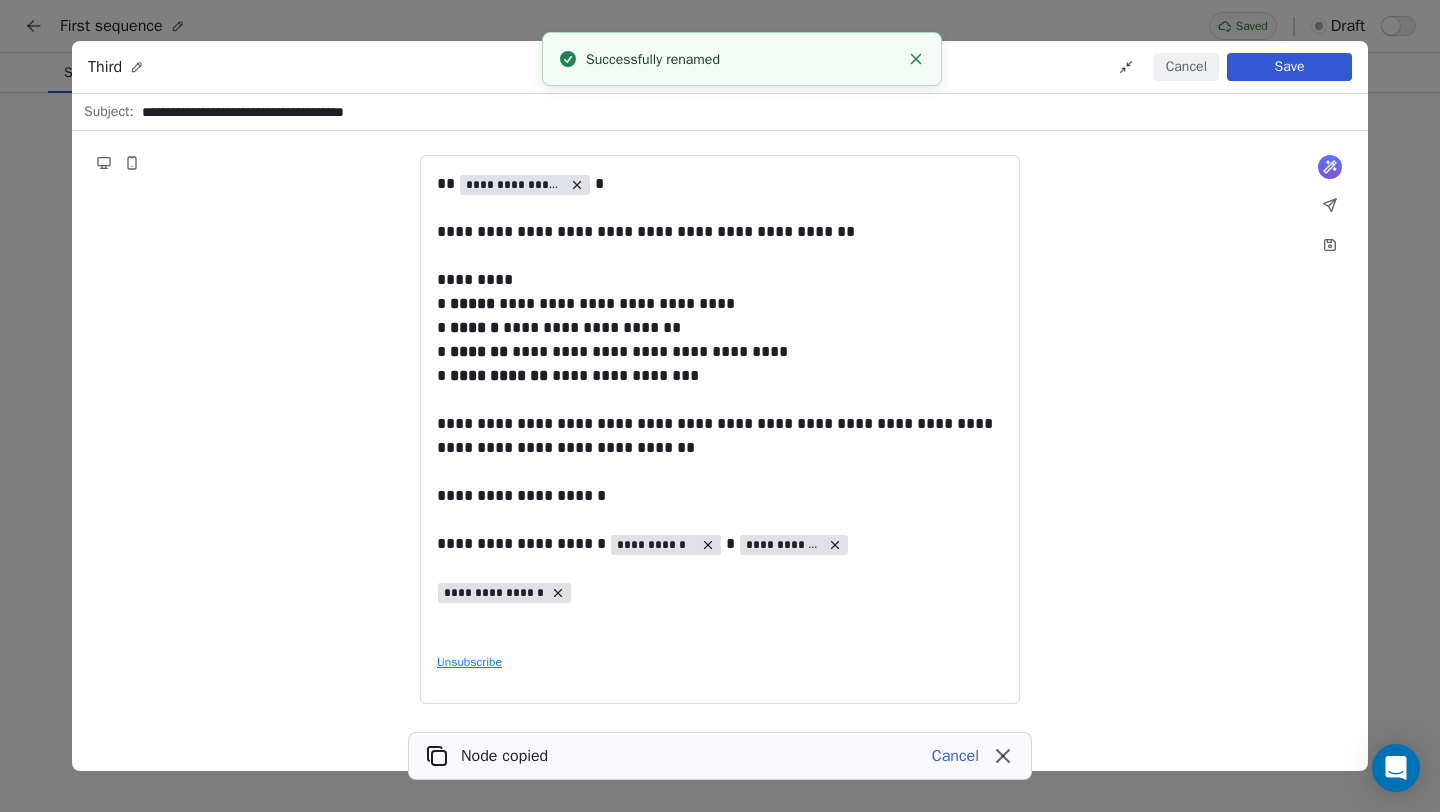 click on "Cancel" at bounding box center (1186, 67) 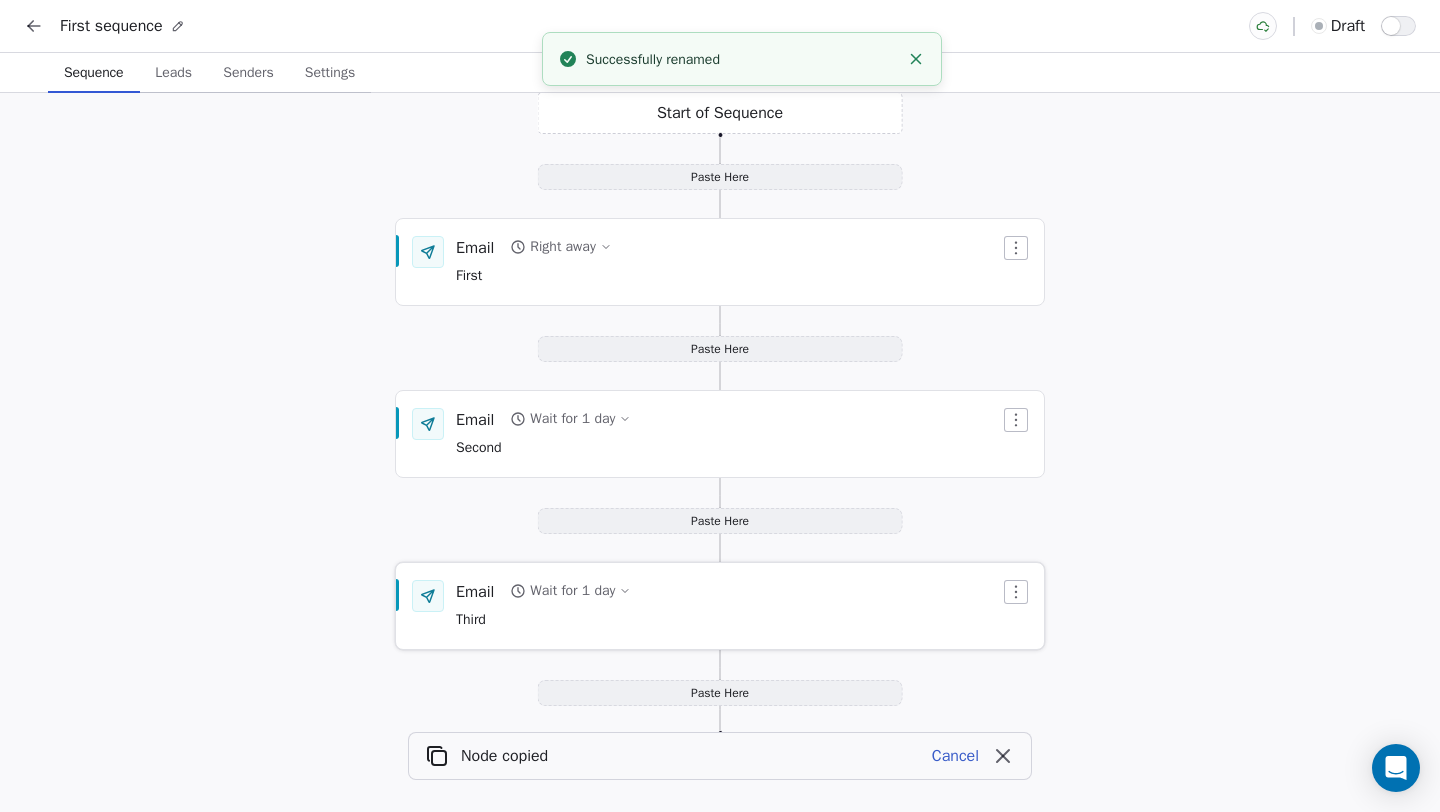 click on "Email Wait for 1 day Third" at bounding box center (728, 606) 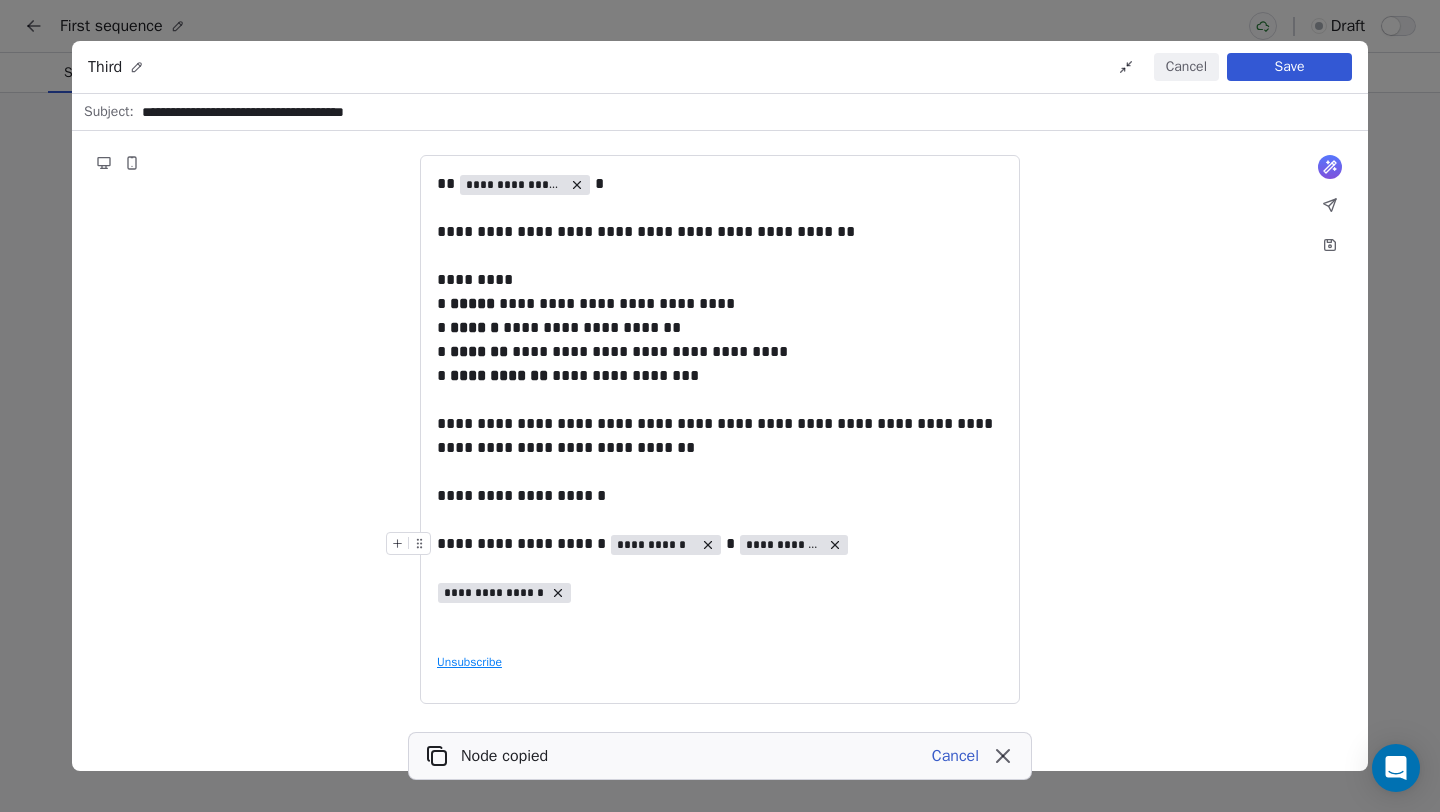 click on "Cancel" at bounding box center (955, 756) 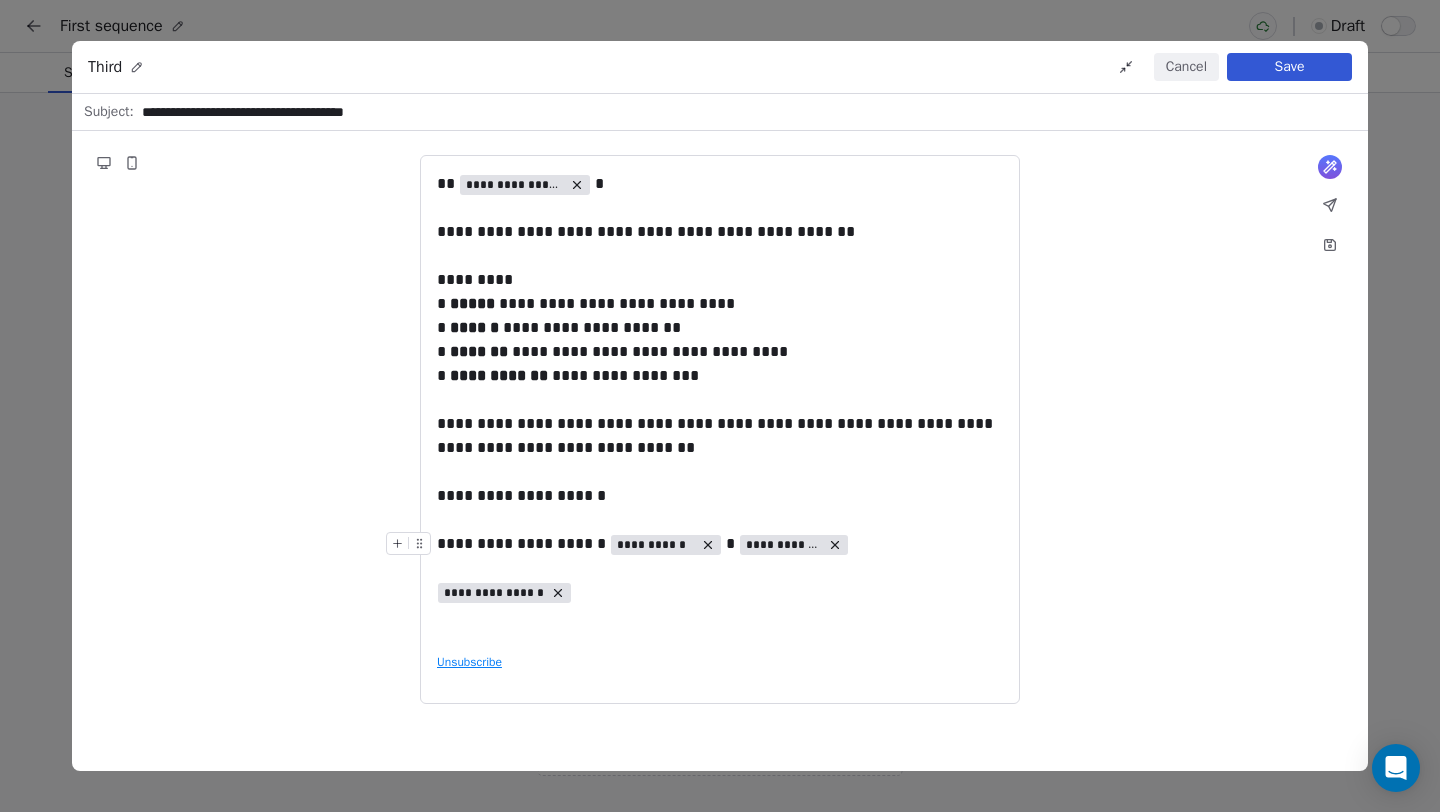 click on "Cancel" at bounding box center [1186, 67] 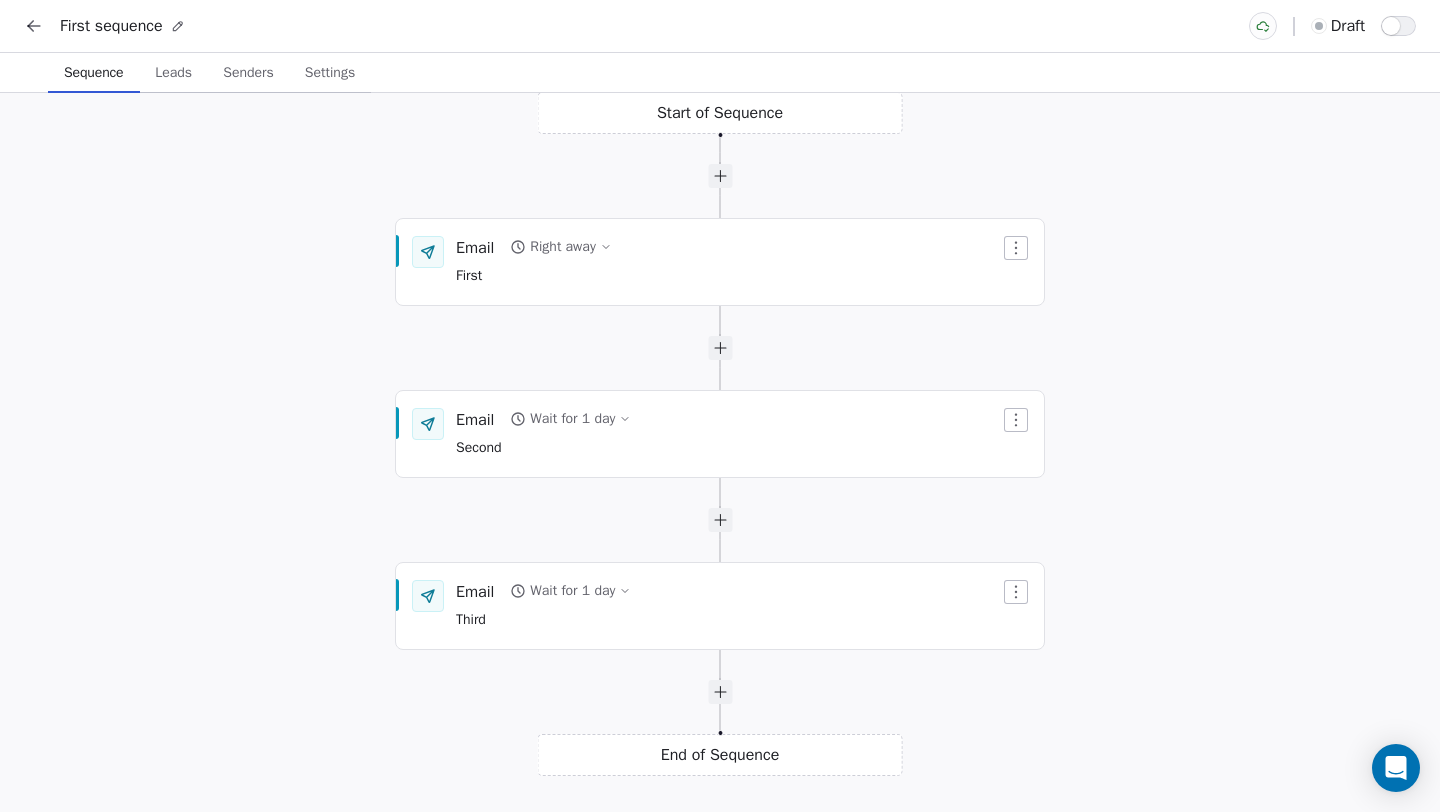 click on "Start of Sequence Email Right away First End of Sequence Email Wait for 1 day Second Email Wait for 1 day Third" at bounding box center (720, 452) 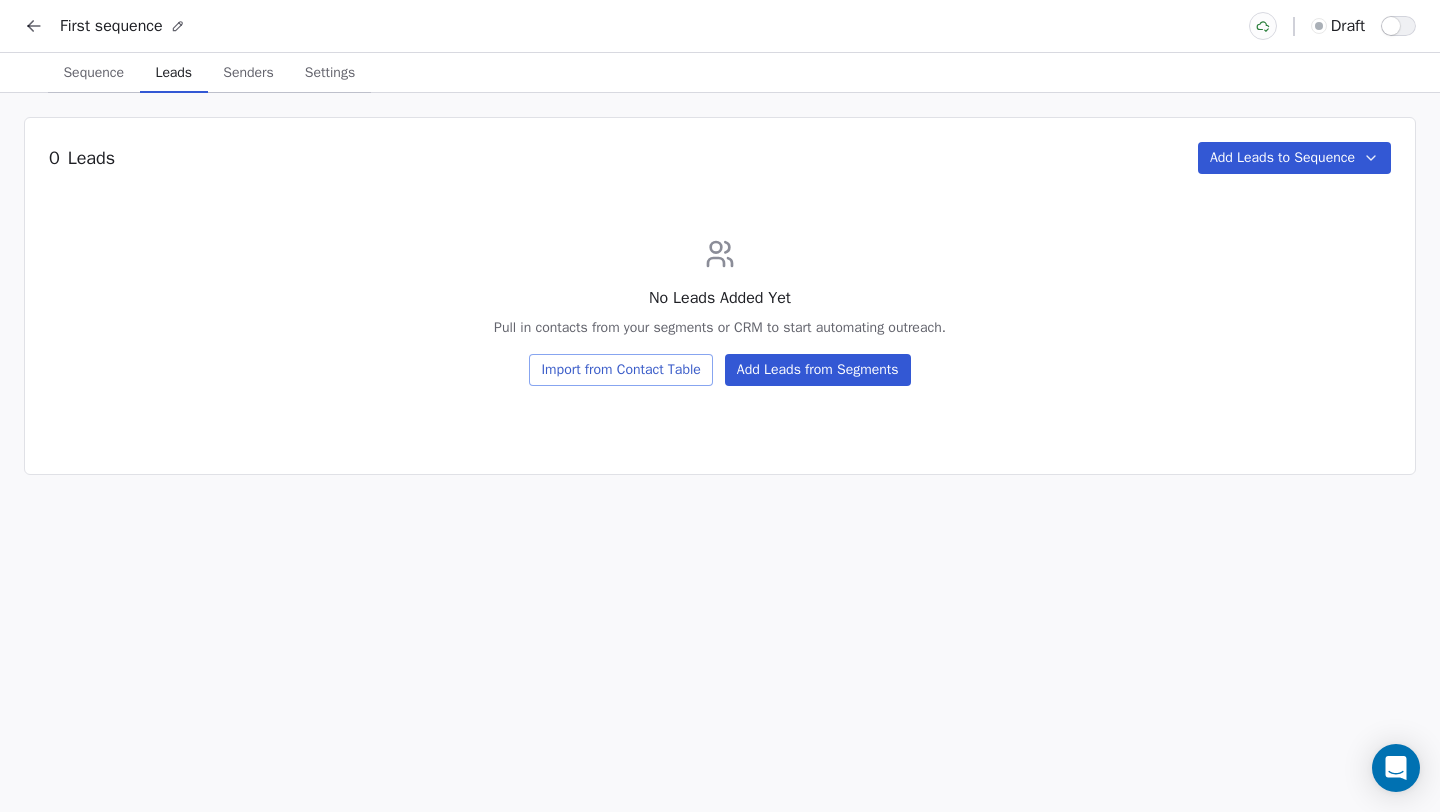 click on "Add Leads from Segments" at bounding box center (818, 370) 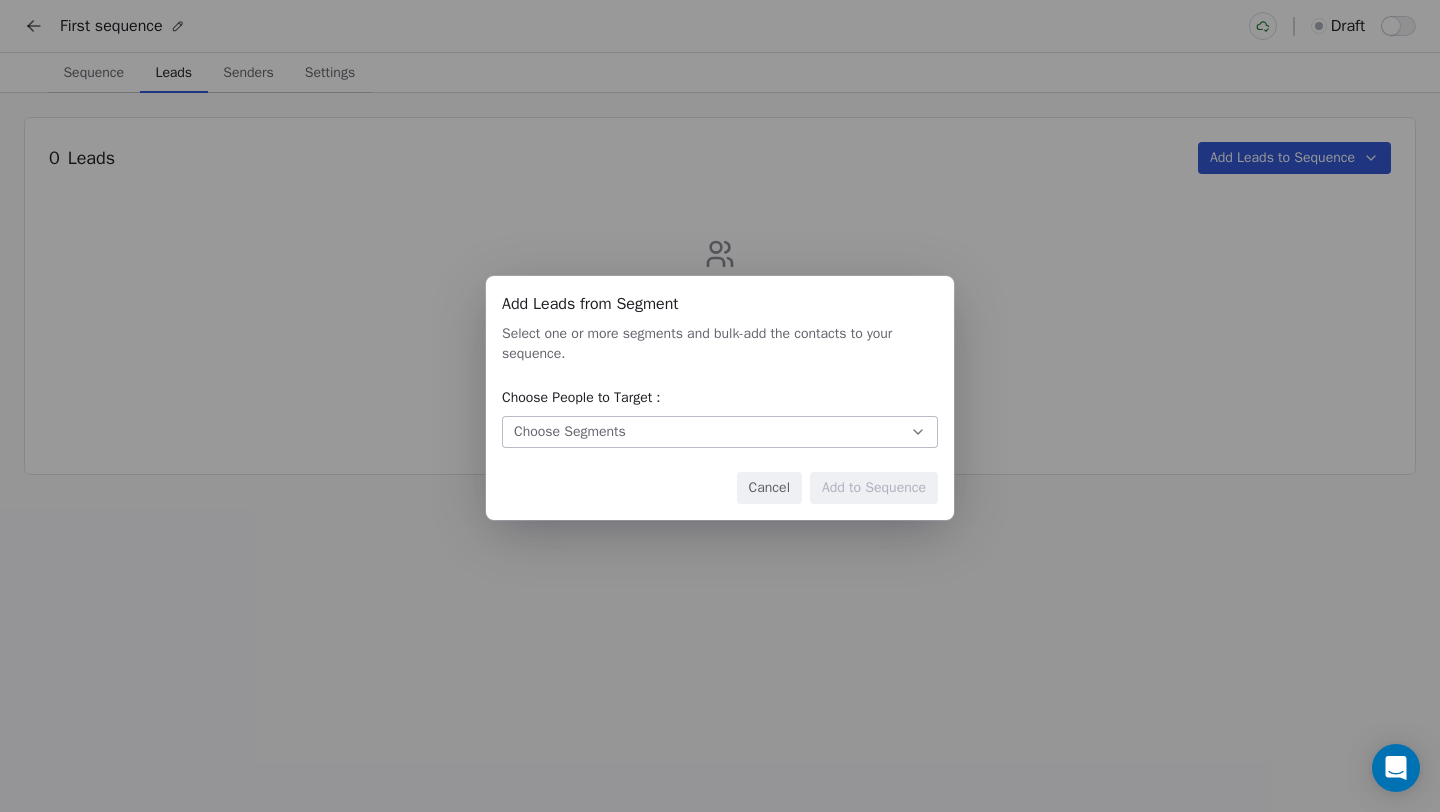 click on "Choose Segments" at bounding box center [720, 432] 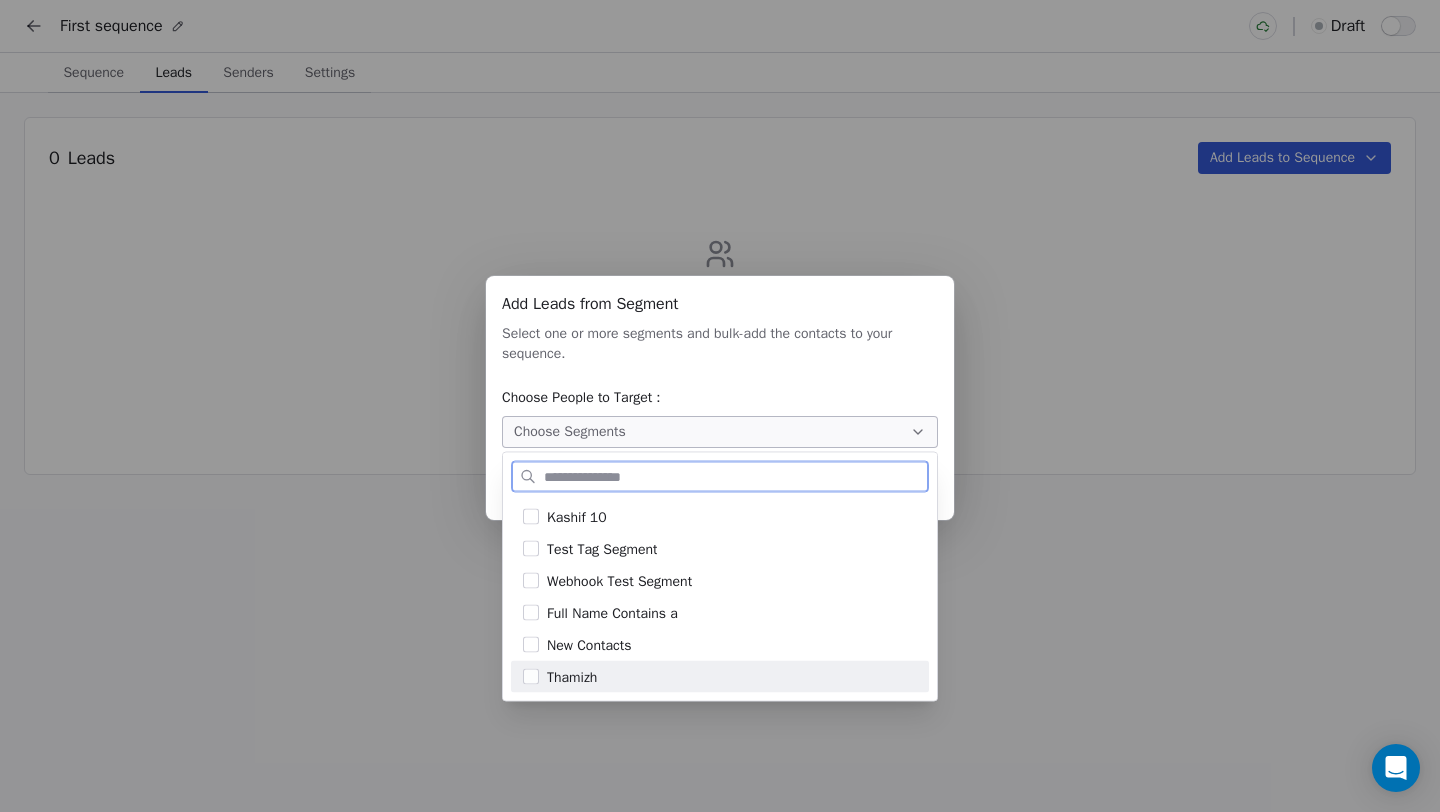 click on "Thamizh" at bounding box center (732, 676) 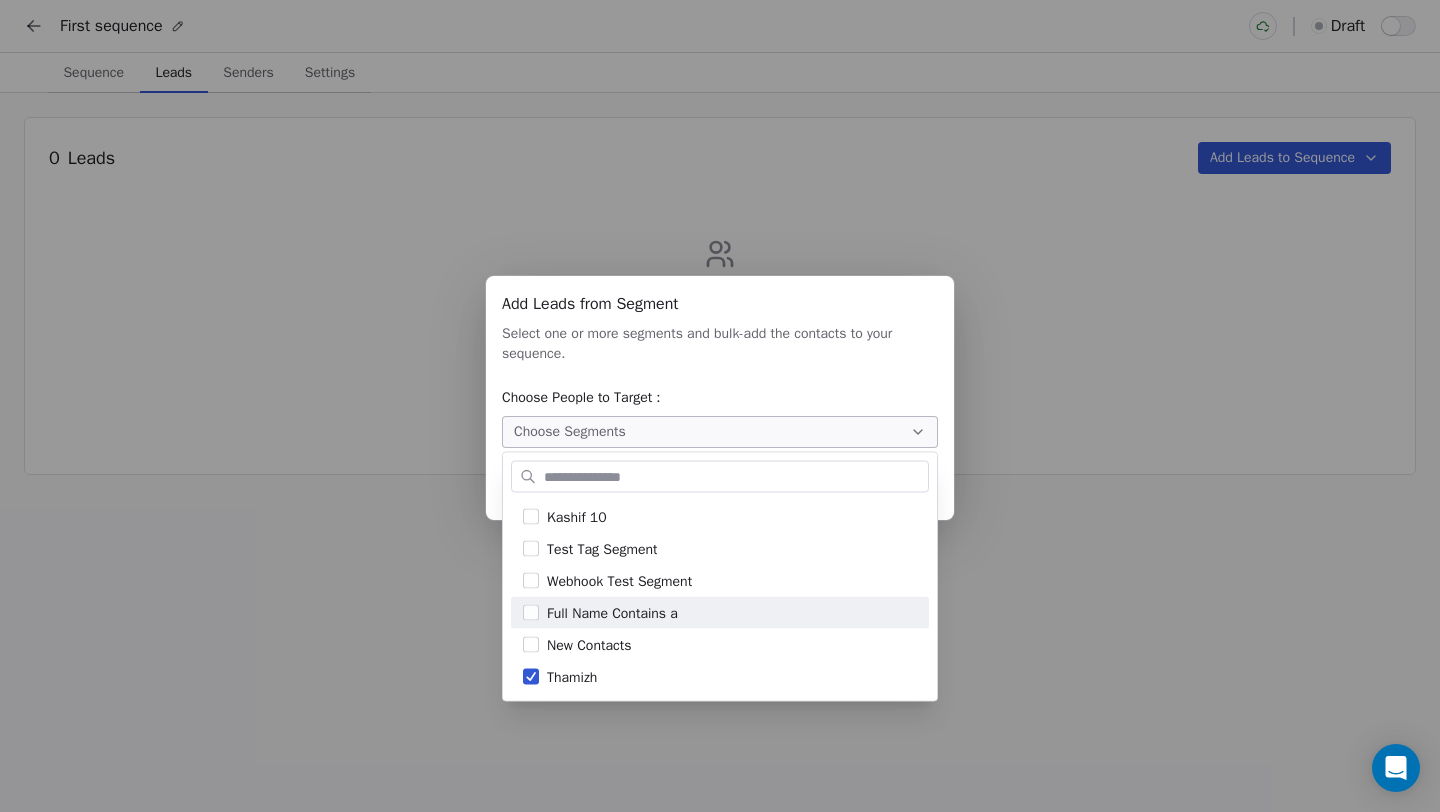 click on "Add Leads from Segment Add Leads from Segment Select one or more segments and bulk-add the contacts to your sequence. Choose People to Target : Choose Segments Cancel Add to Sequence" at bounding box center [720, 406] 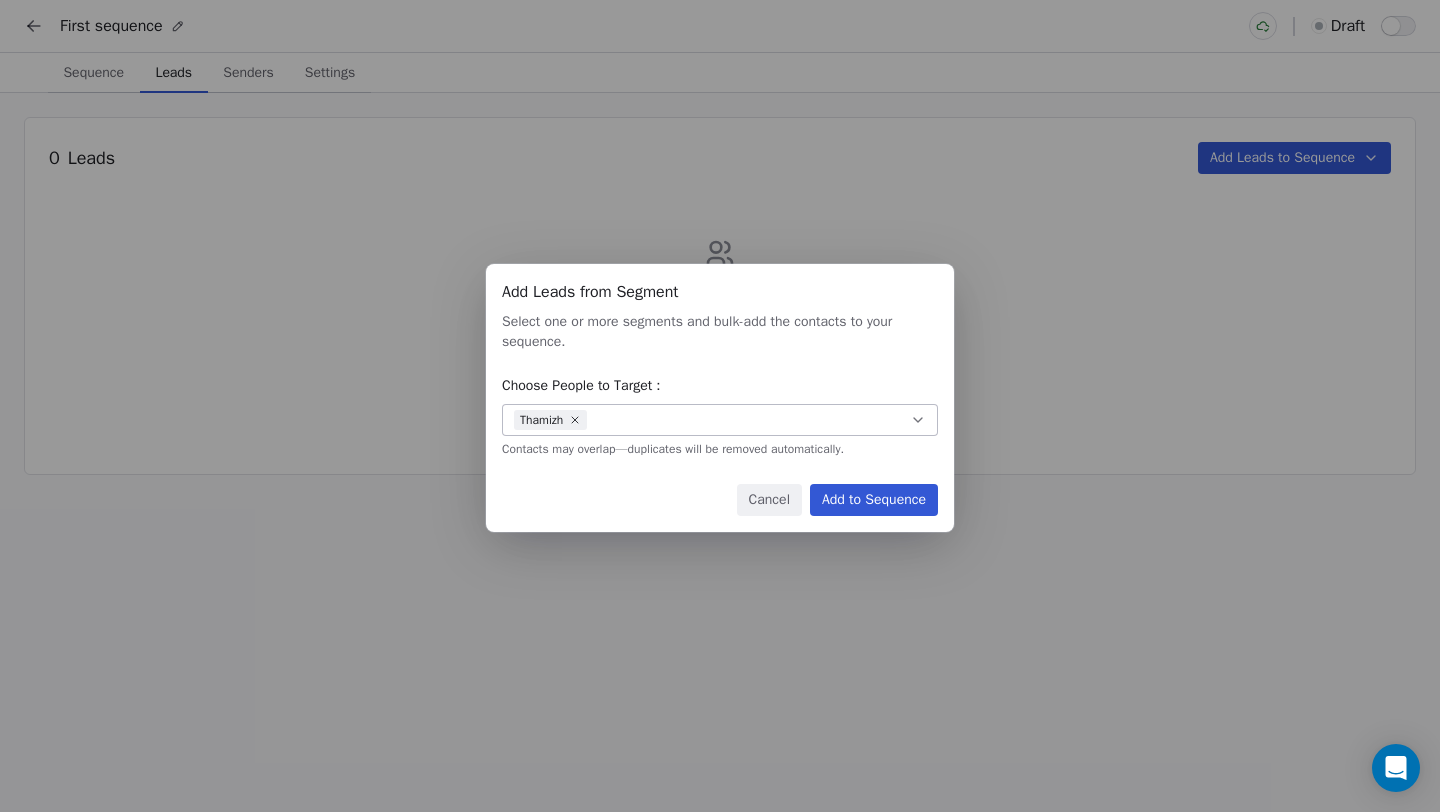 click on "Add to Sequence" at bounding box center [874, 500] 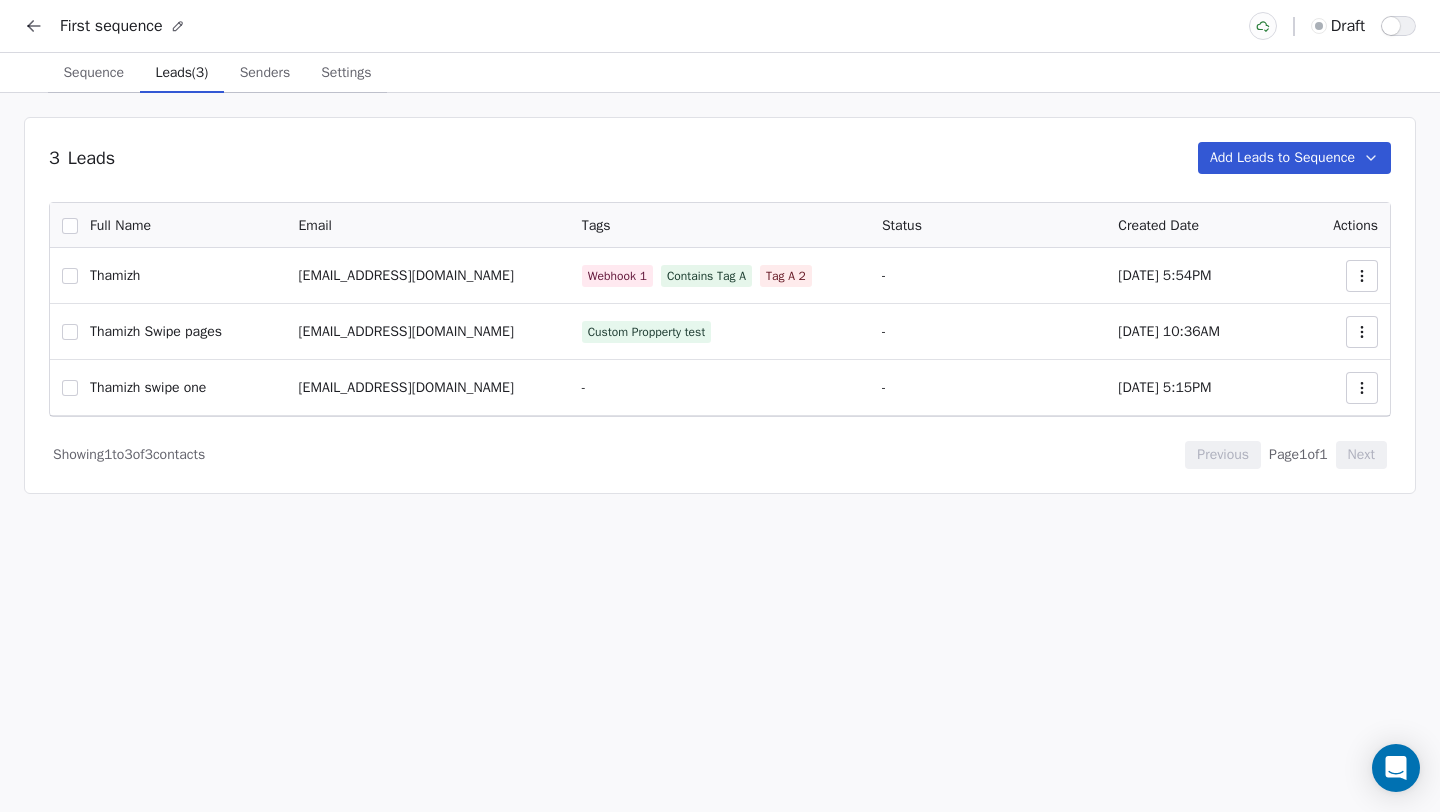 click on "Add Leads to Sequence" at bounding box center (1294, 158) 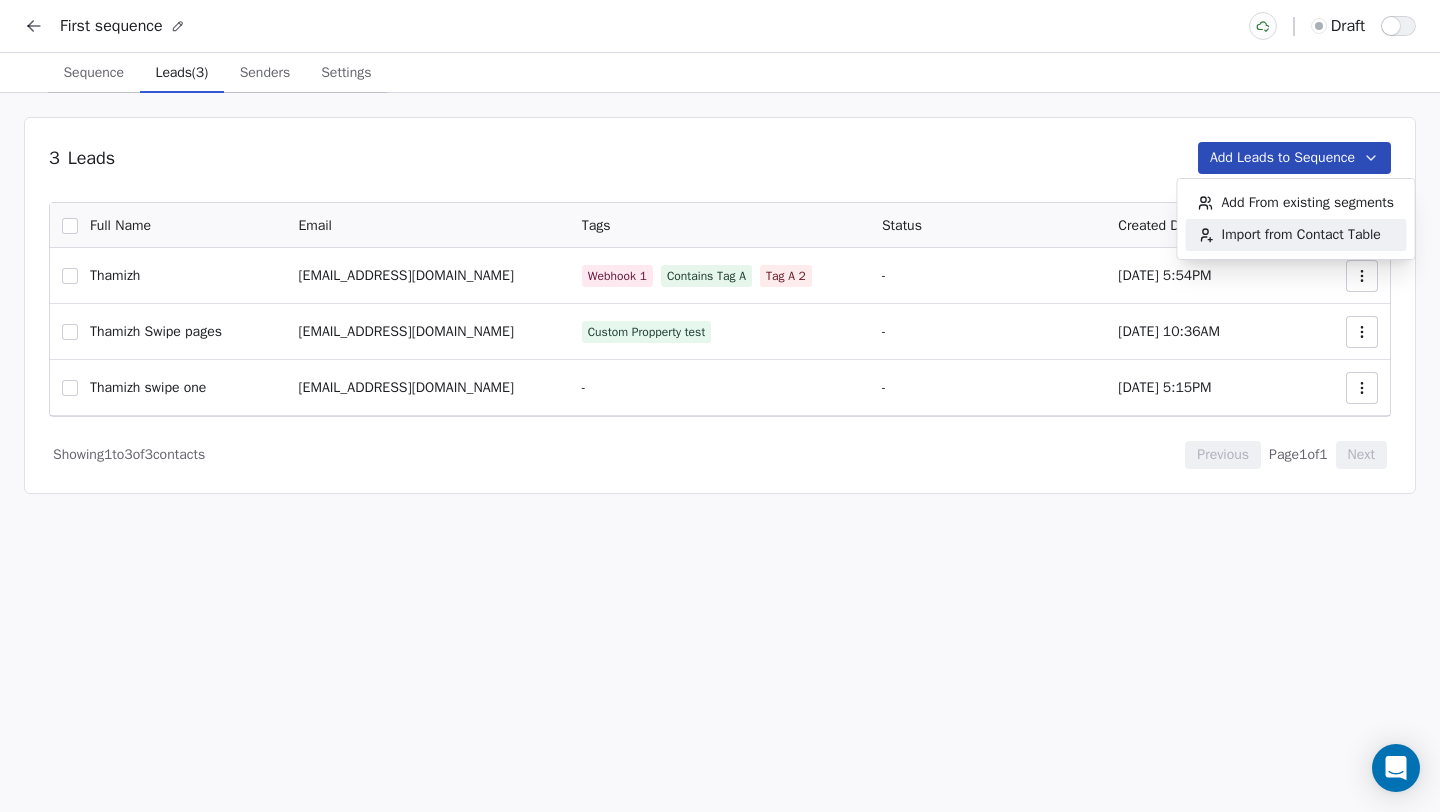 click on "Import from Contact Table" at bounding box center [1296, 235] 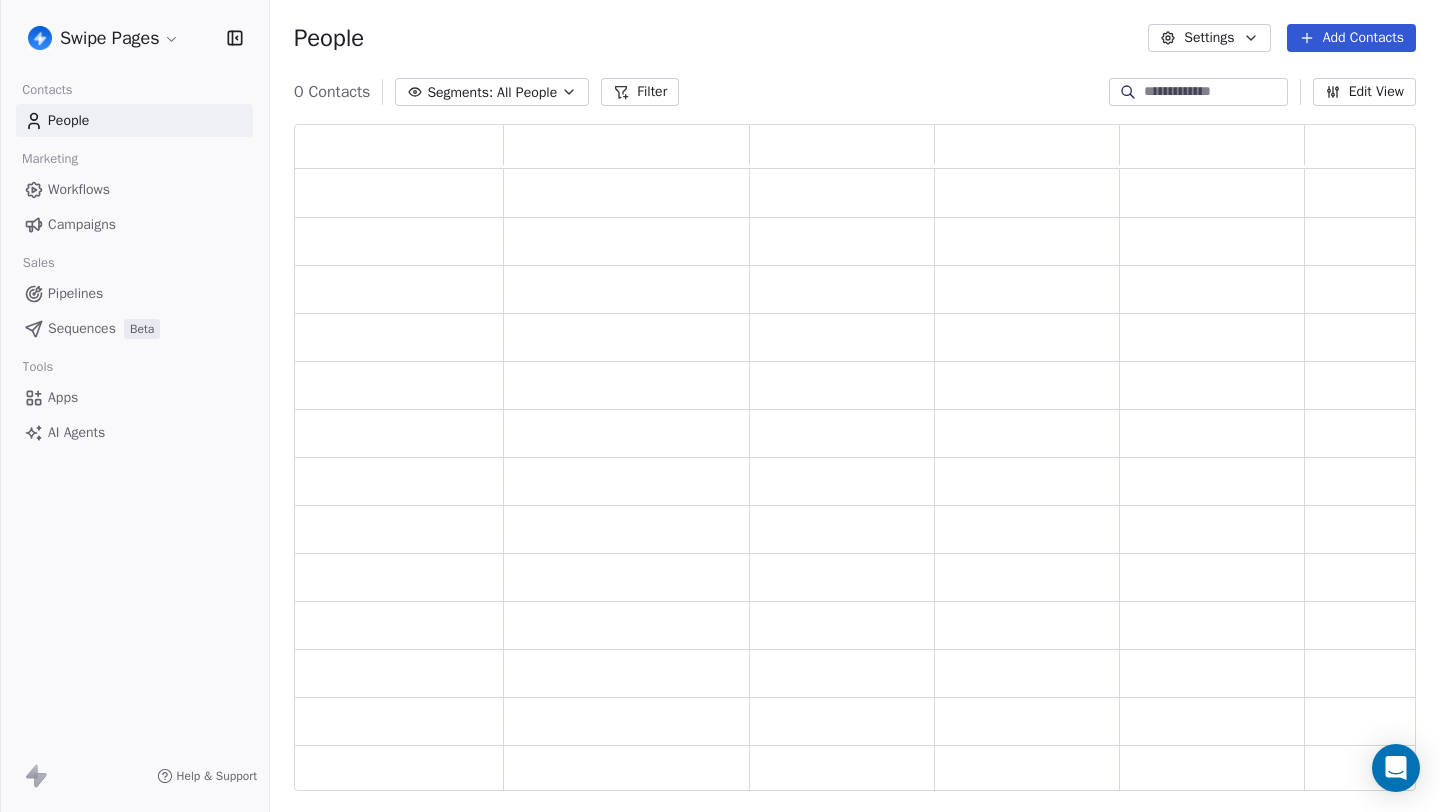 scroll, scrollTop: 1, scrollLeft: 1, axis: both 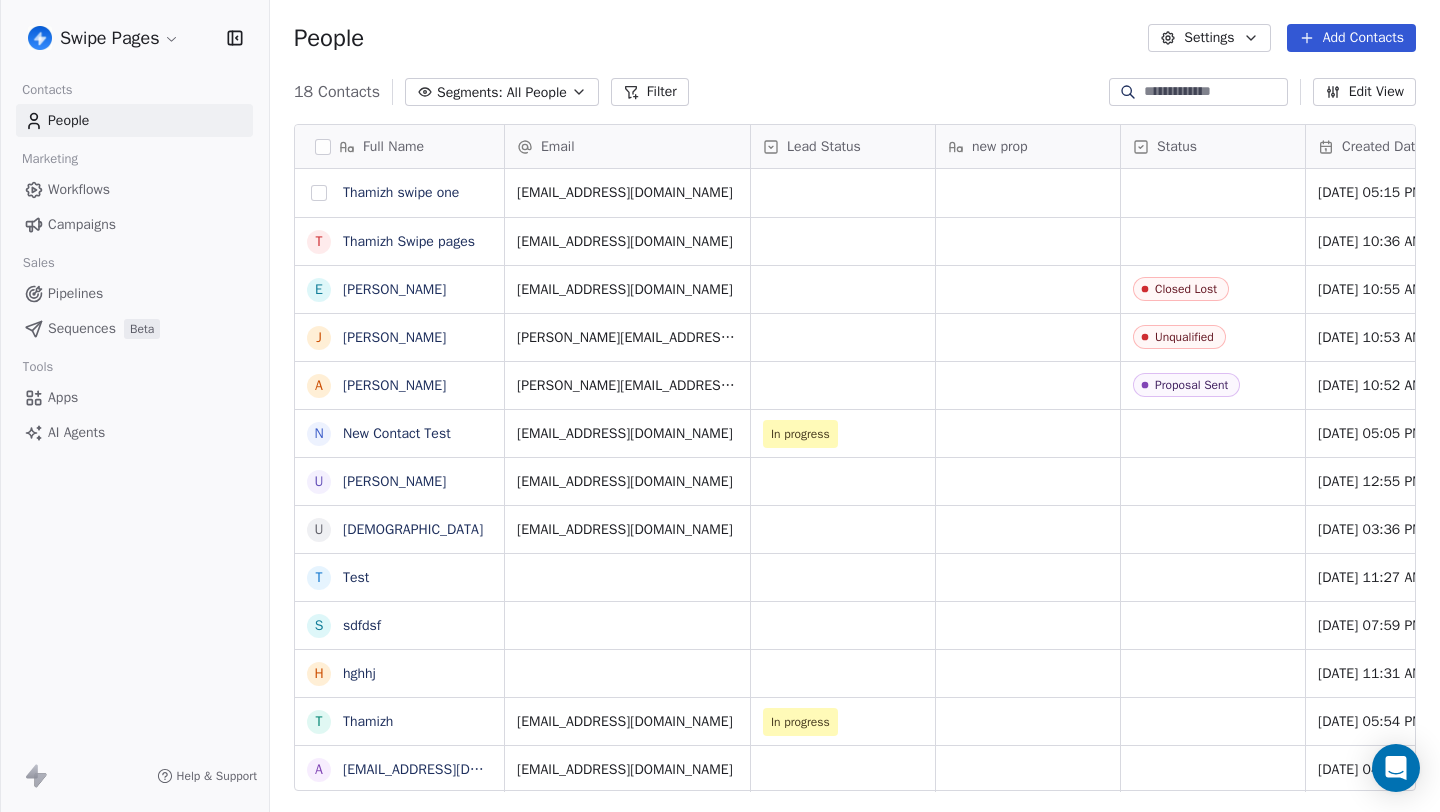 click at bounding box center [319, 193] 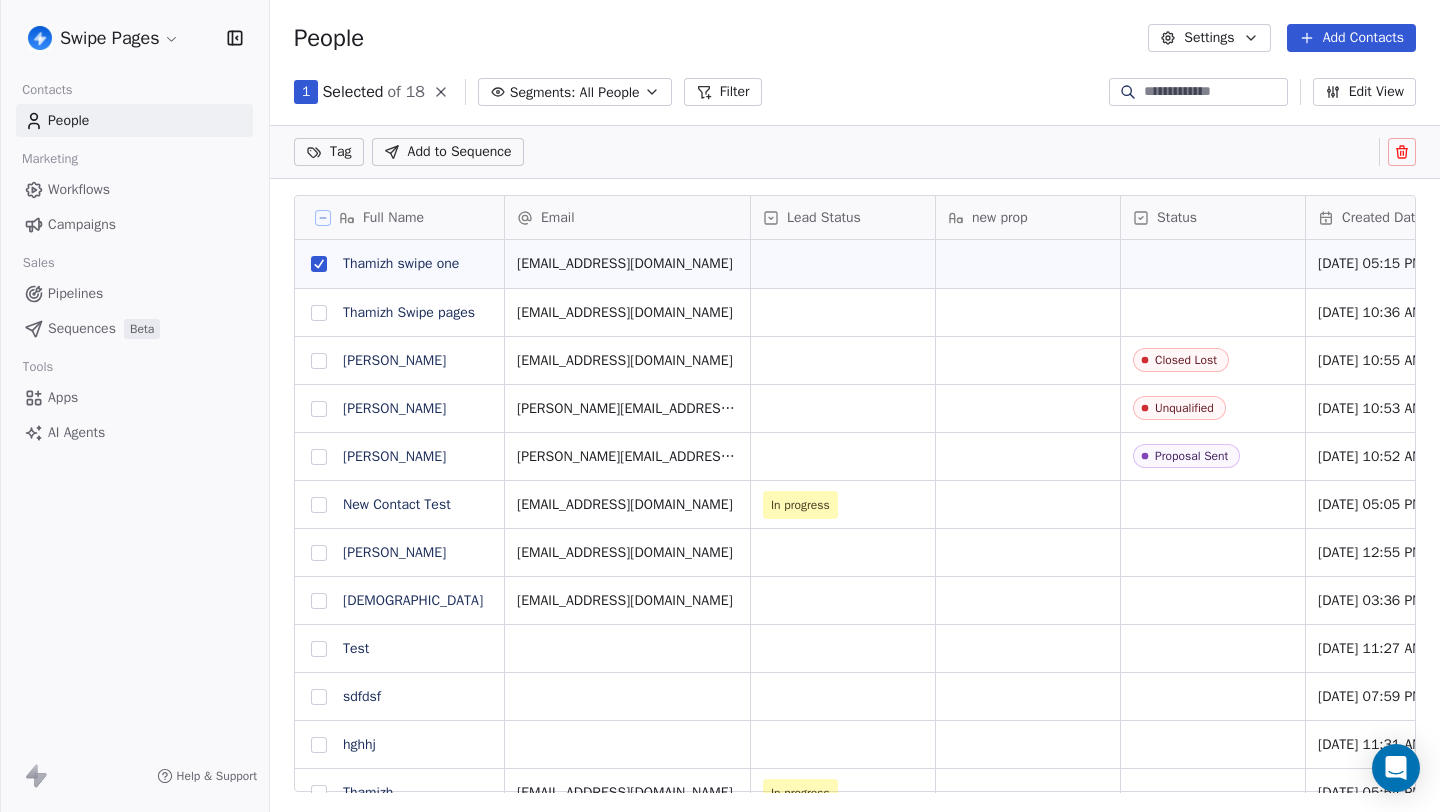 scroll, scrollTop: 644, scrollLeft: 1170, axis: both 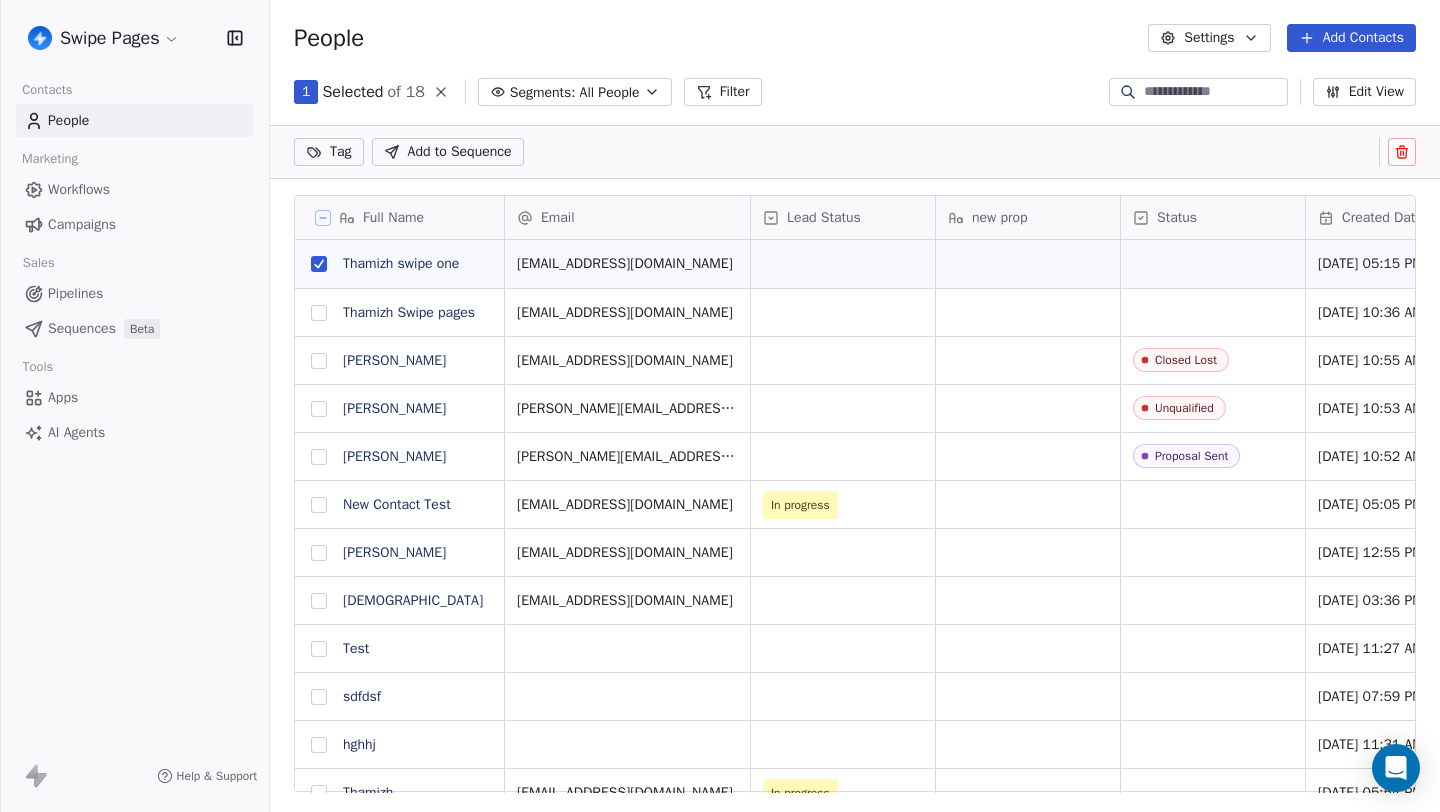 click at bounding box center [319, 264] 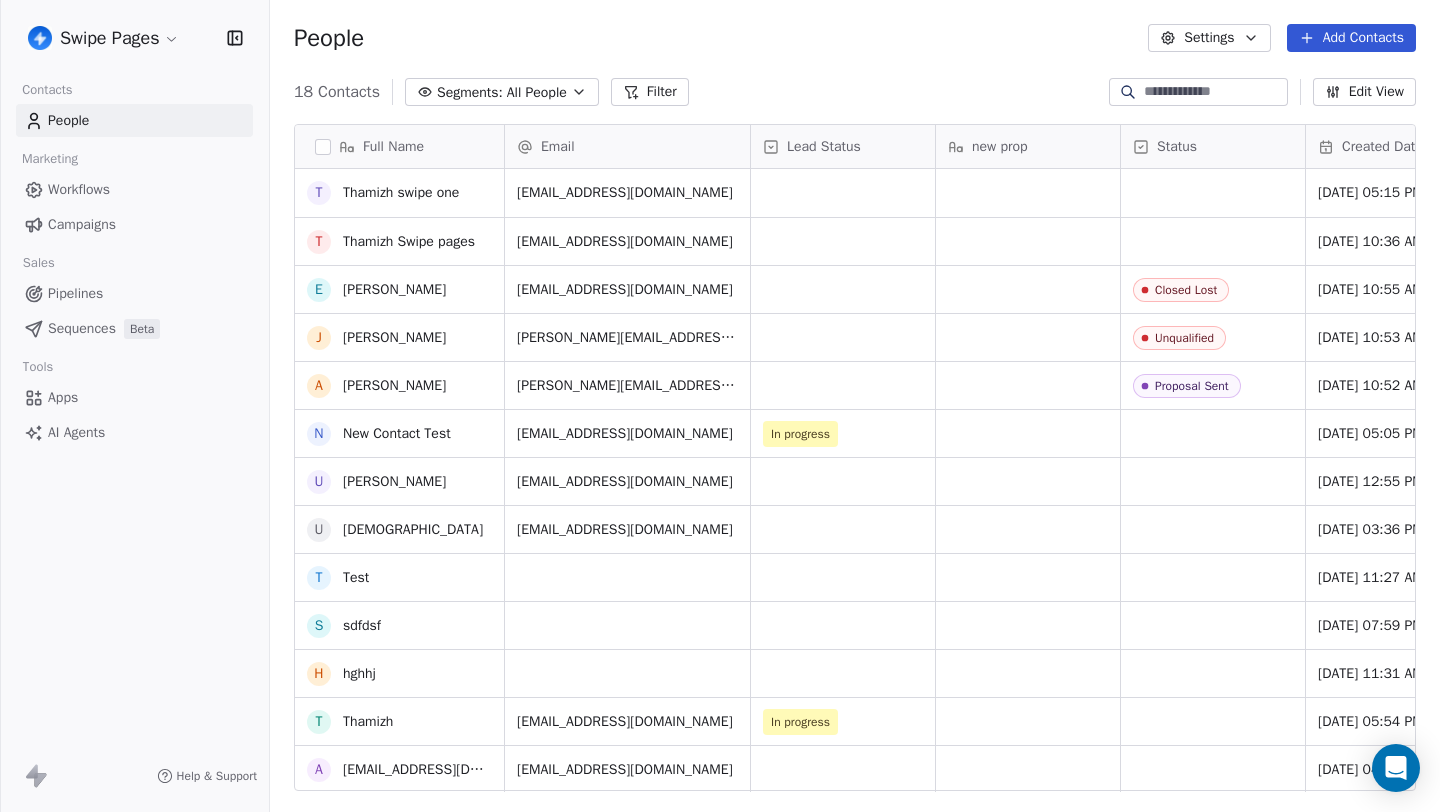 scroll, scrollTop: 174, scrollLeft: 0, axis: vertical 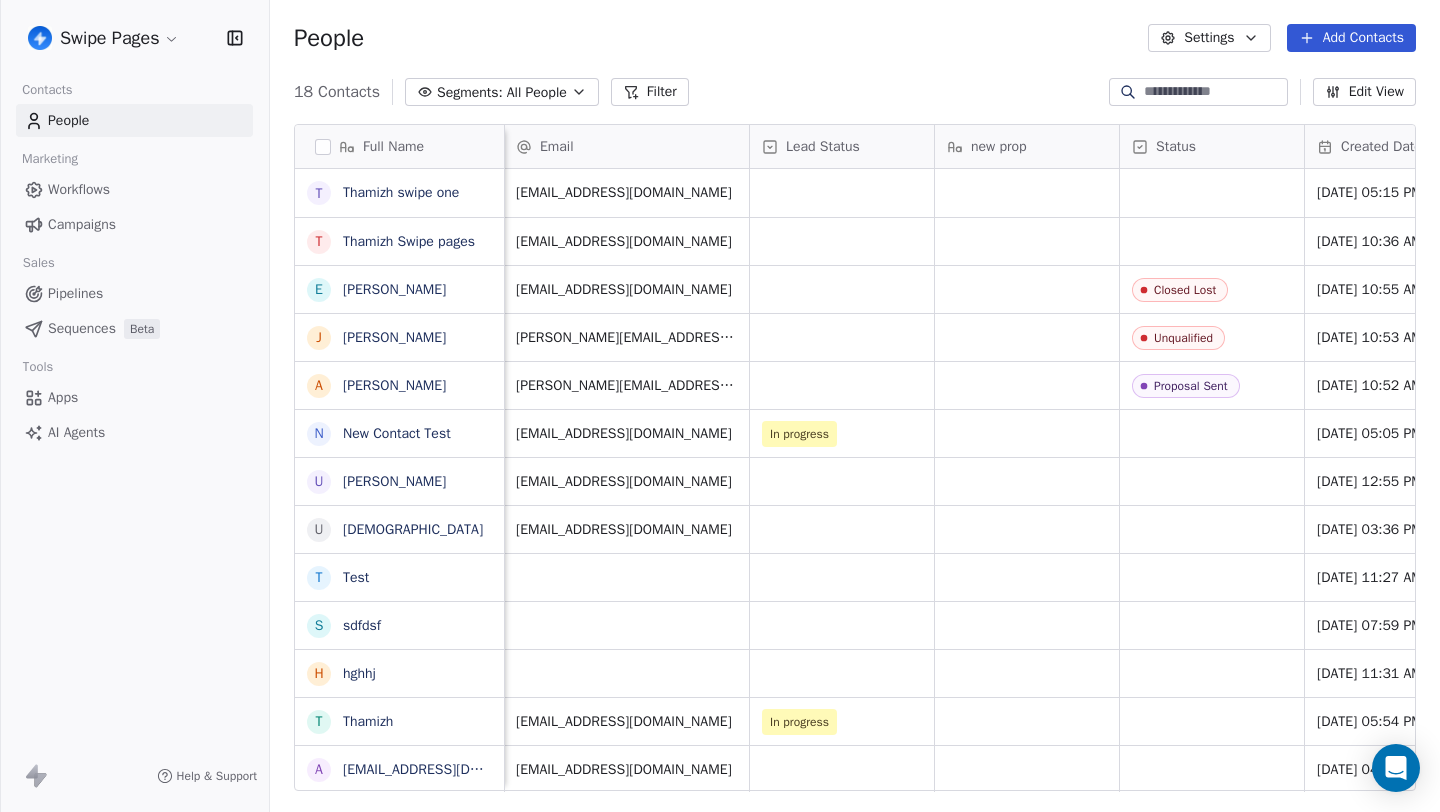 click at bounding box center [323, 147] 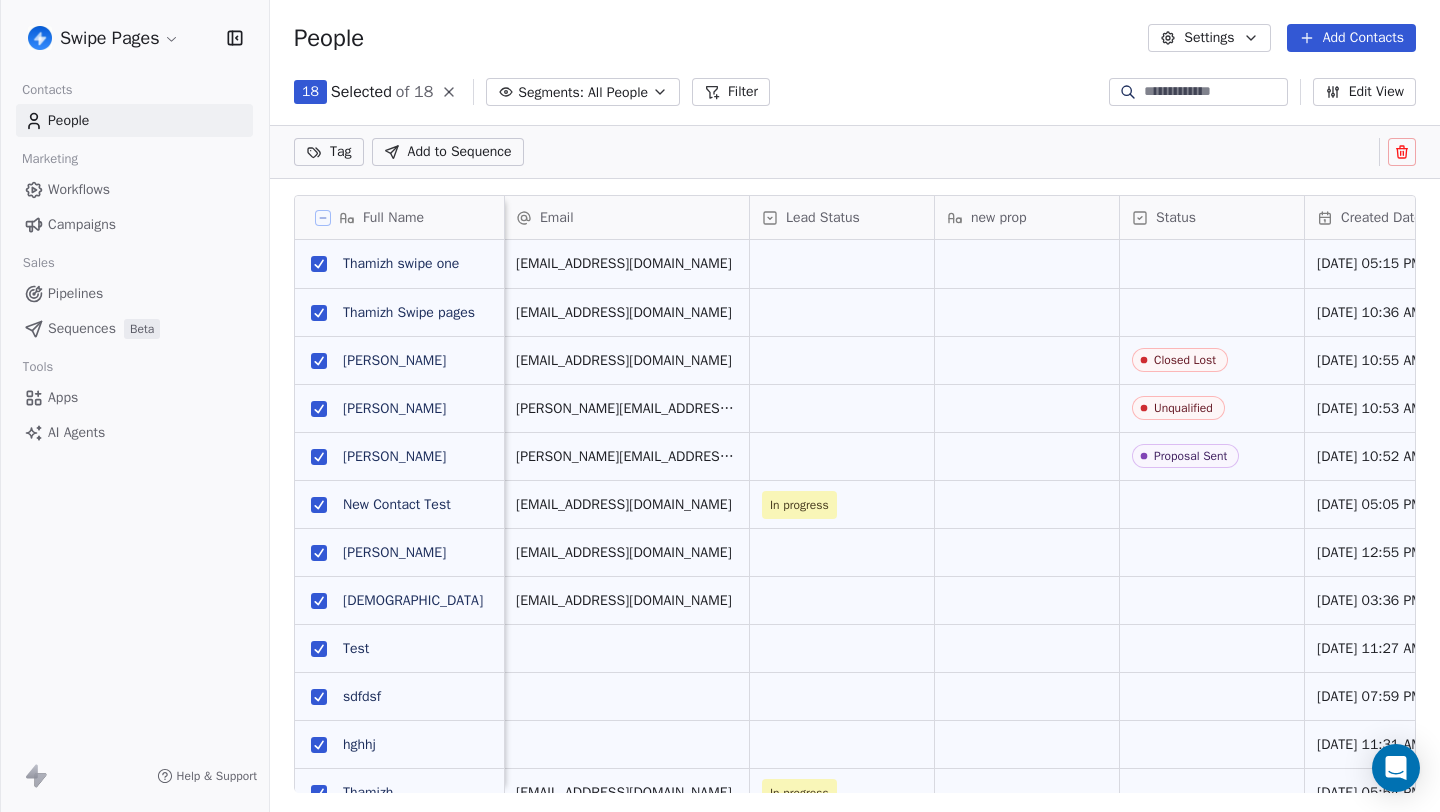 scroll, scrollTop: 644, scrollLeft: 1170, axis: both 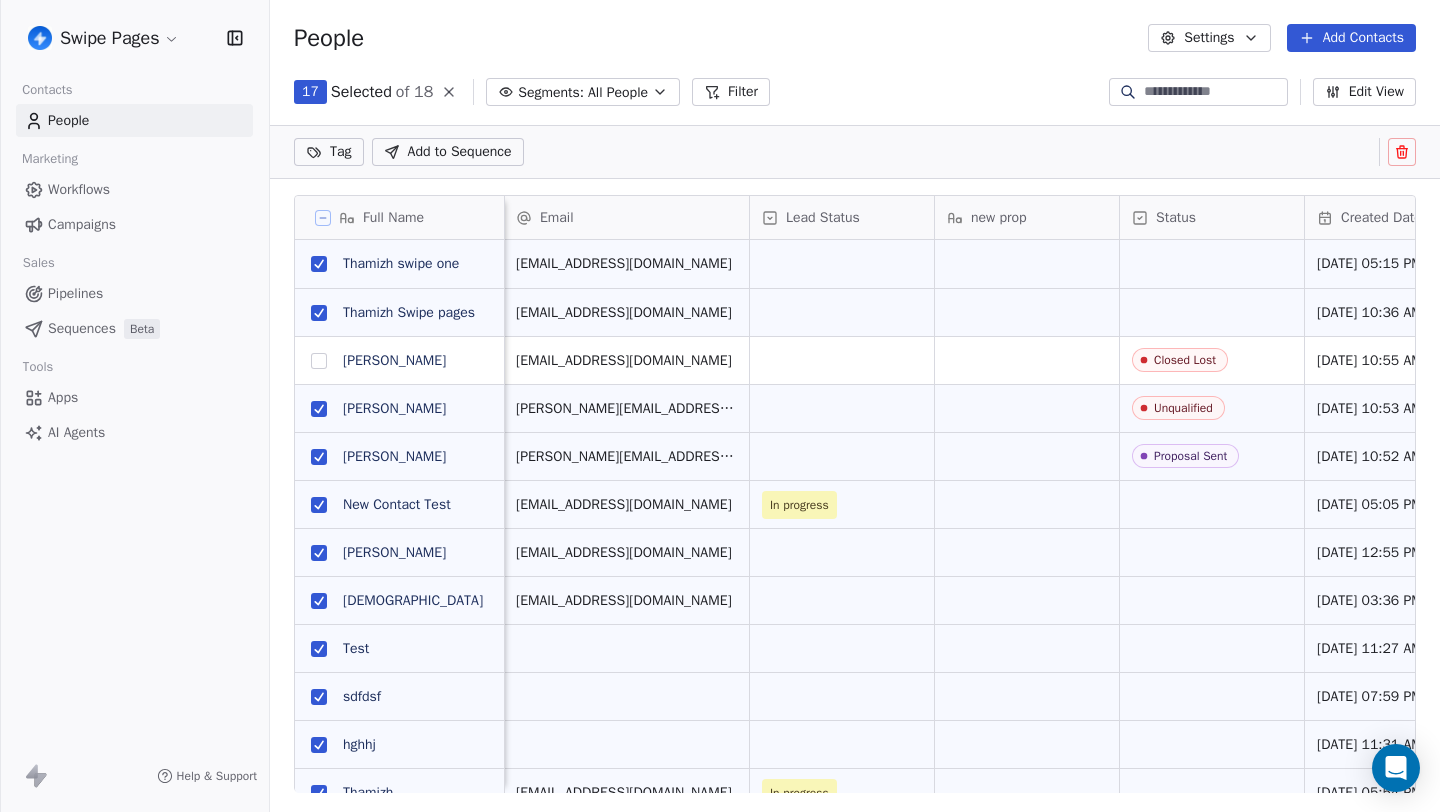 click at bounding box center [319, 409] 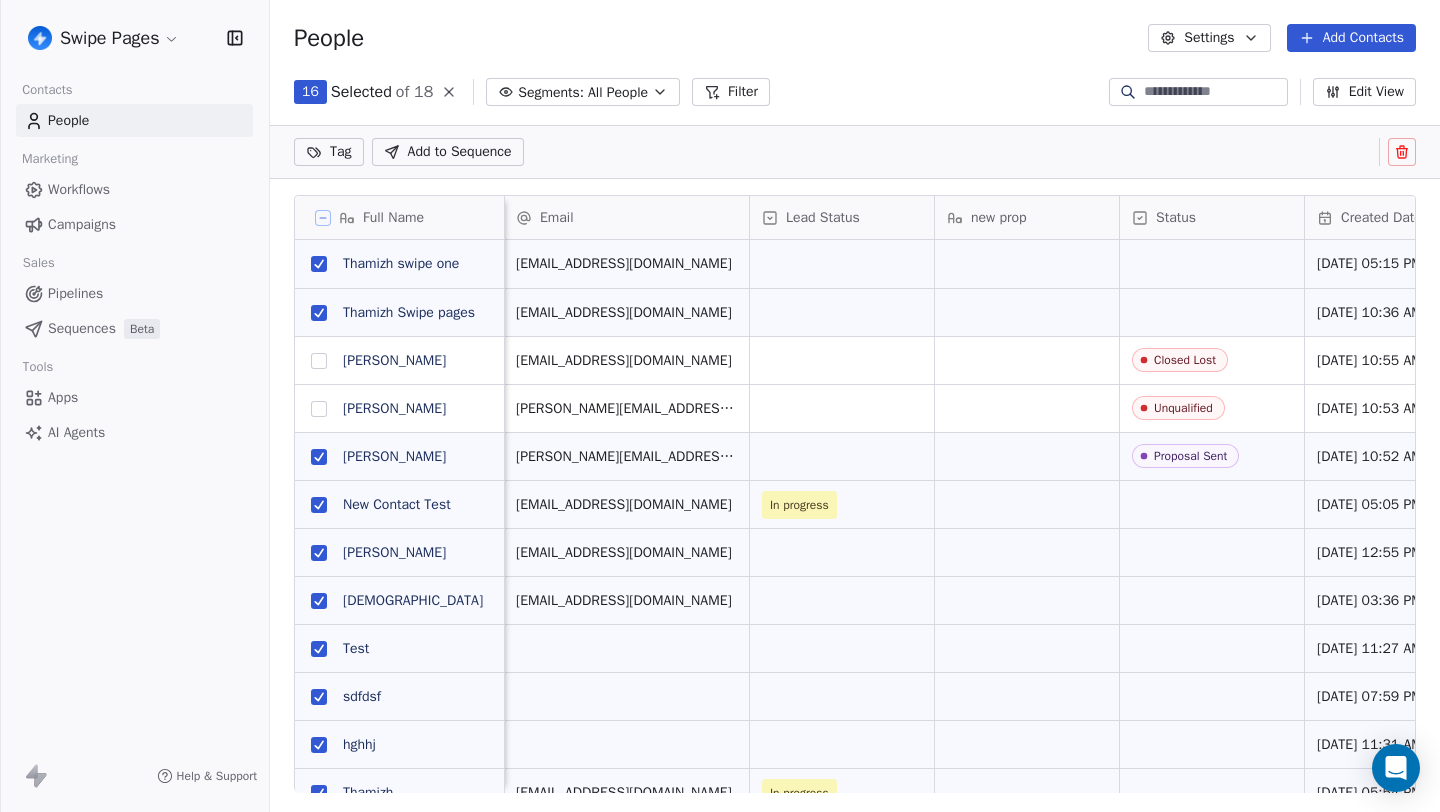 click at bounding box center [319, 457] 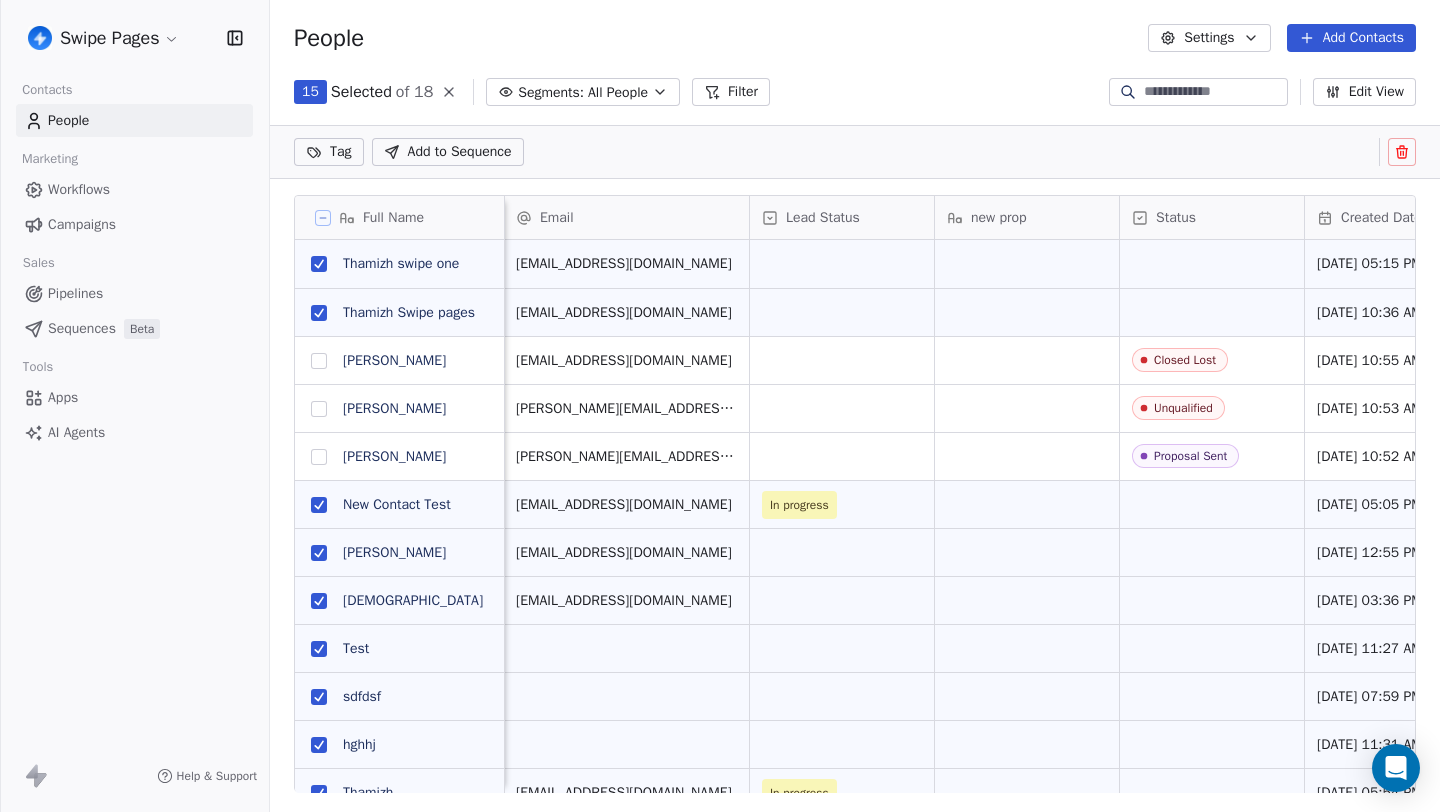 click at bounding box center [319, 505] 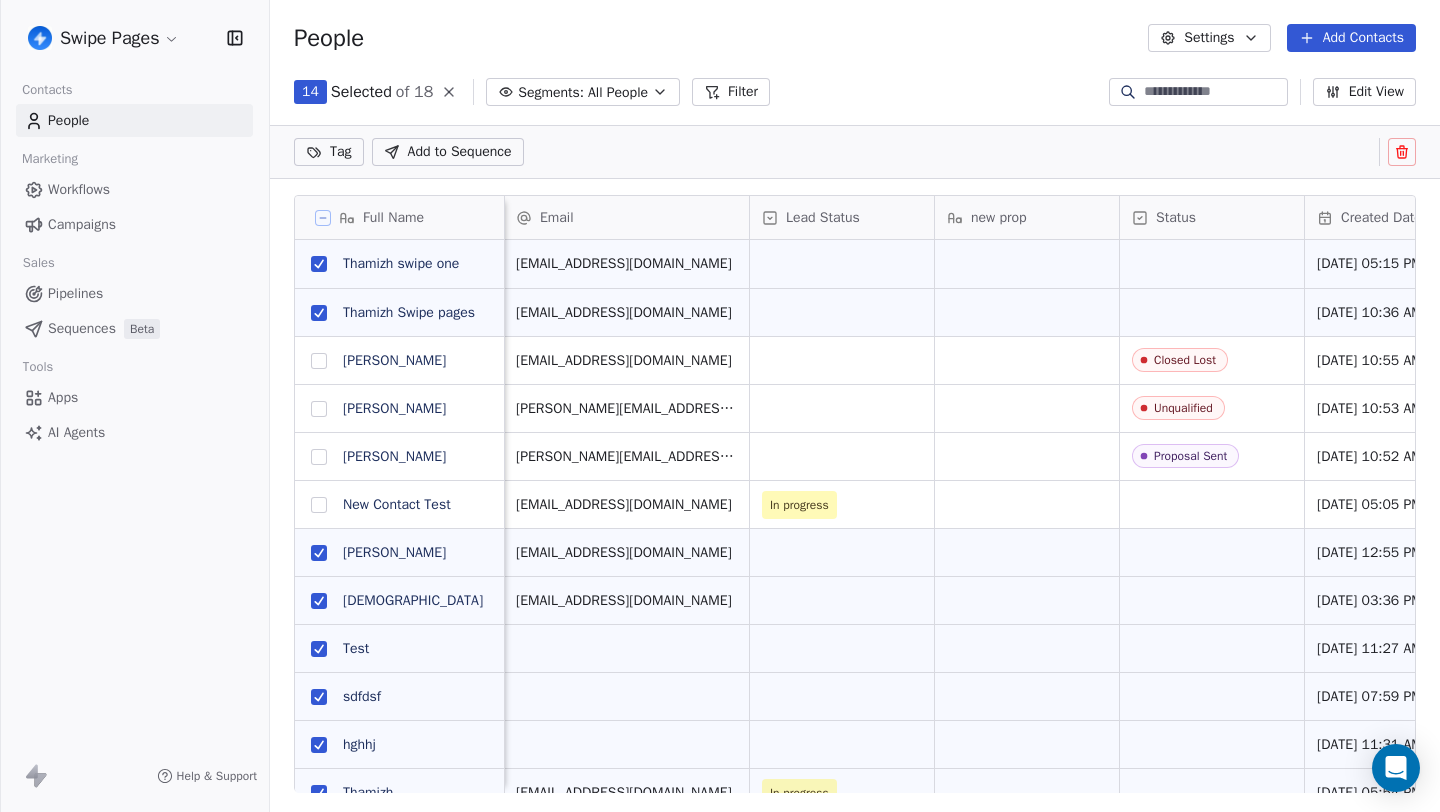 click at bounding box center [319, 553] 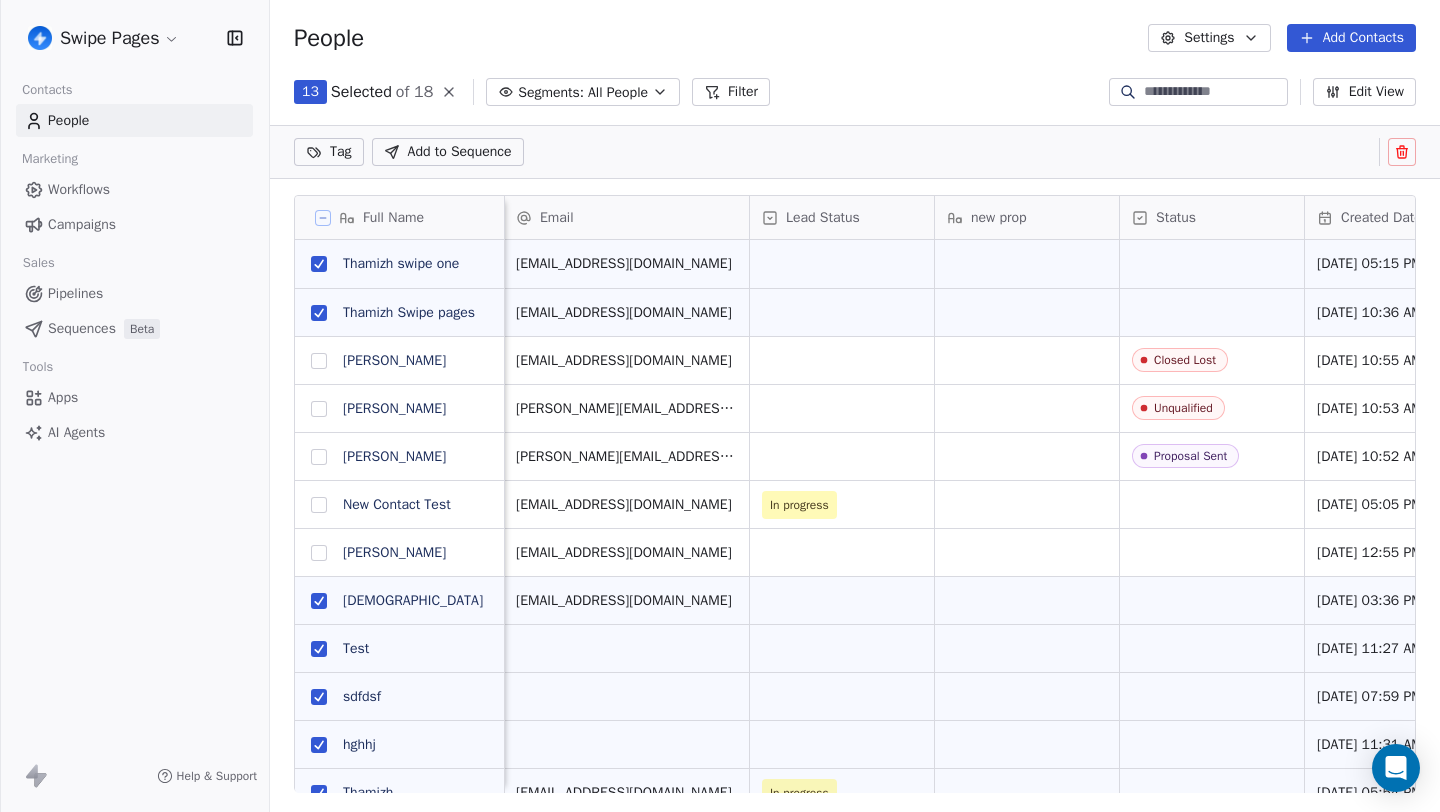 click at bounding box center (319, 553) 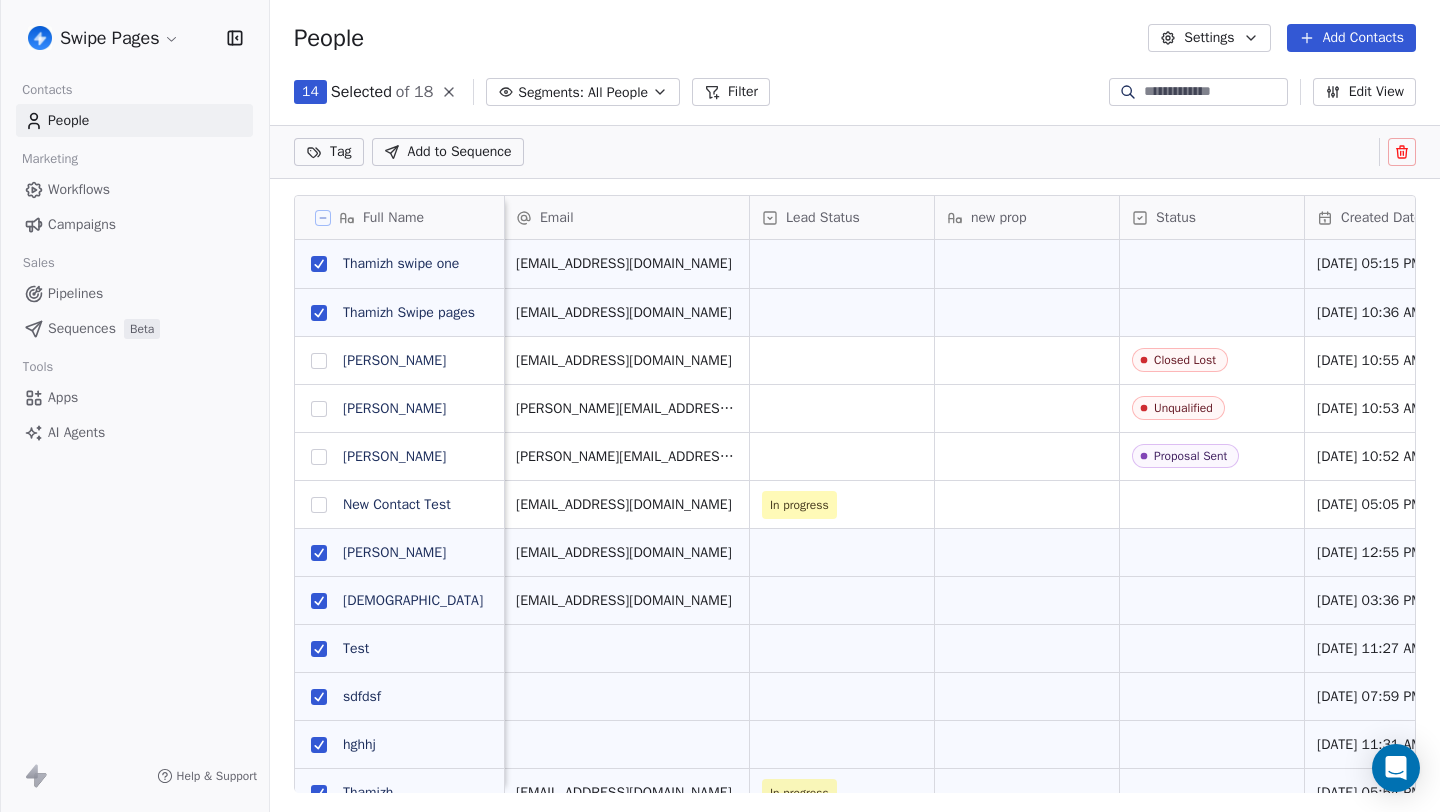 click at bounding box center [319, 649] 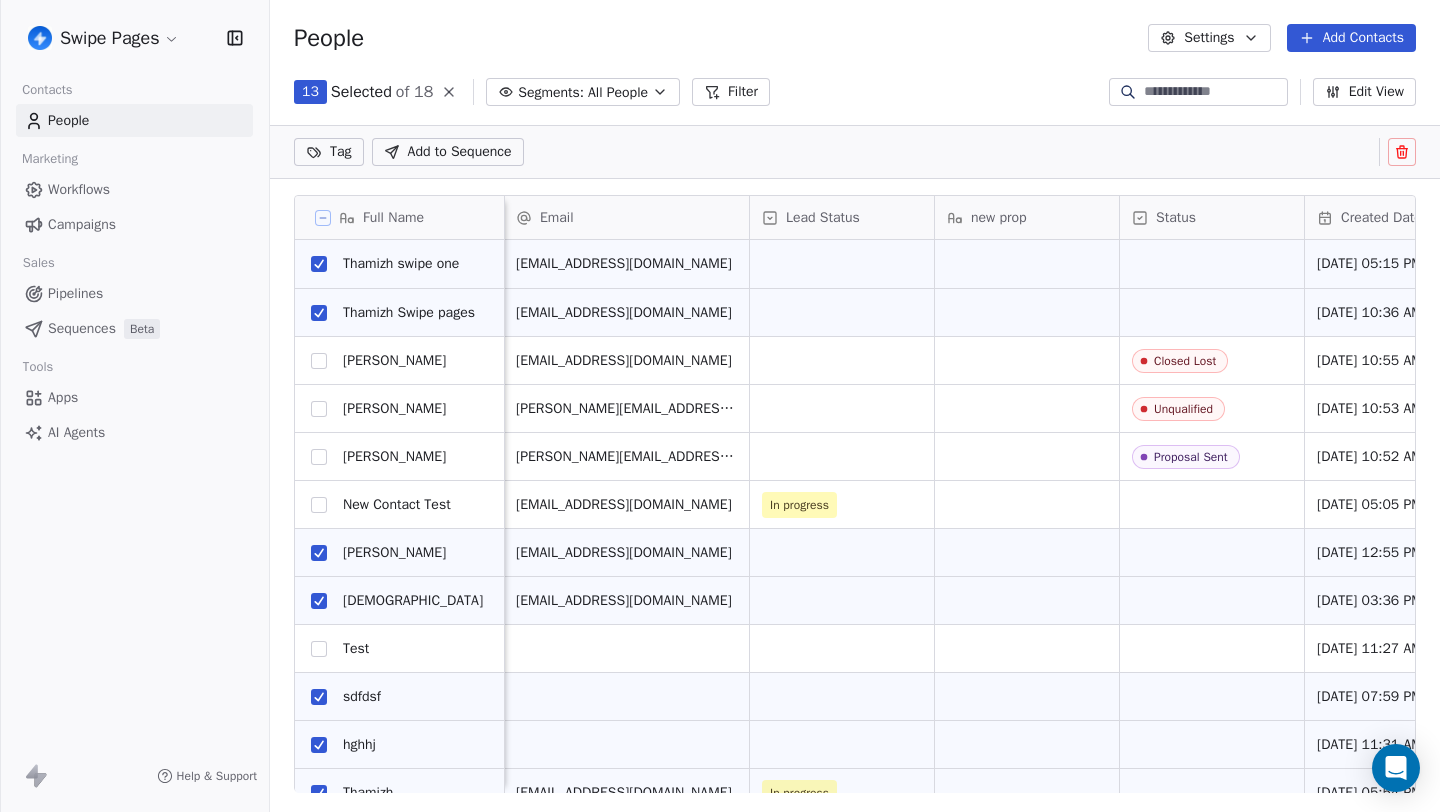 scroll, scrollTop: 205, scrollLeft: 0, axis: vertical 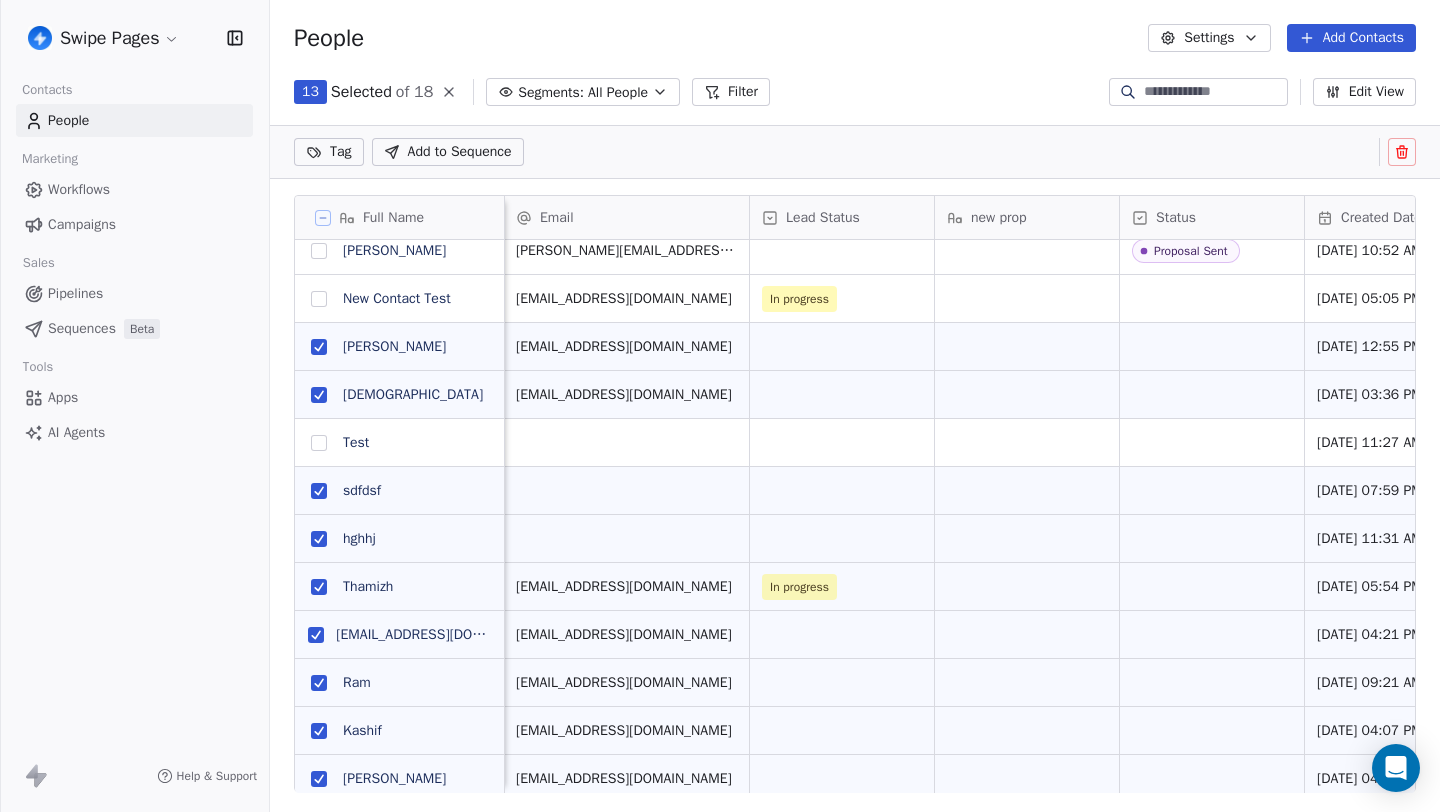 click at bounding box center [319, 491] 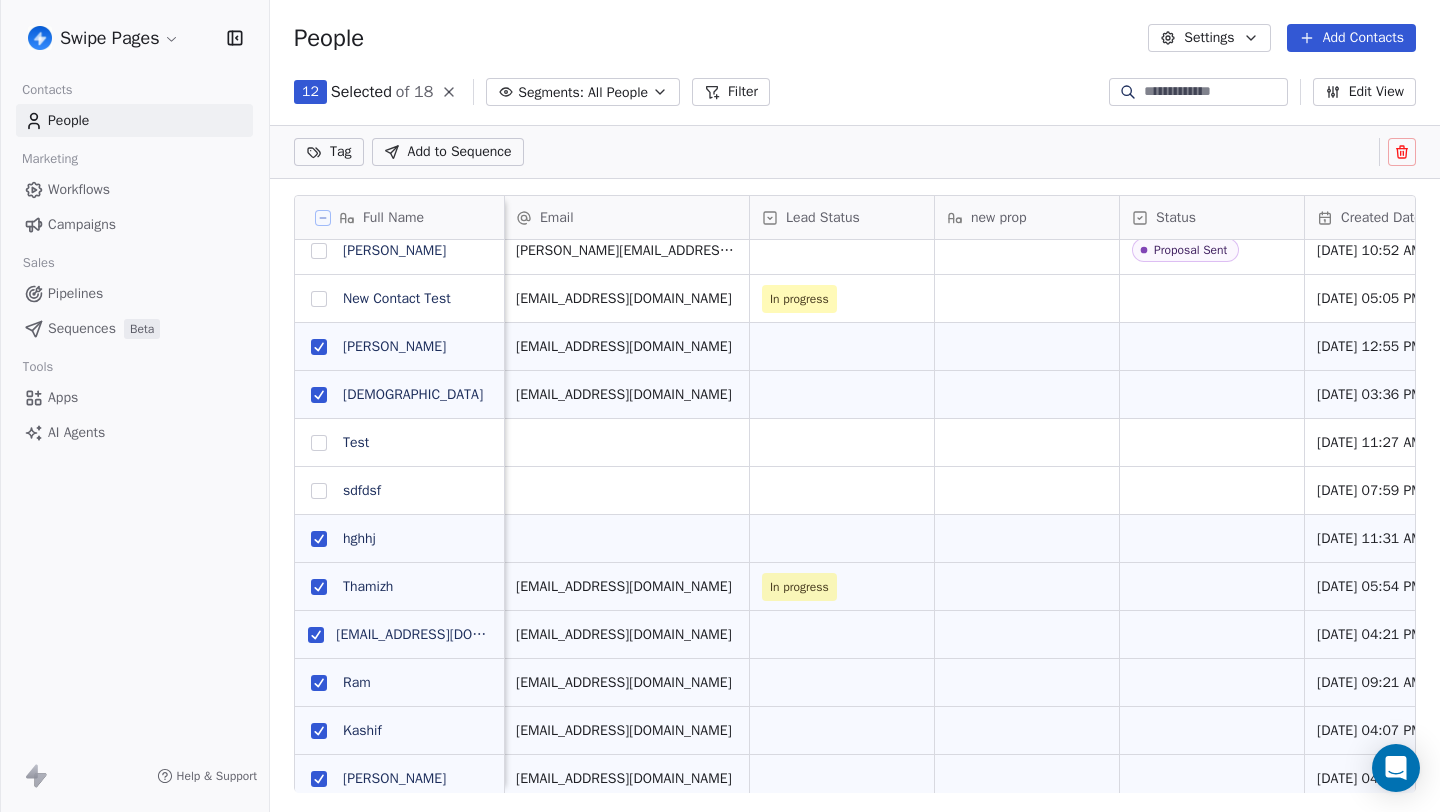 click at bounding box center (319, 539) 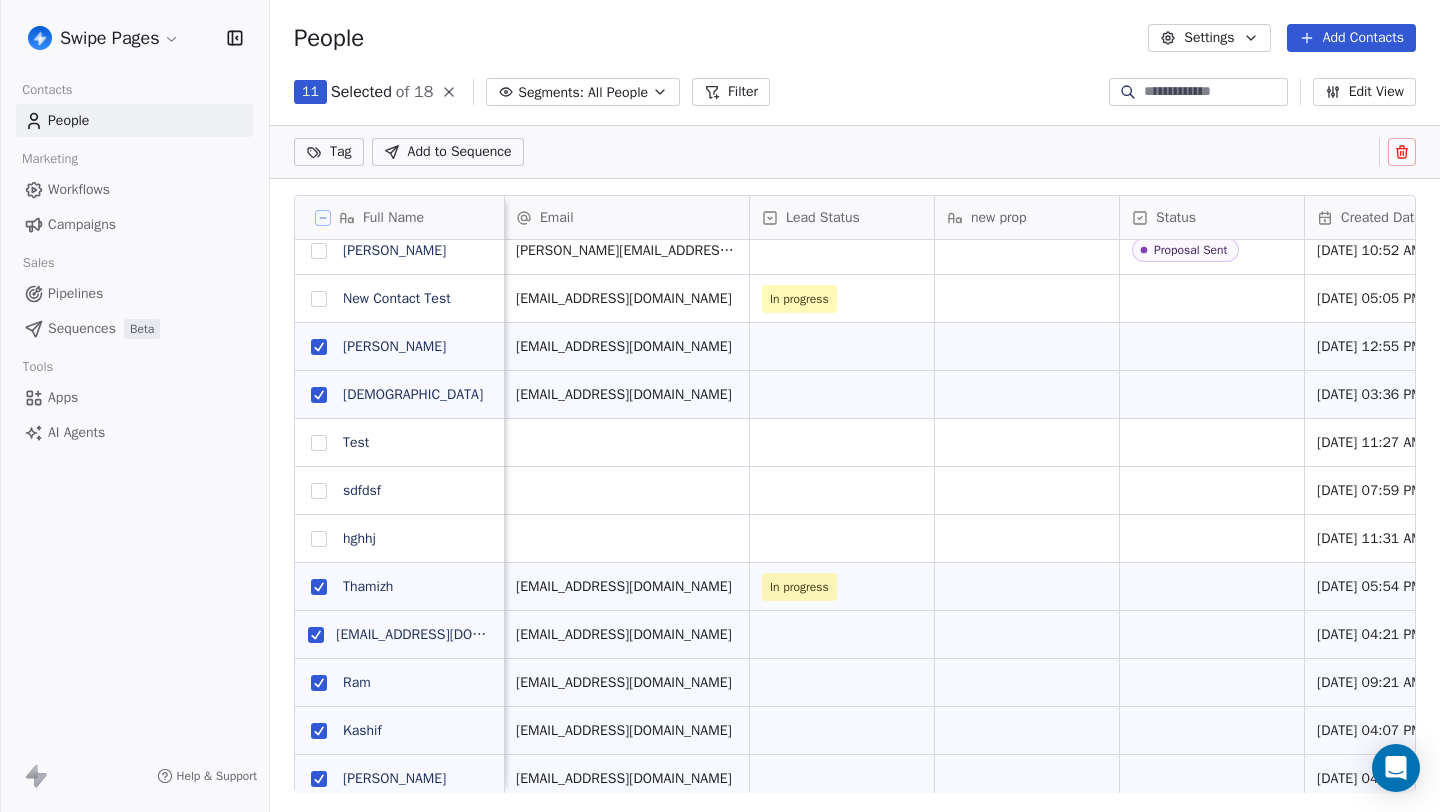 scroll, scrollTop: 311, scrollLeft: 0, axis: vertical 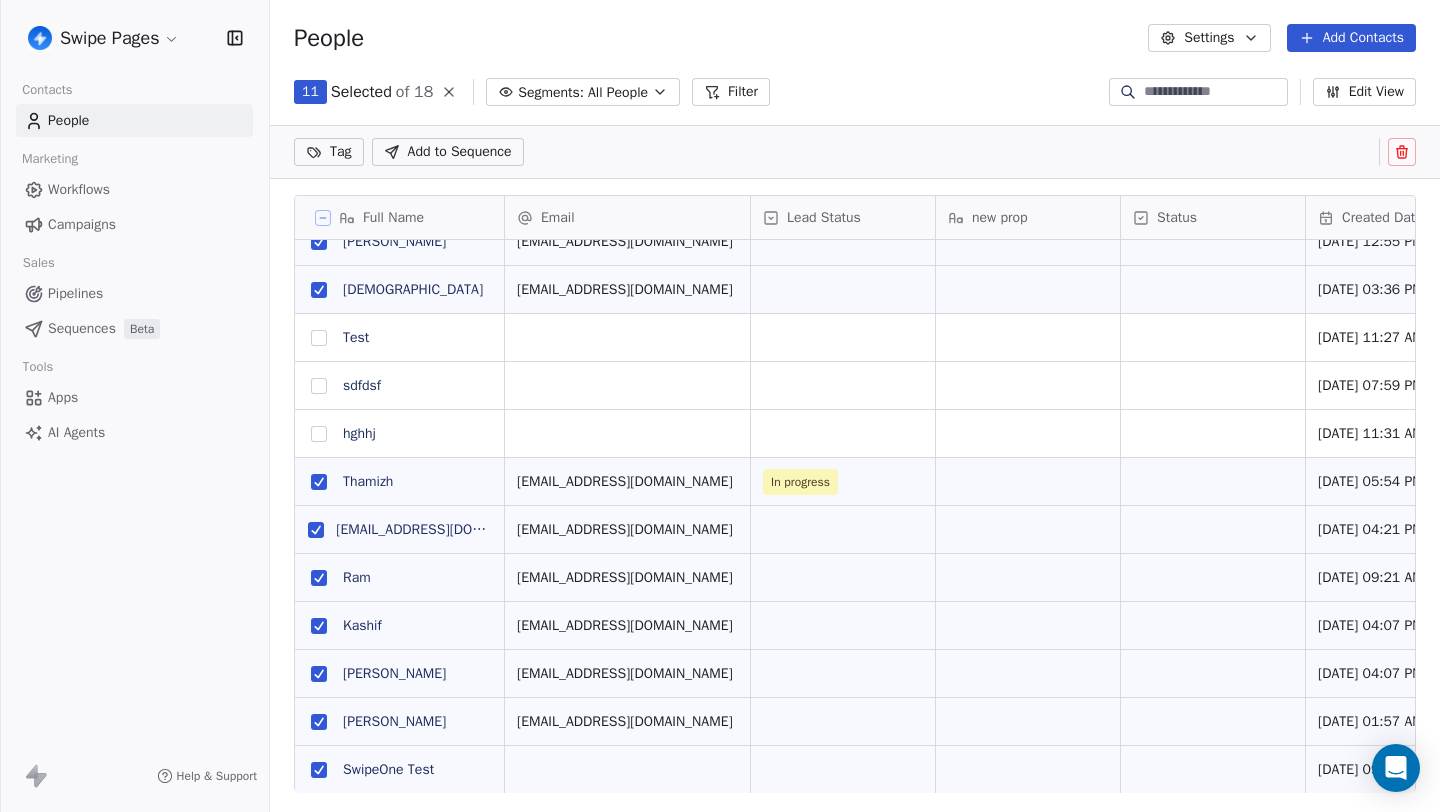 click at bounding box center (316, 530) 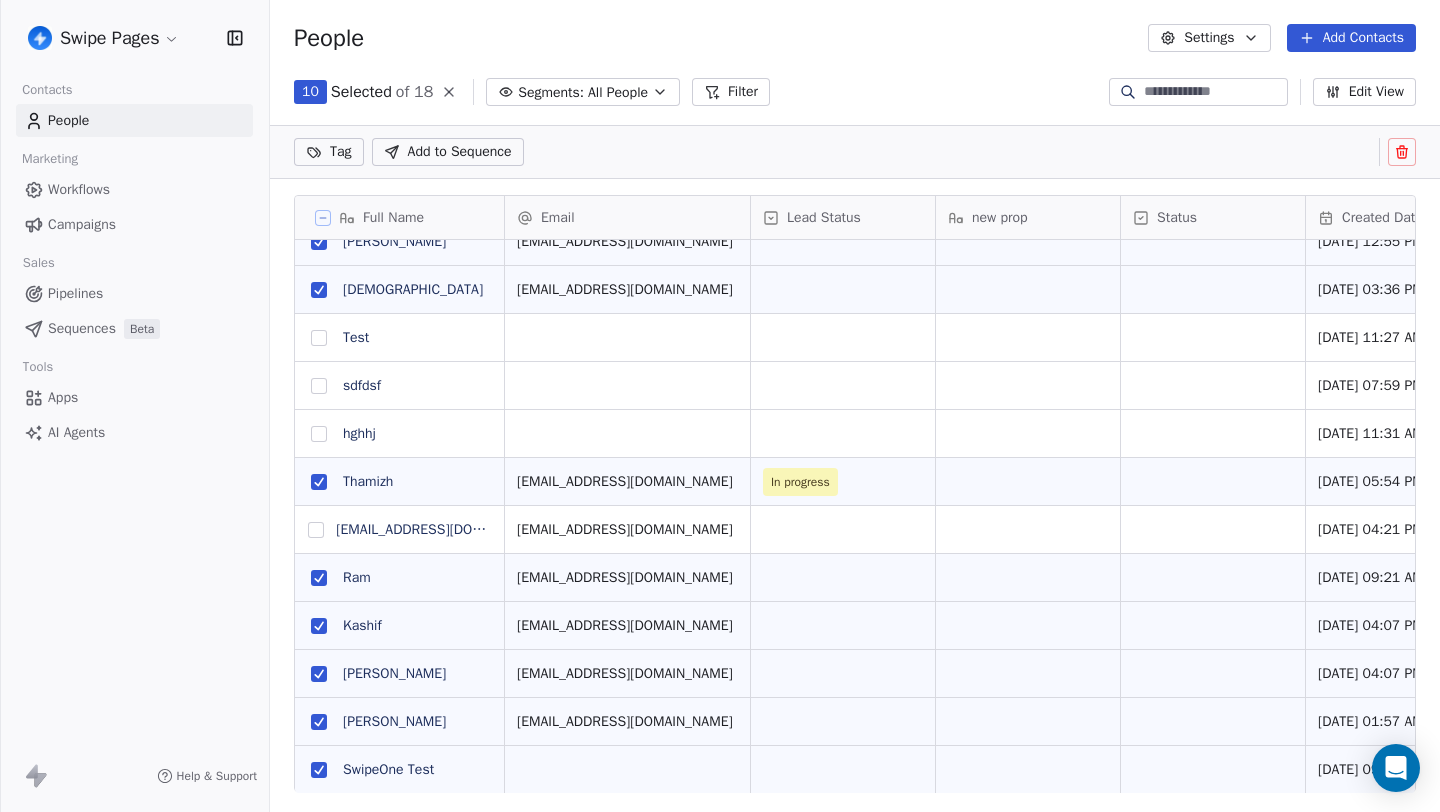 click at bounding box center (319, 626) 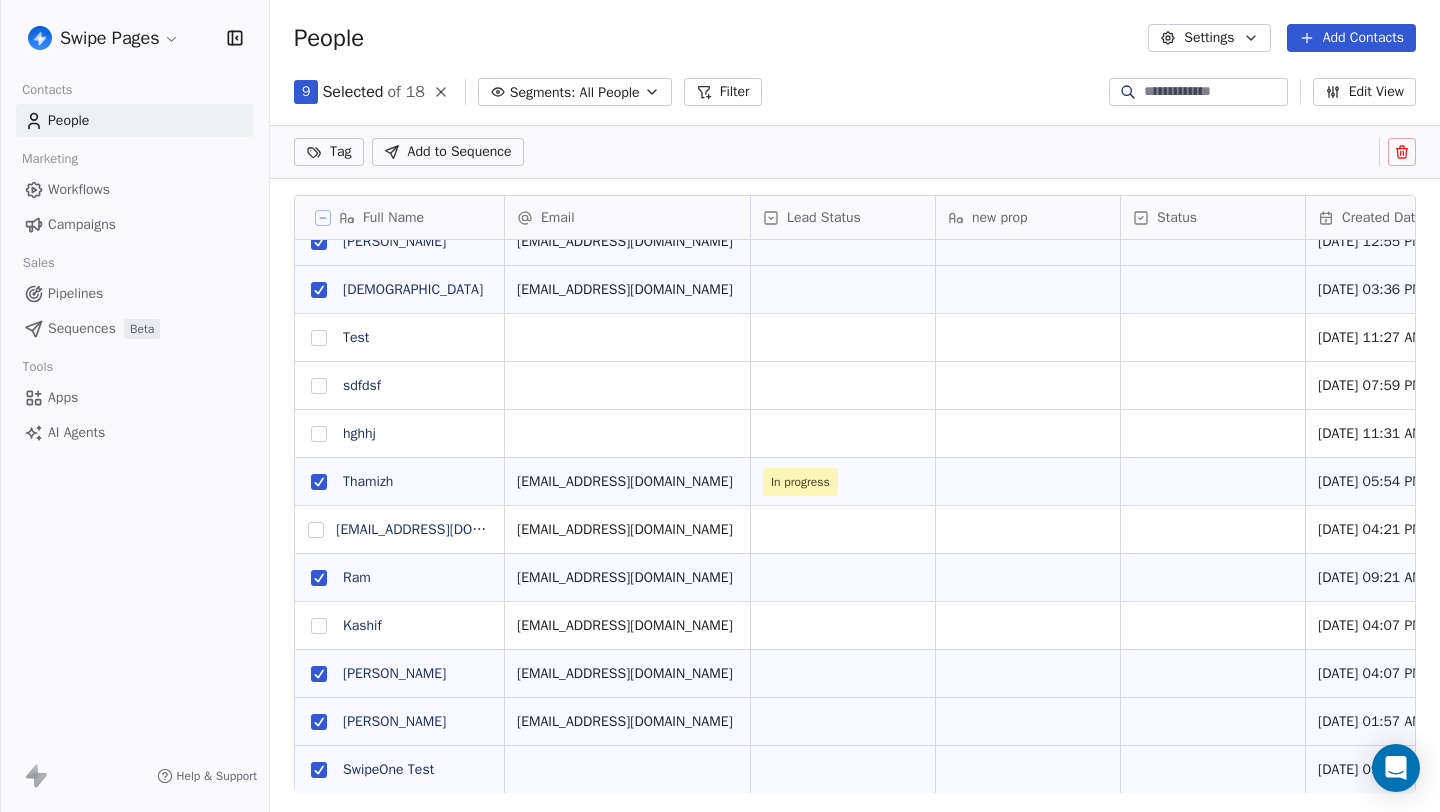 click at bounding box center [319, 674] 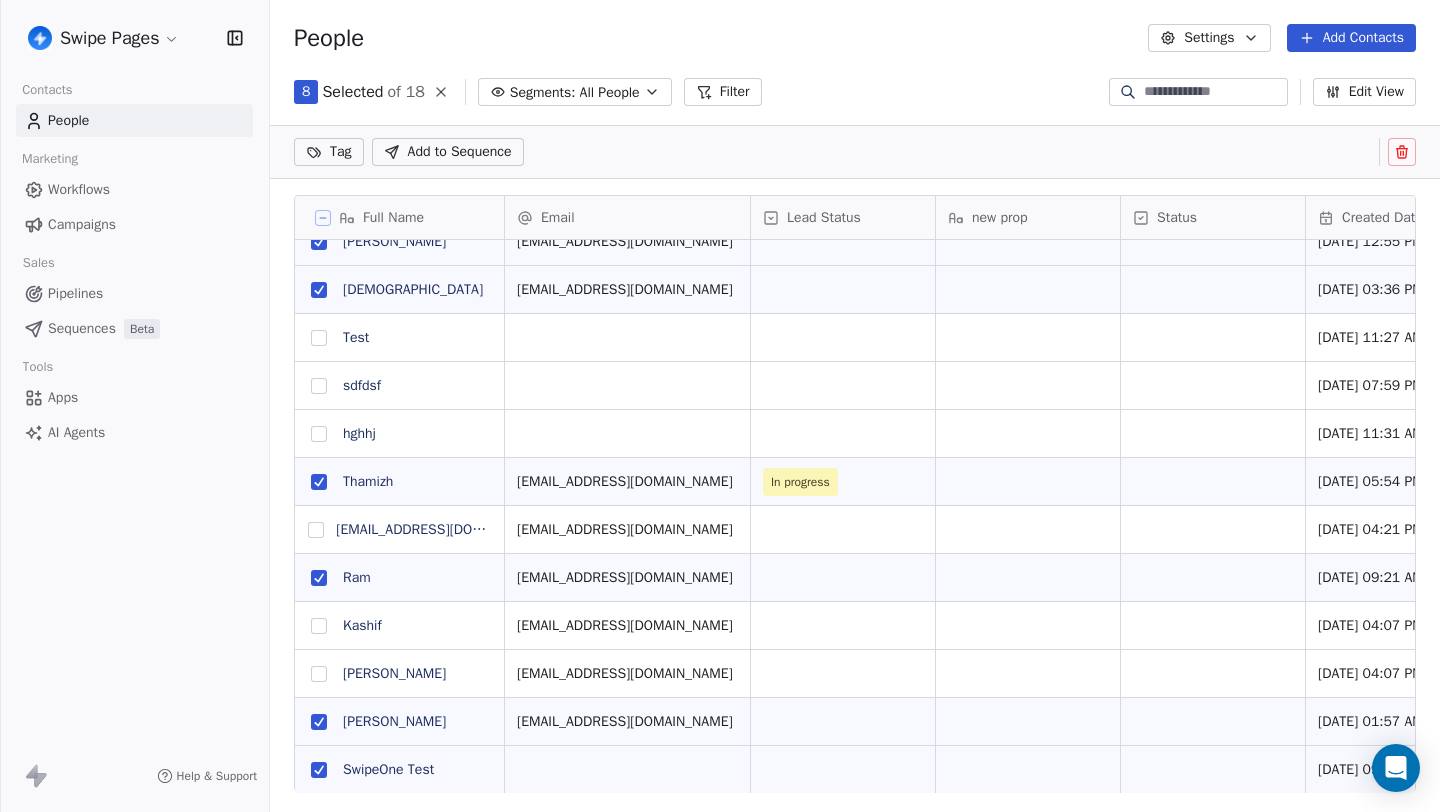 click at bounding box center [319, 722] 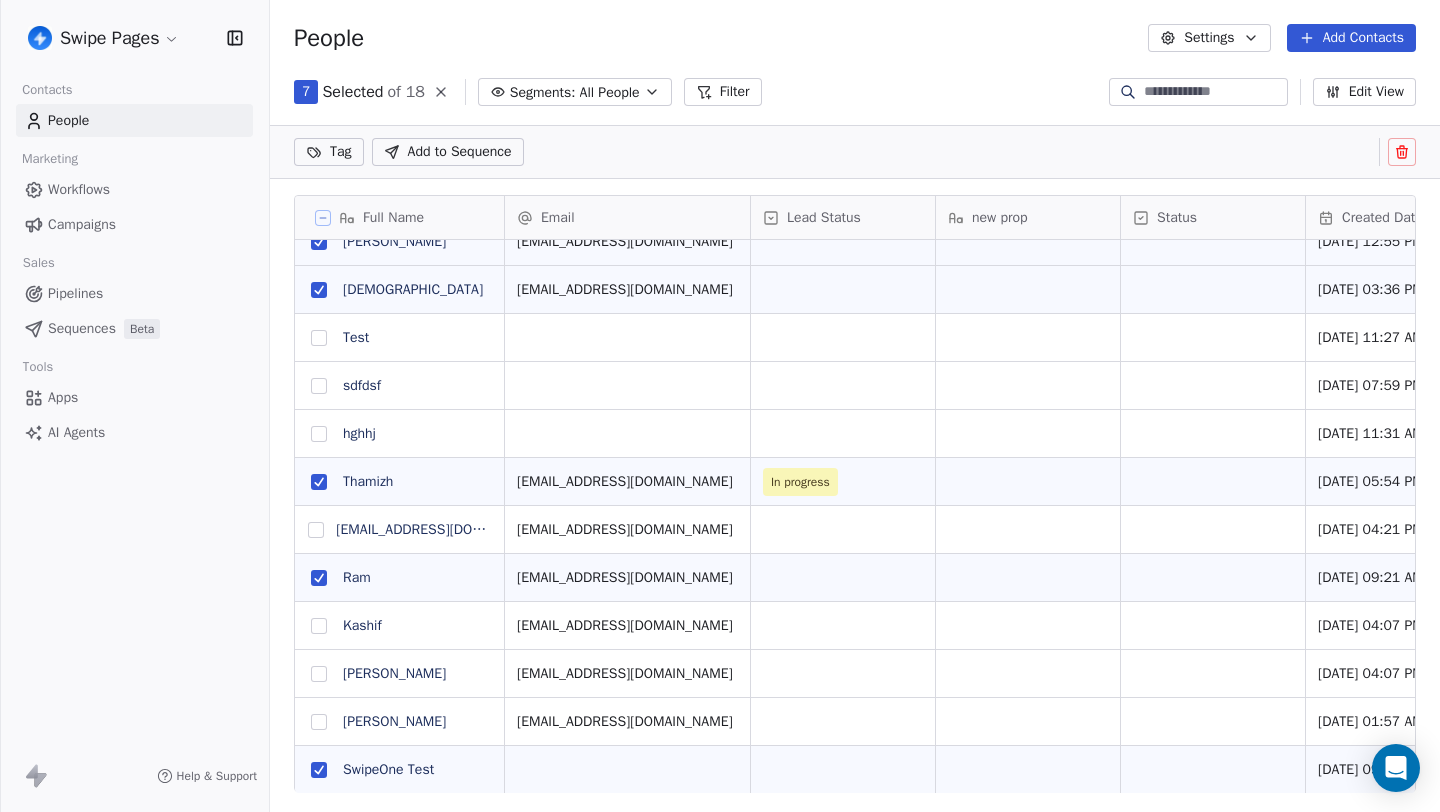 click at bounding box center [319, 770] 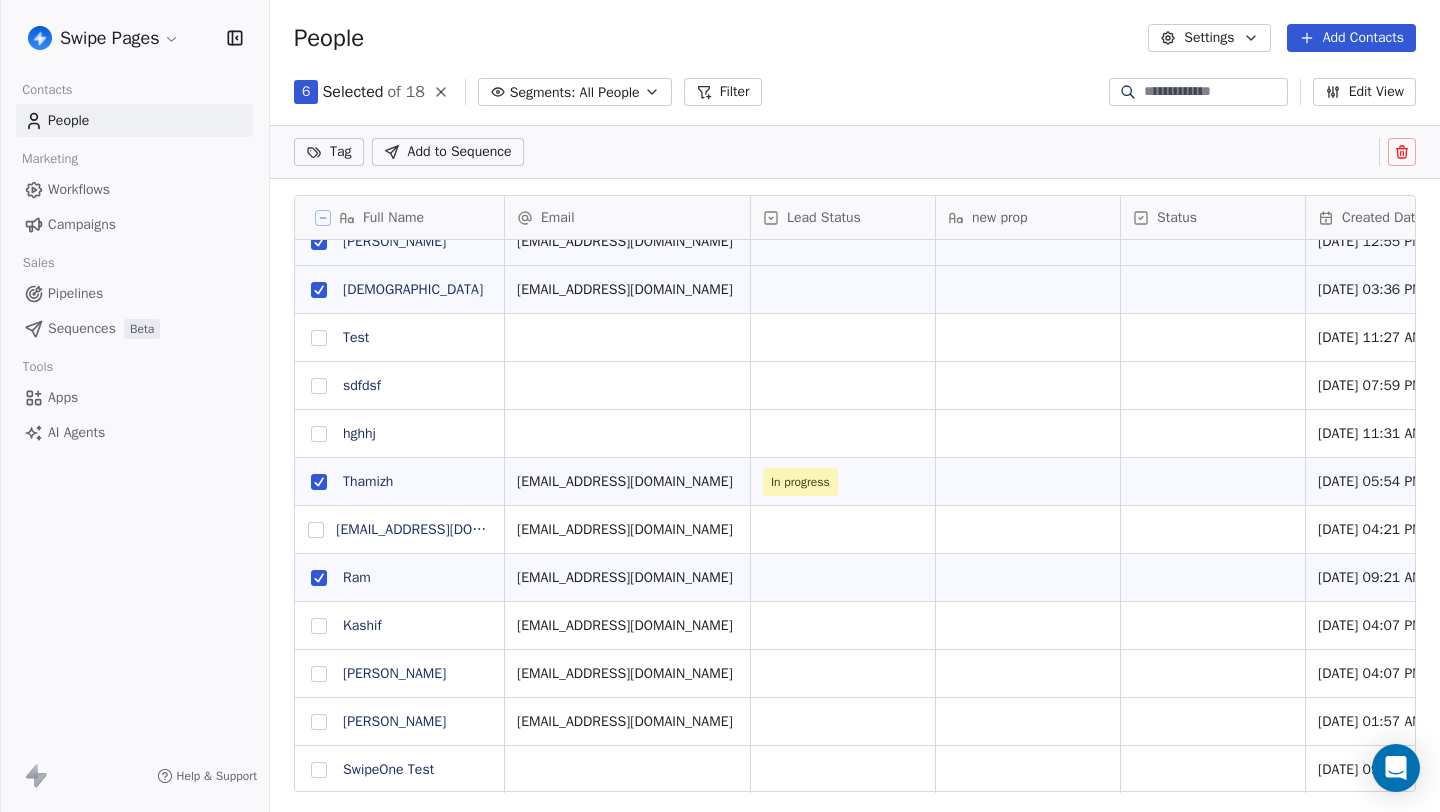 click at bounding box center (319, 674) 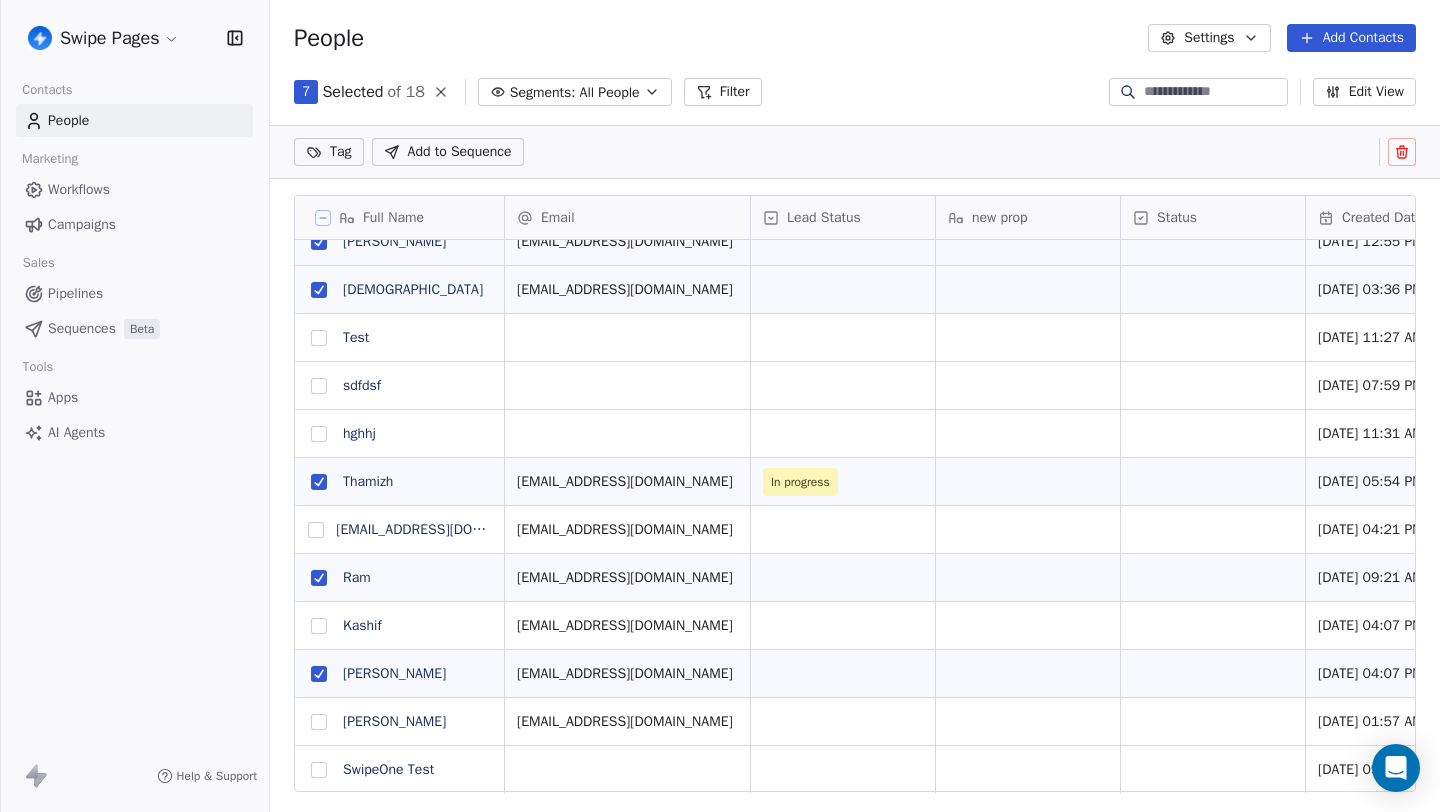 click at bounding box center (319, 626) 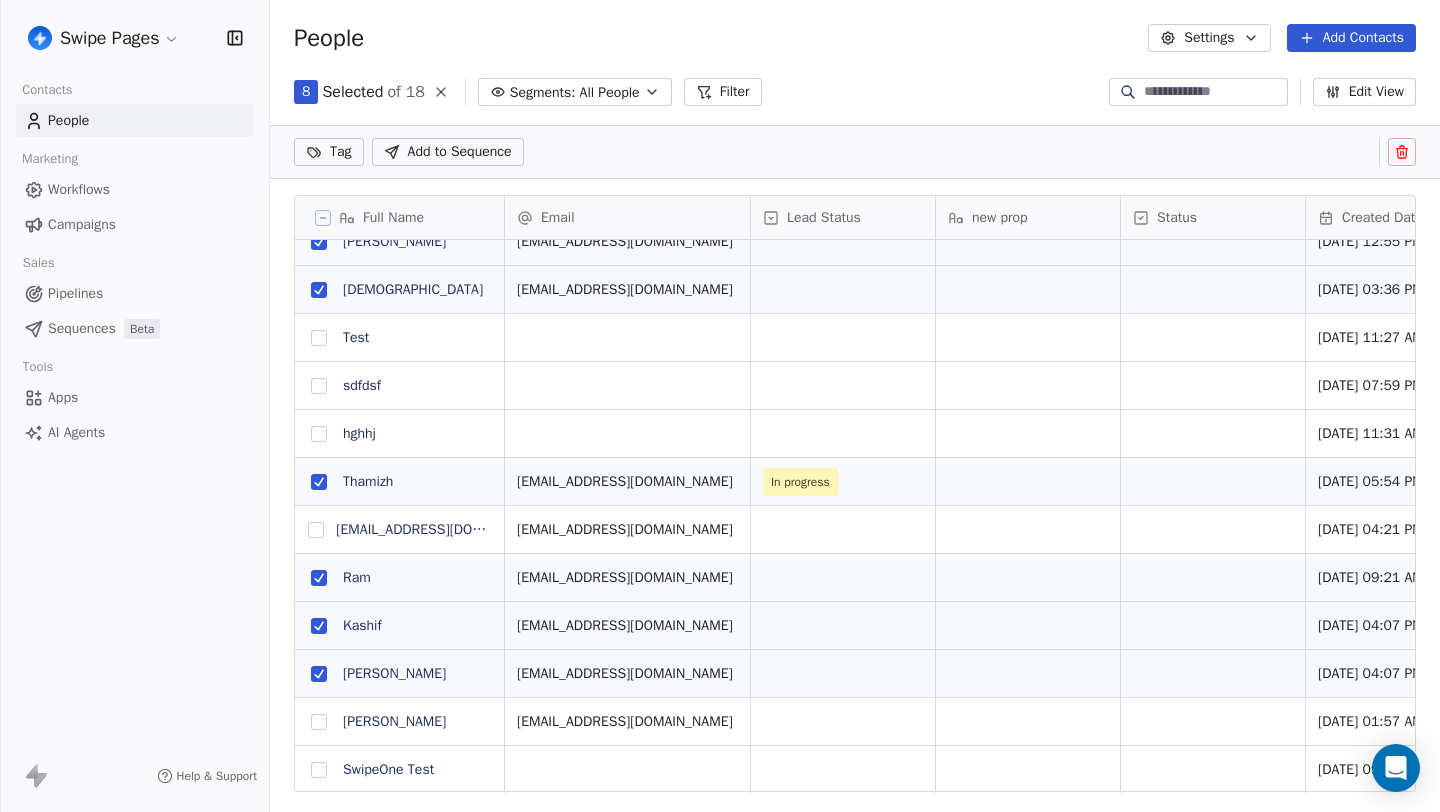 click at bounding box center [319, 722] 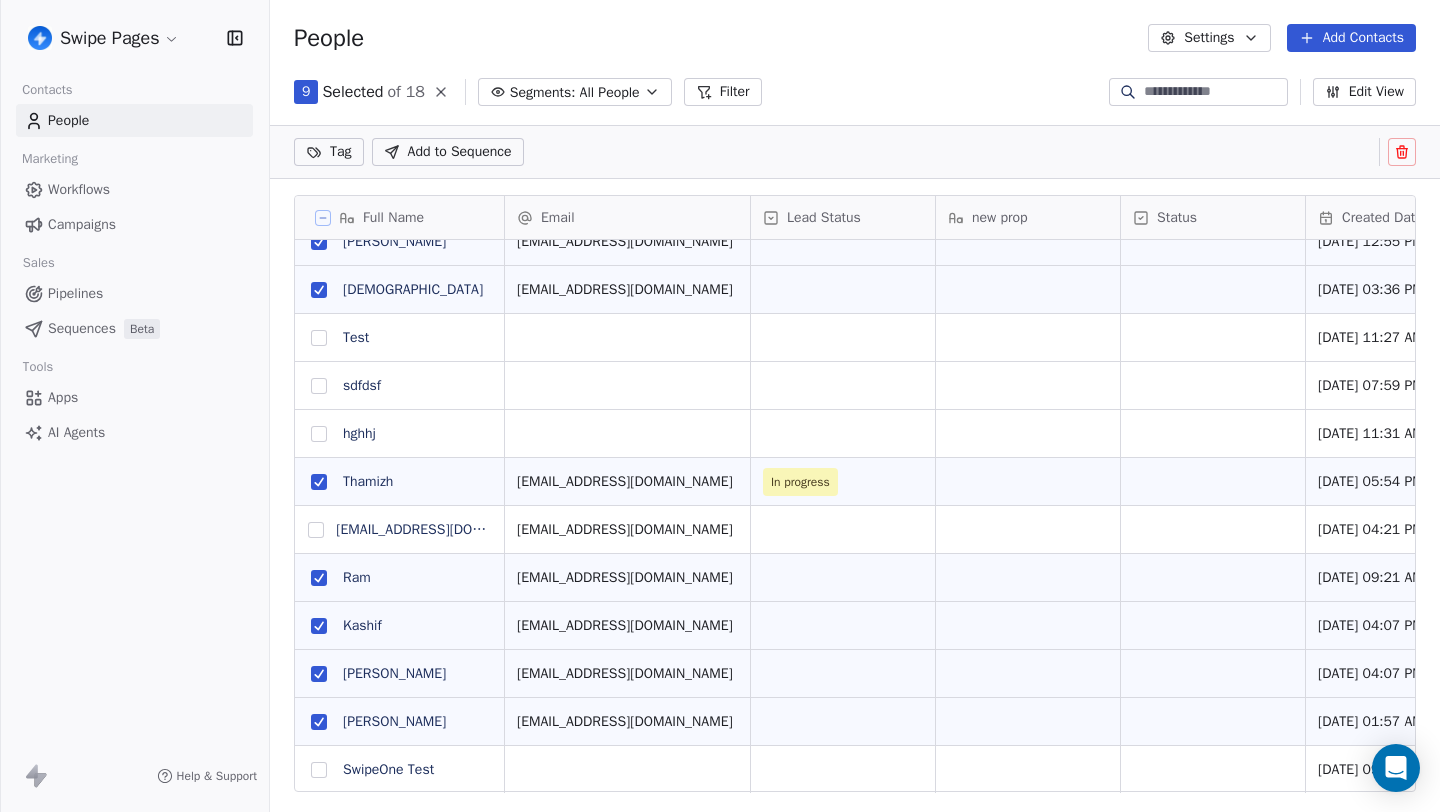 click on "Add to Sequence" at bounding box center [460, 152] 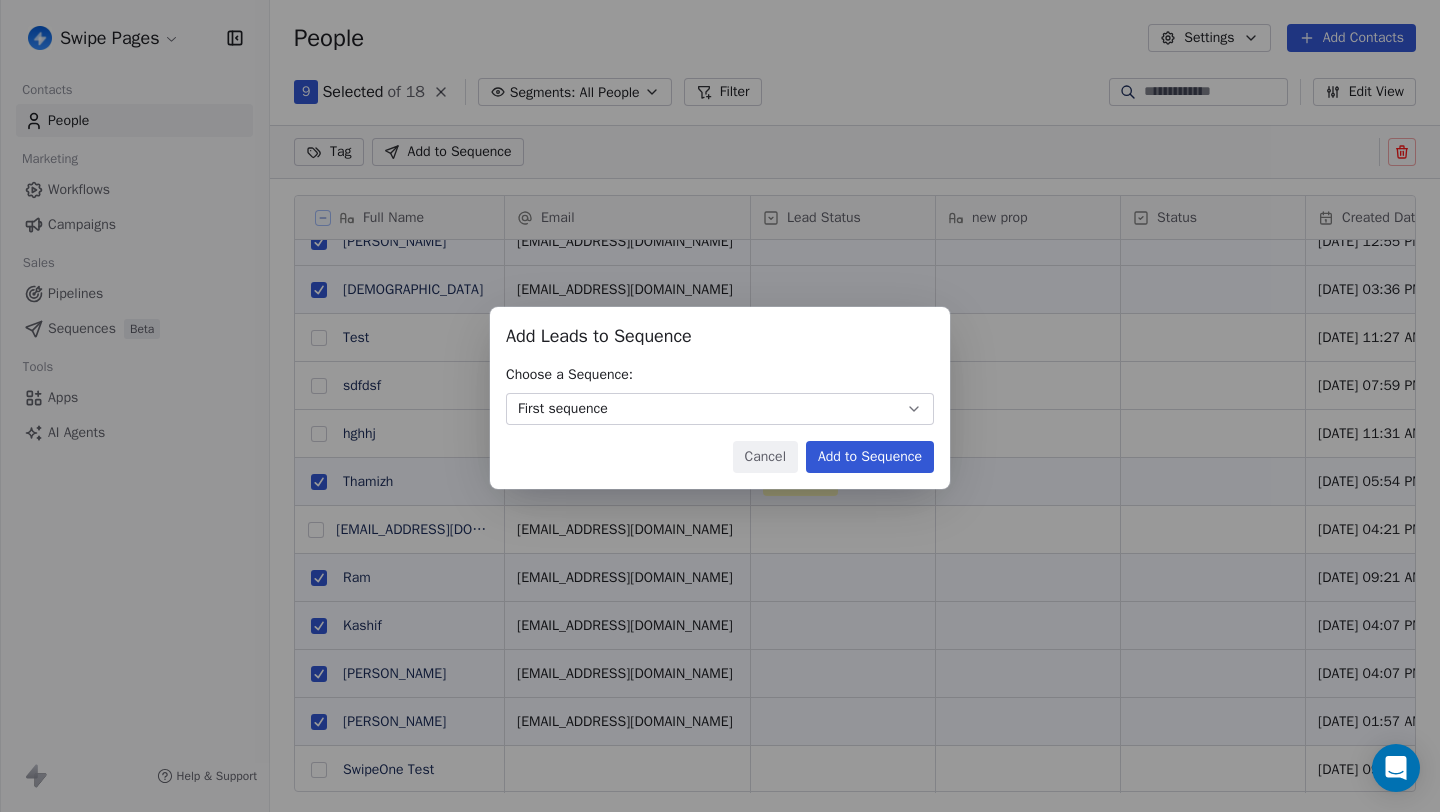 click on "Add to Sequence" at bounding box center [870, 457] 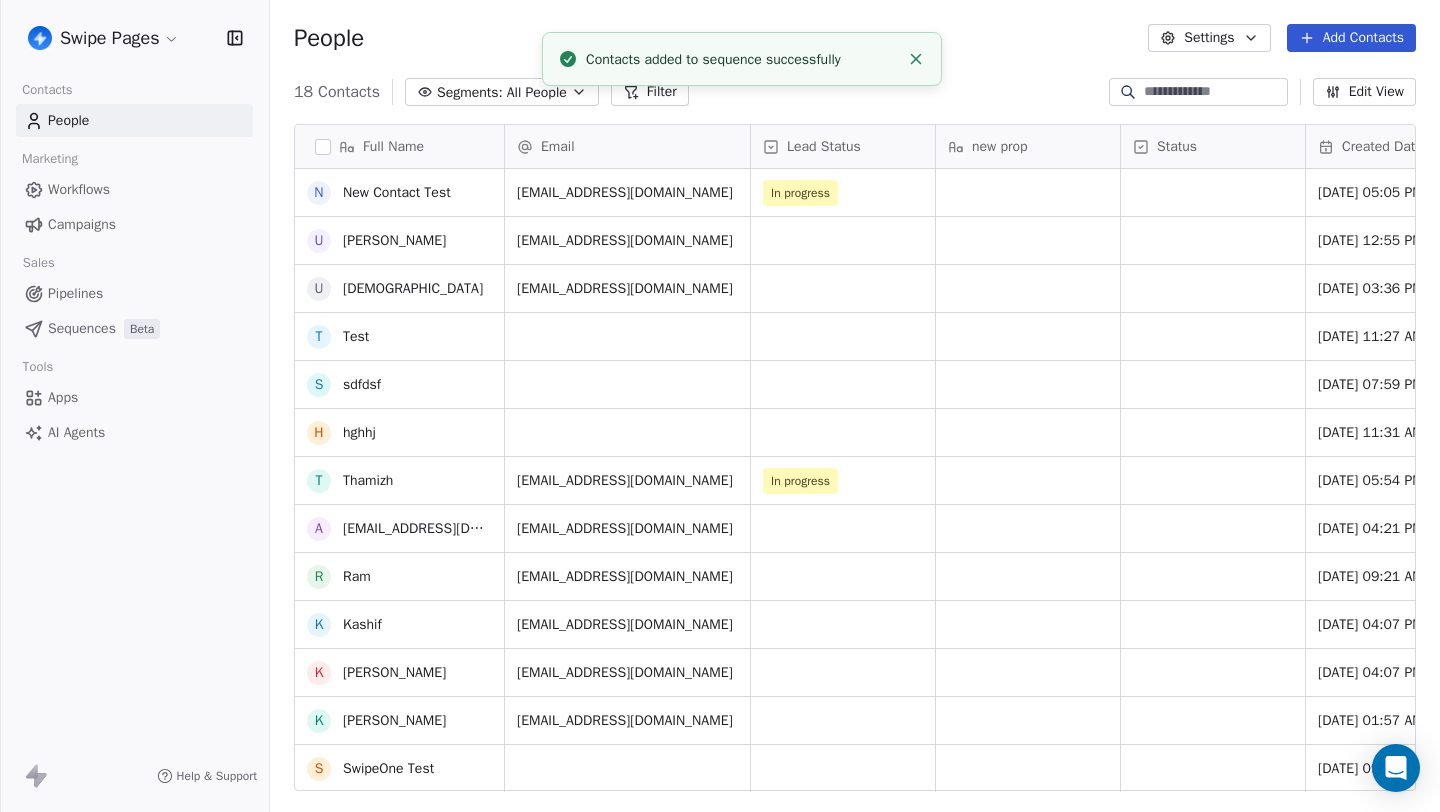 scroll, scrollTop: 0, scrollLeft: 0, axis: both 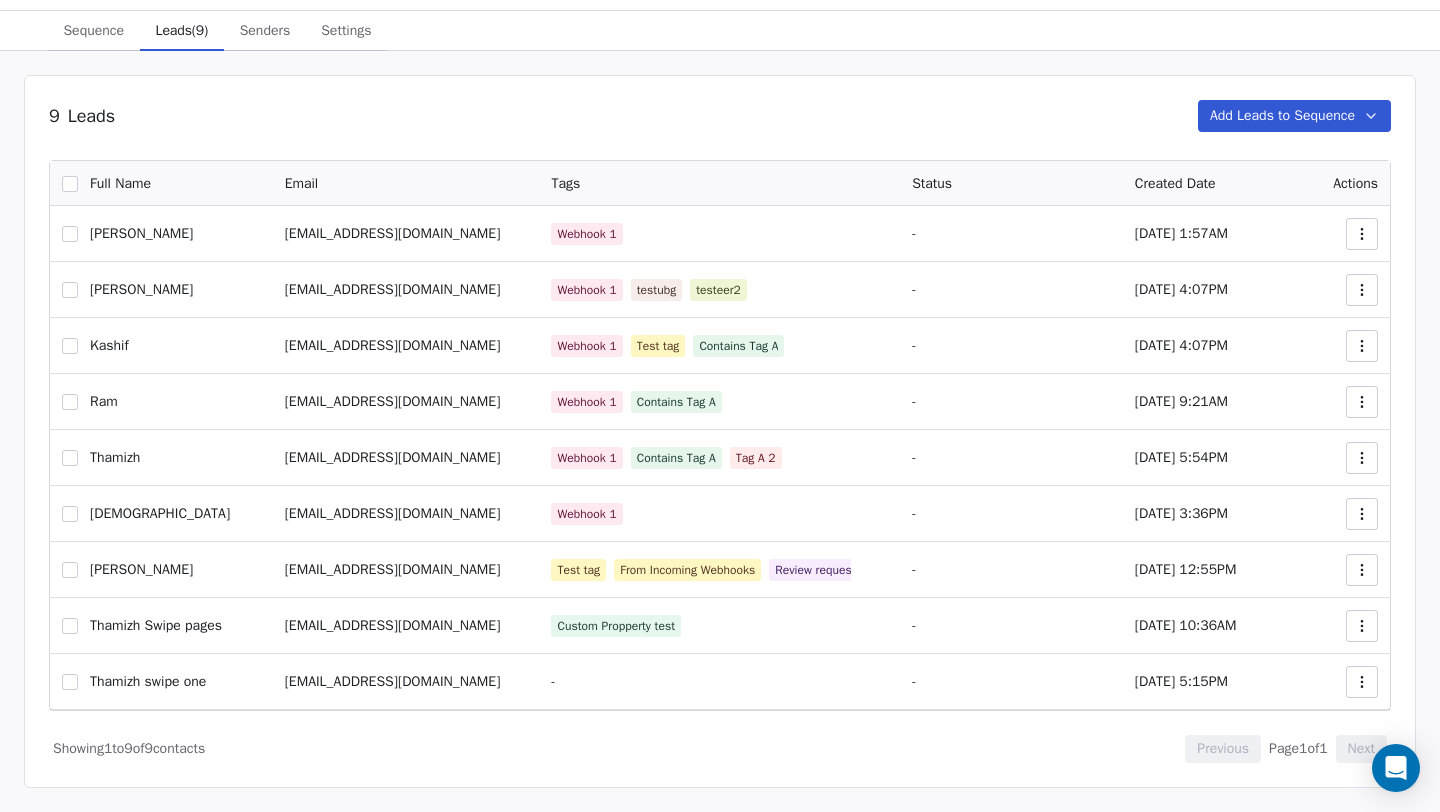 click at bounding box center (1362, 234) 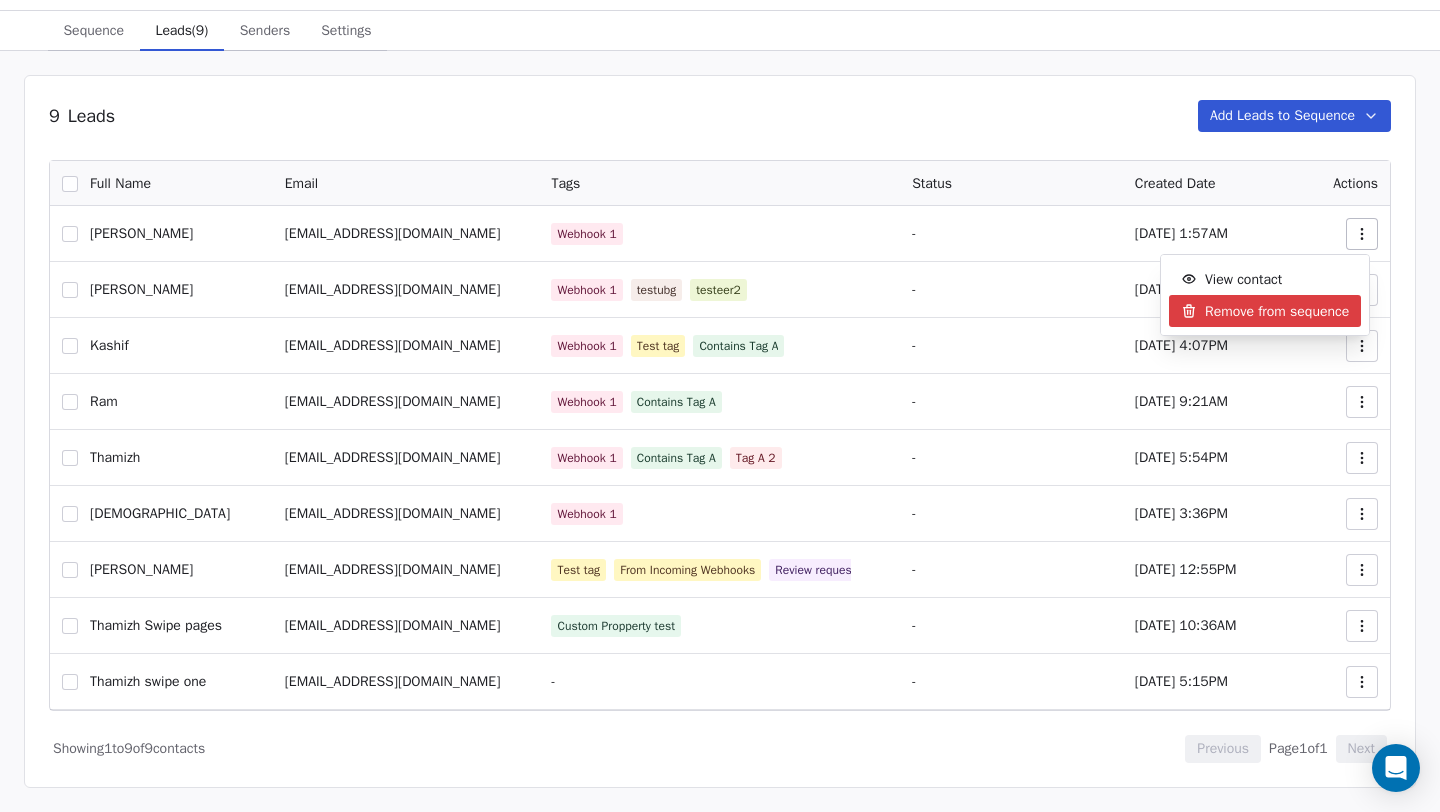 click on "First sequence draft Sequence Sequence Leads (9) Leads (9) Senders Senders Settings Settings 9   Leads Add Leads to Sequence 0 Selected of  9  Remove from Sequence Full Name Email Tags Status Created Date Actions Ken Test aditya.kanade@swipepages.com Webhook 1 - Nov 12 2024, 1:57AM Kashif Rezwi kashifrezwi850@gmail.com Webhook 1 testubg testeer2 - Nov 15 2024, 4:07PM Kashif kashif@swipepages.com Webhook 1 Test tag Contains Tag A - Nov 15 2024, 4:07PM Ram ram@swipepages.com Webhook 1 Contains Tag A - Jan 9 2025, 9:21AM Thamizh thamizhanban666@gmail.com Webhook 1 Contains Tag A Tag A 2 - Jan 9 2025, 5:54PM Umesh umesh@swipepages.com Webhook 1 - Jan 15 2025, 3:36PM Umesh Kumar umesh1122@swipepages.com Test tag From Incoming Webhooks Review requested - Feb 24 2025, 12:55PM Thamizh Swipe pages thamizh@swipepages.com Custom Propperty test - Jun 4 2025, 10:36AM Thamizh swipe one thamizh@swipeone.app - - Jul 3 2025, 5:15PM Showing  1  to  9  of  9  contacts Previous Page  1  of  1 Next
View contact" at bounding box center [720, 385] 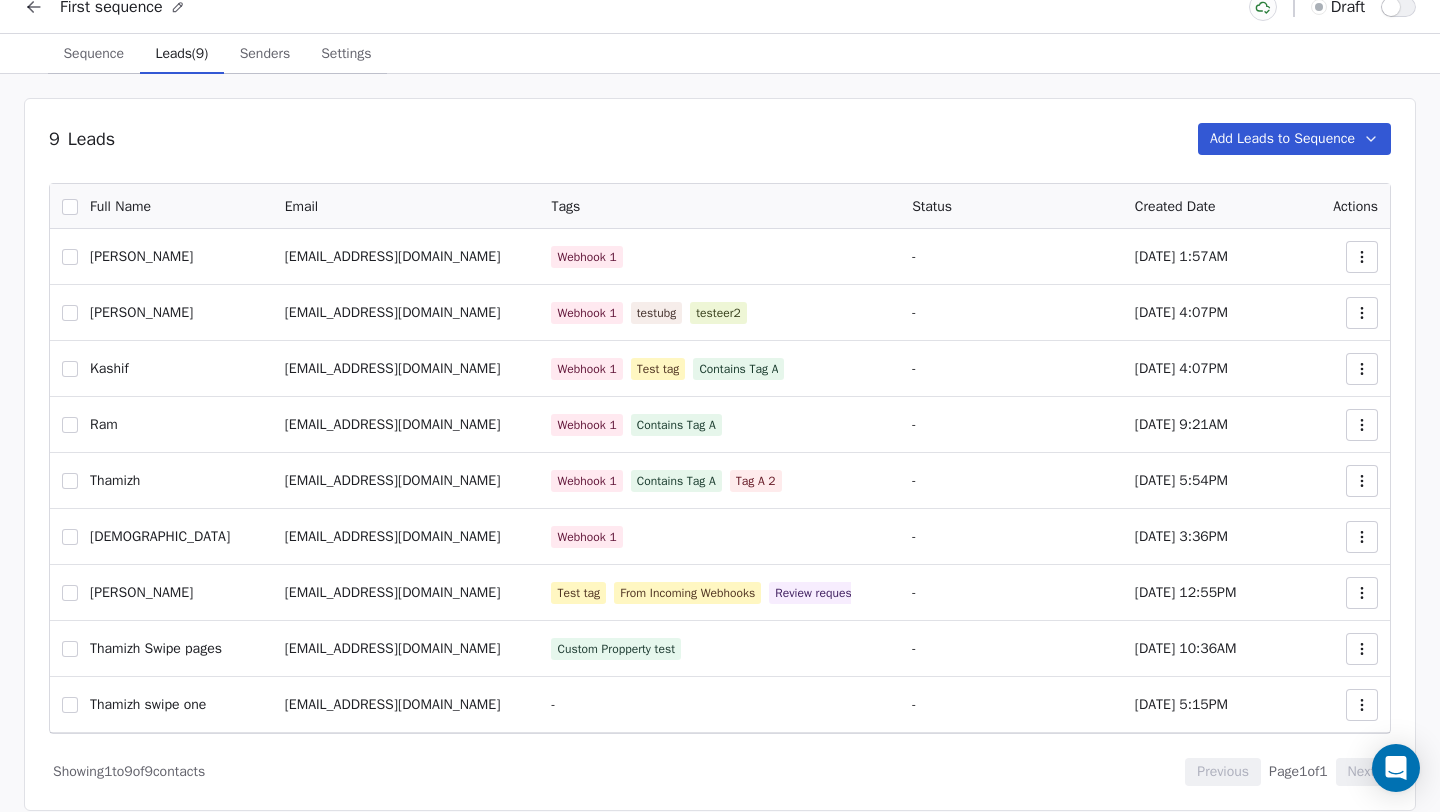 scroll, scrollTop: 42, scrollLeft: 0, axis: vertical 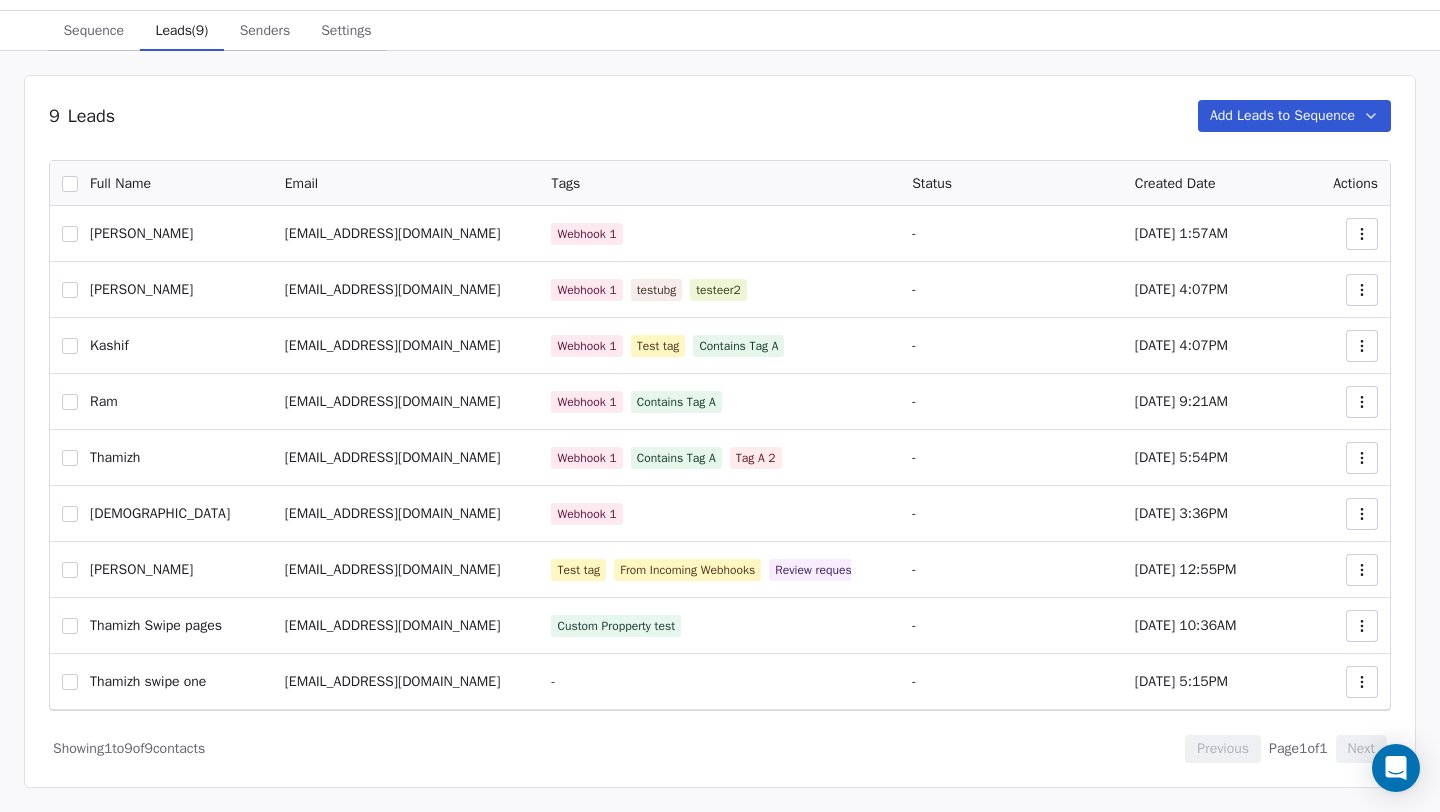 click 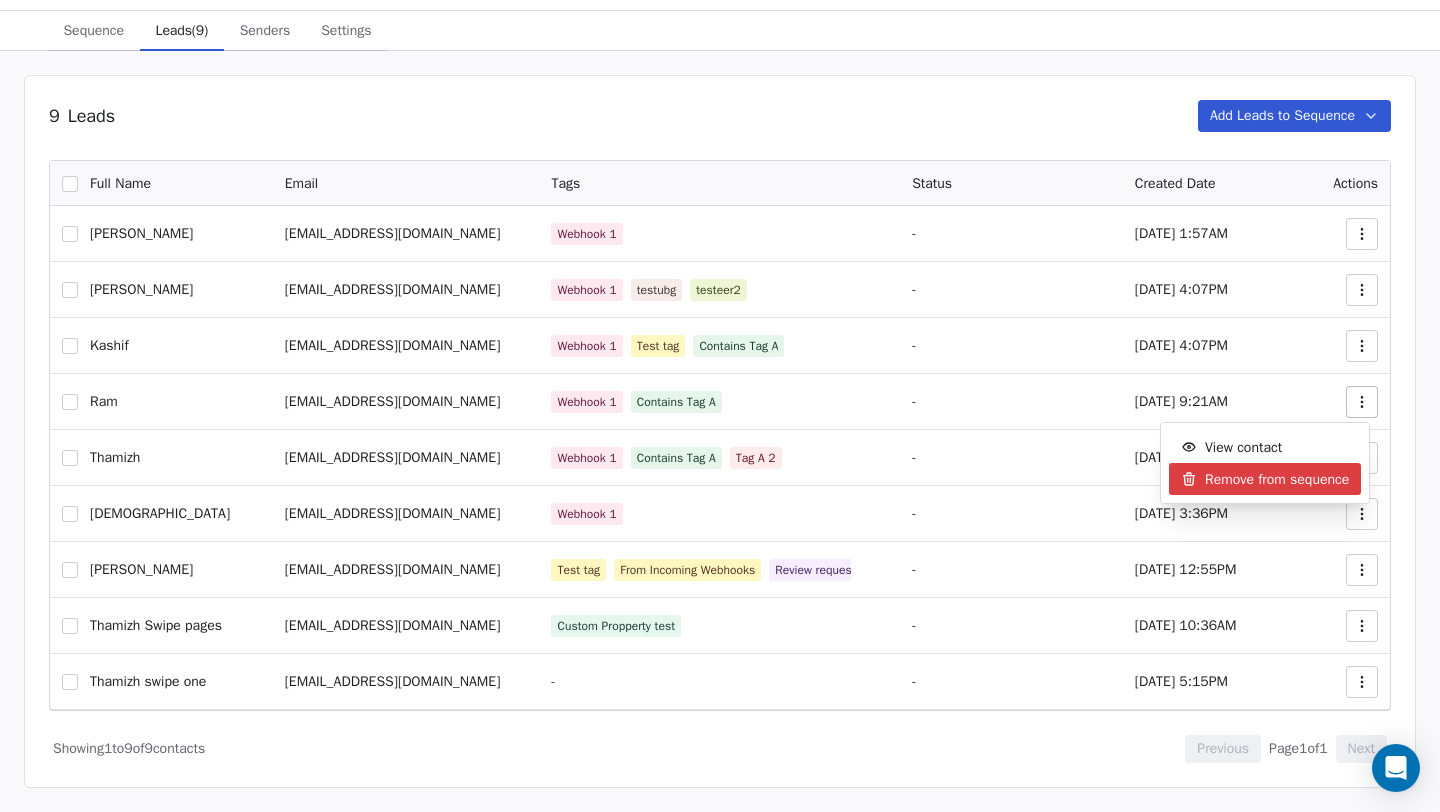 click on "Remove from sequence" at bounding box center (1277, 479) 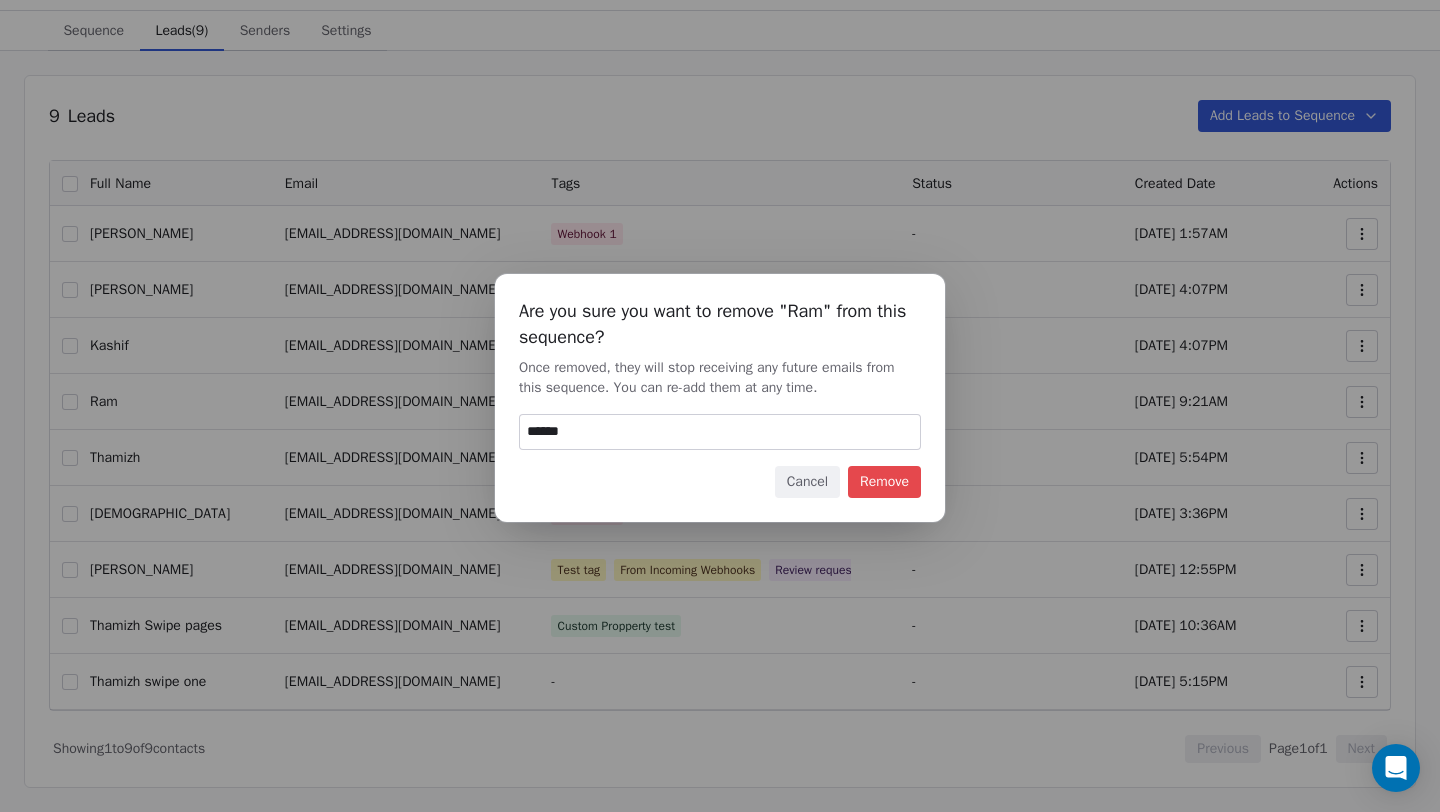 type on "******" 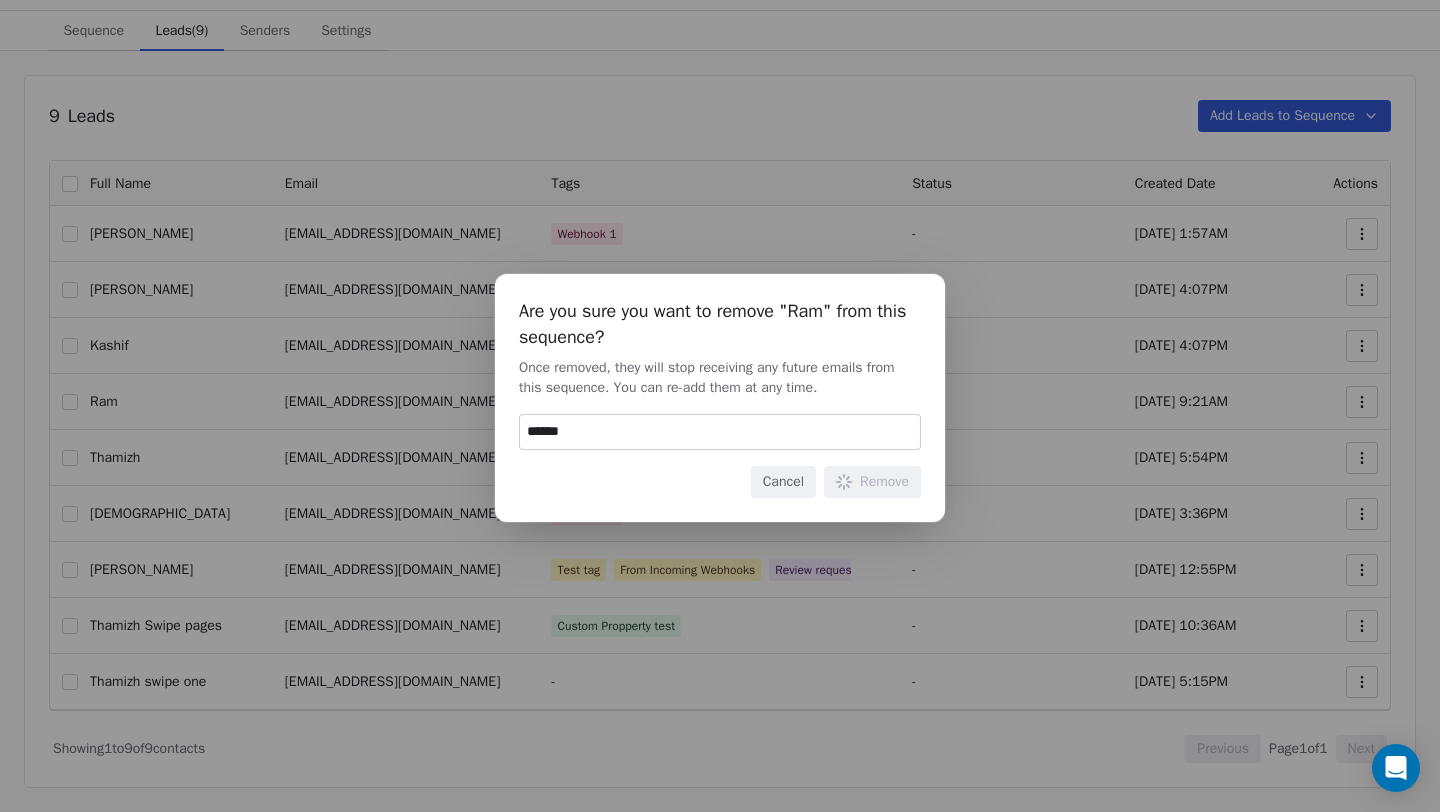 type 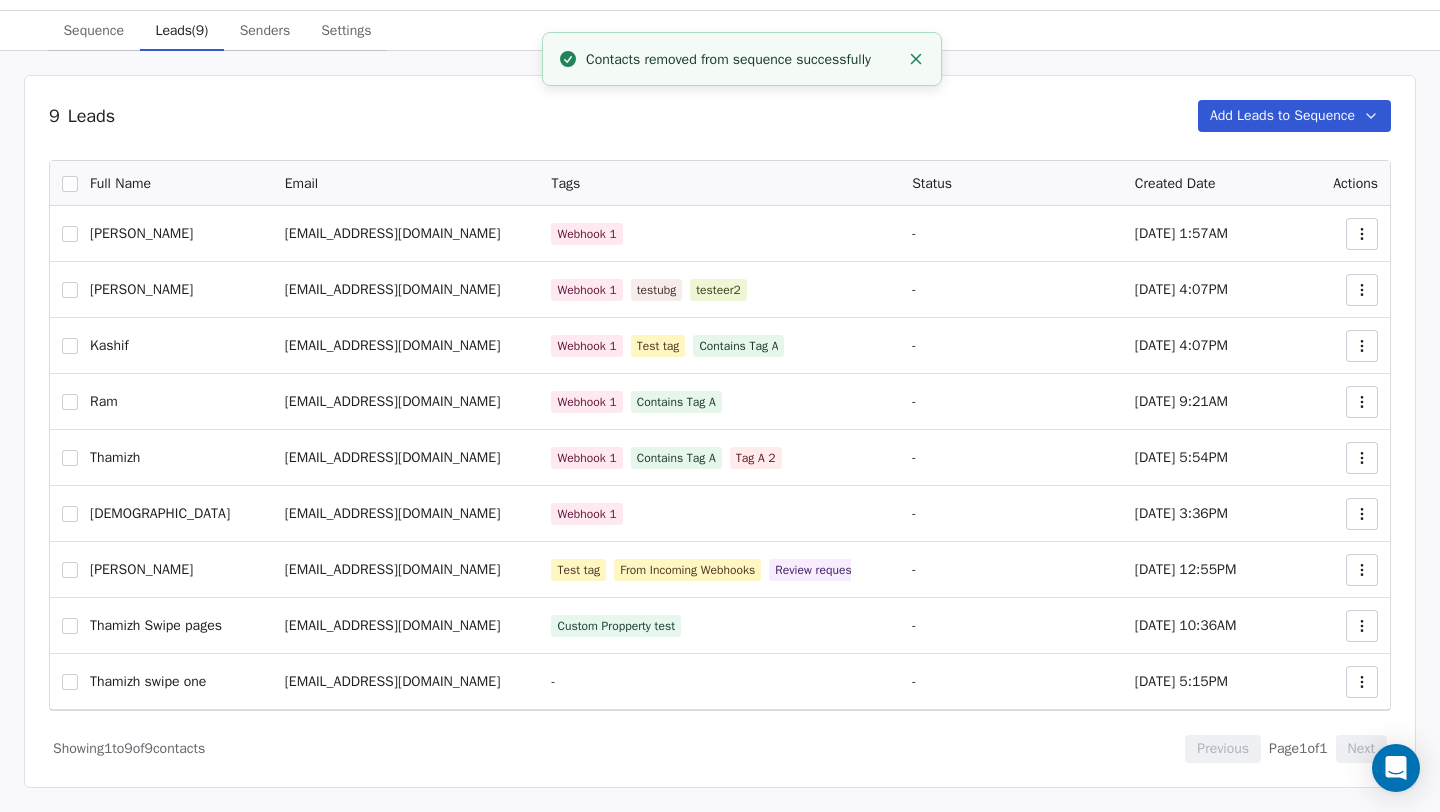 scroll, scrollTop: 0, scrollLeft: 0, axis: both 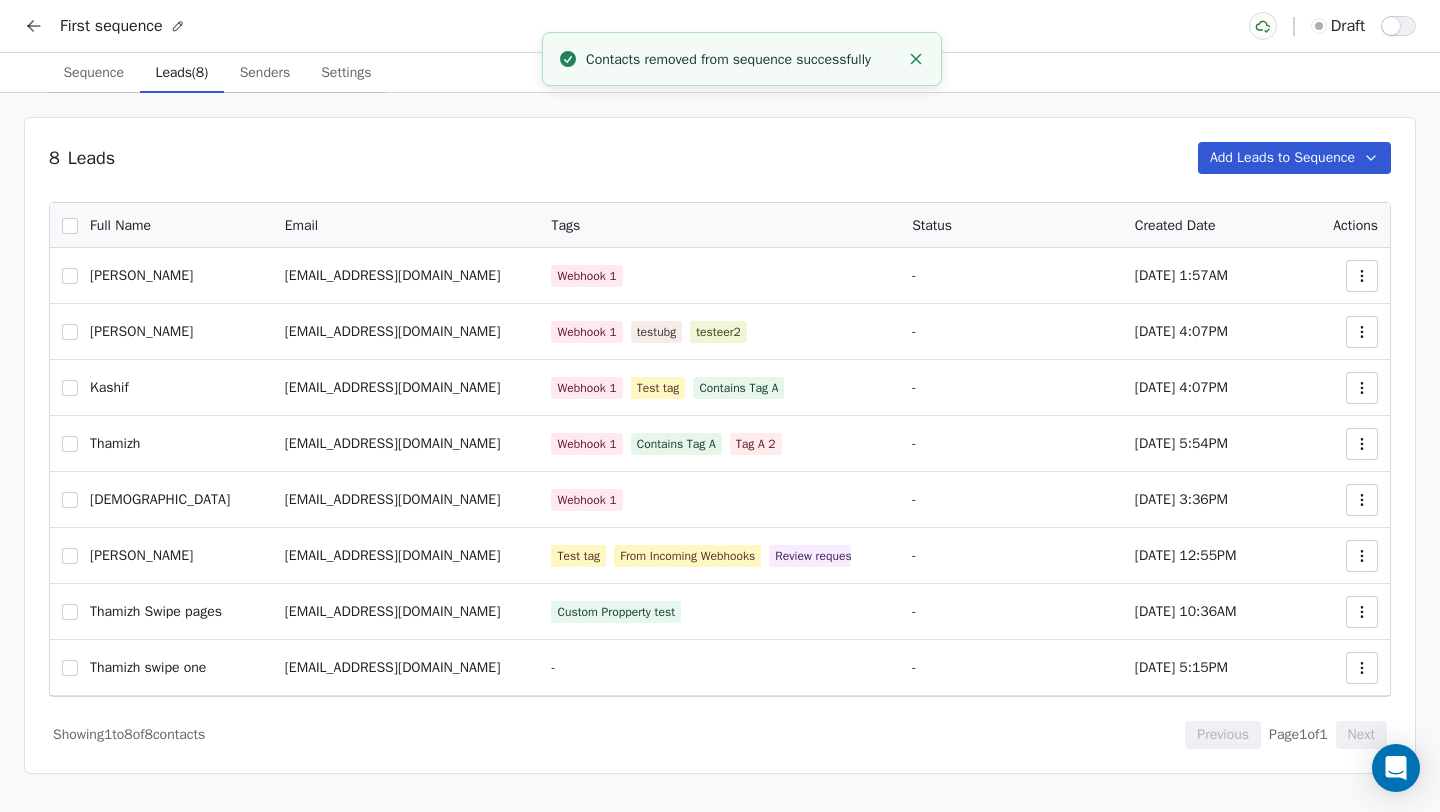 click on "Sequence Sequence" at bounding box center [94, 73] 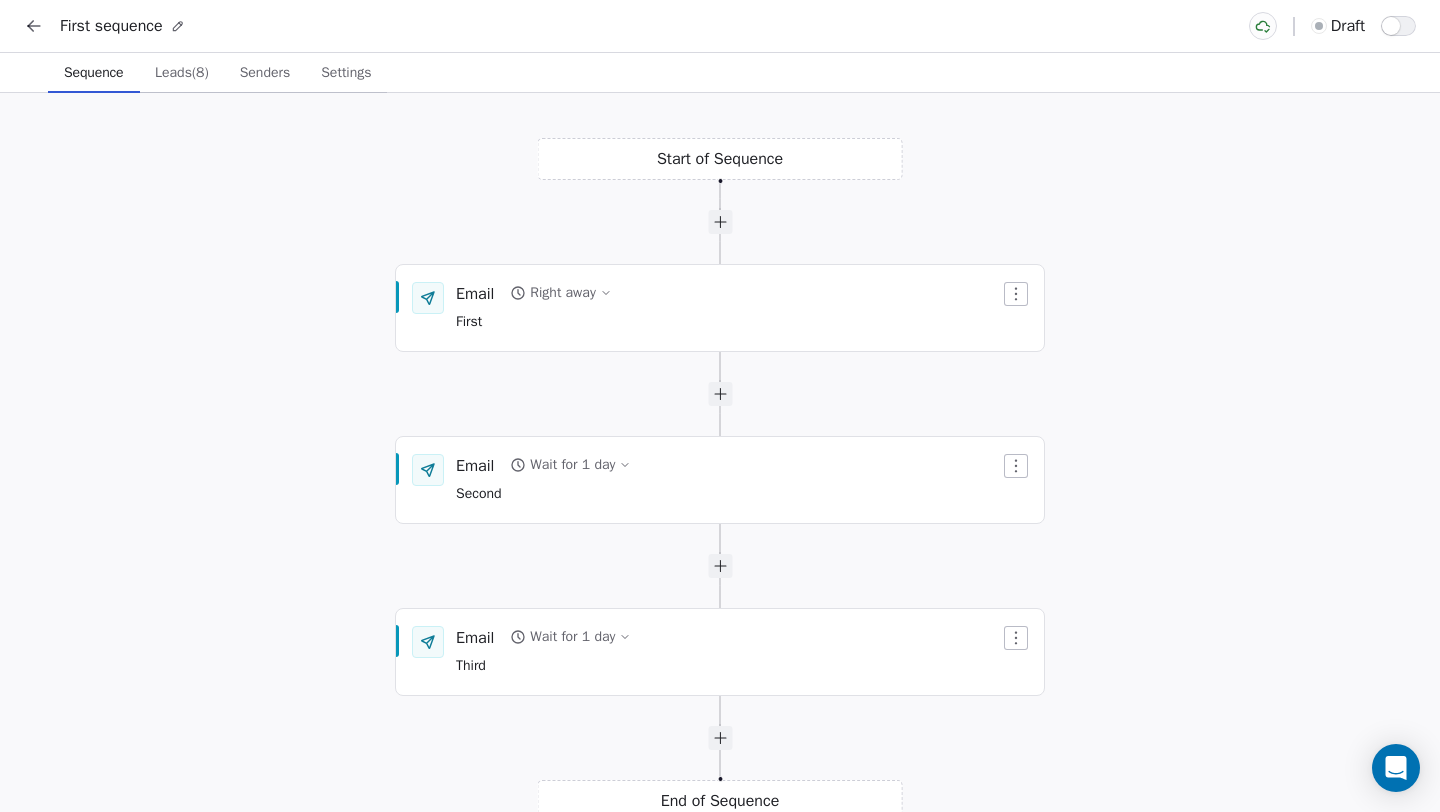 click on "Start of Sequence Email Right away First End of Sequence Email Wait for 1 day Second Email Wait for 1 day Third" at bounding box center (720, 452) 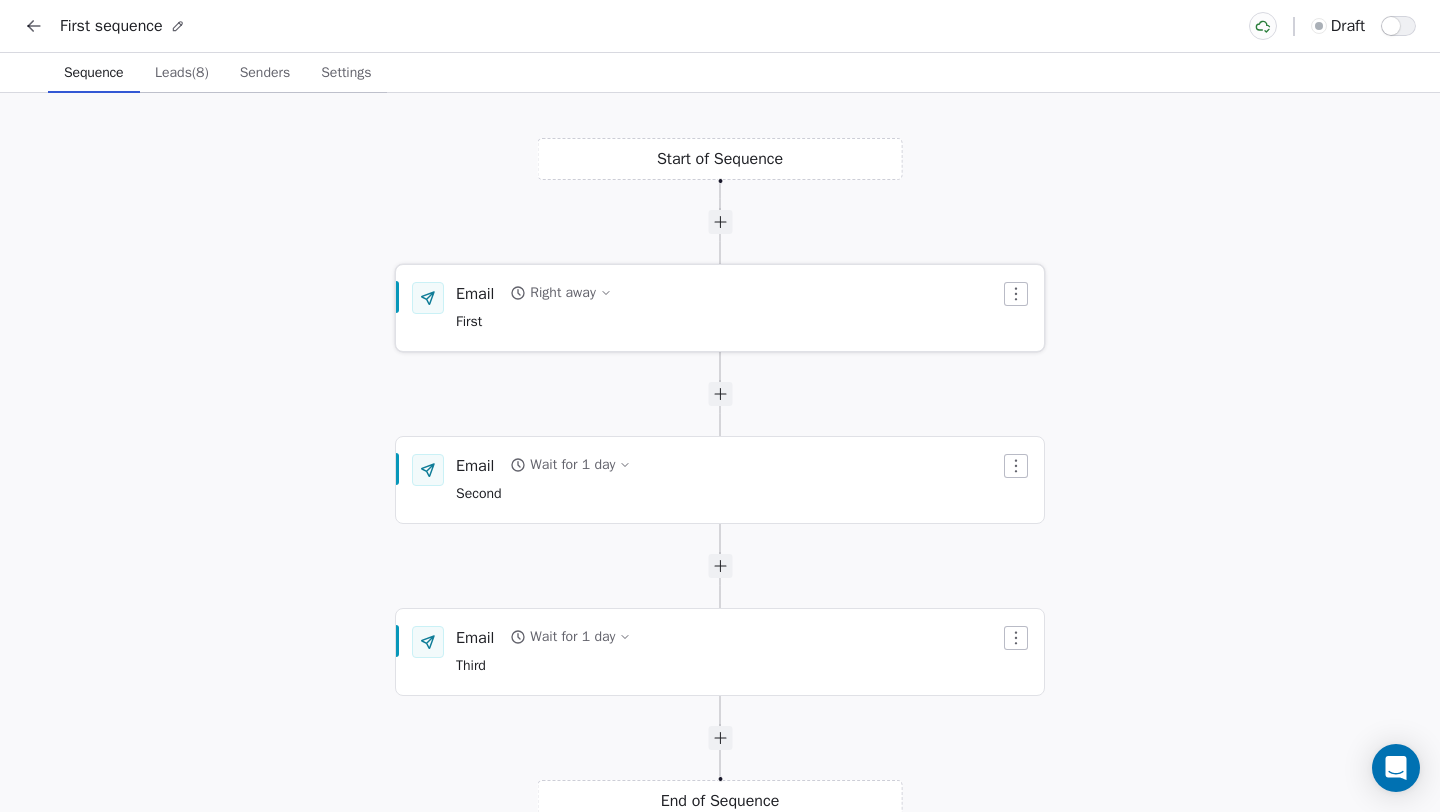click on "Email Right away First" at bounding box center (720, 308) 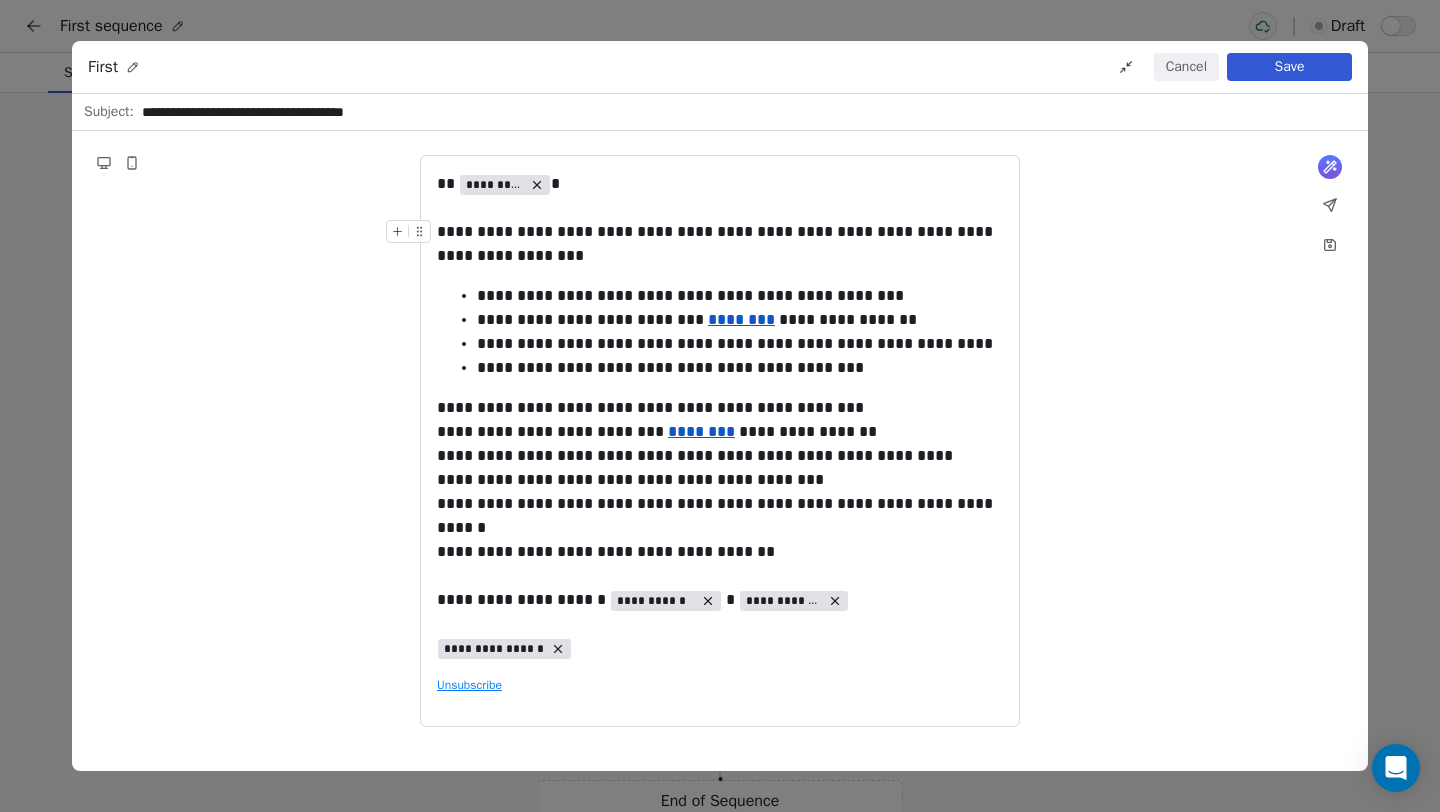 click on "Cancel" at bounding box center (1186, 67) 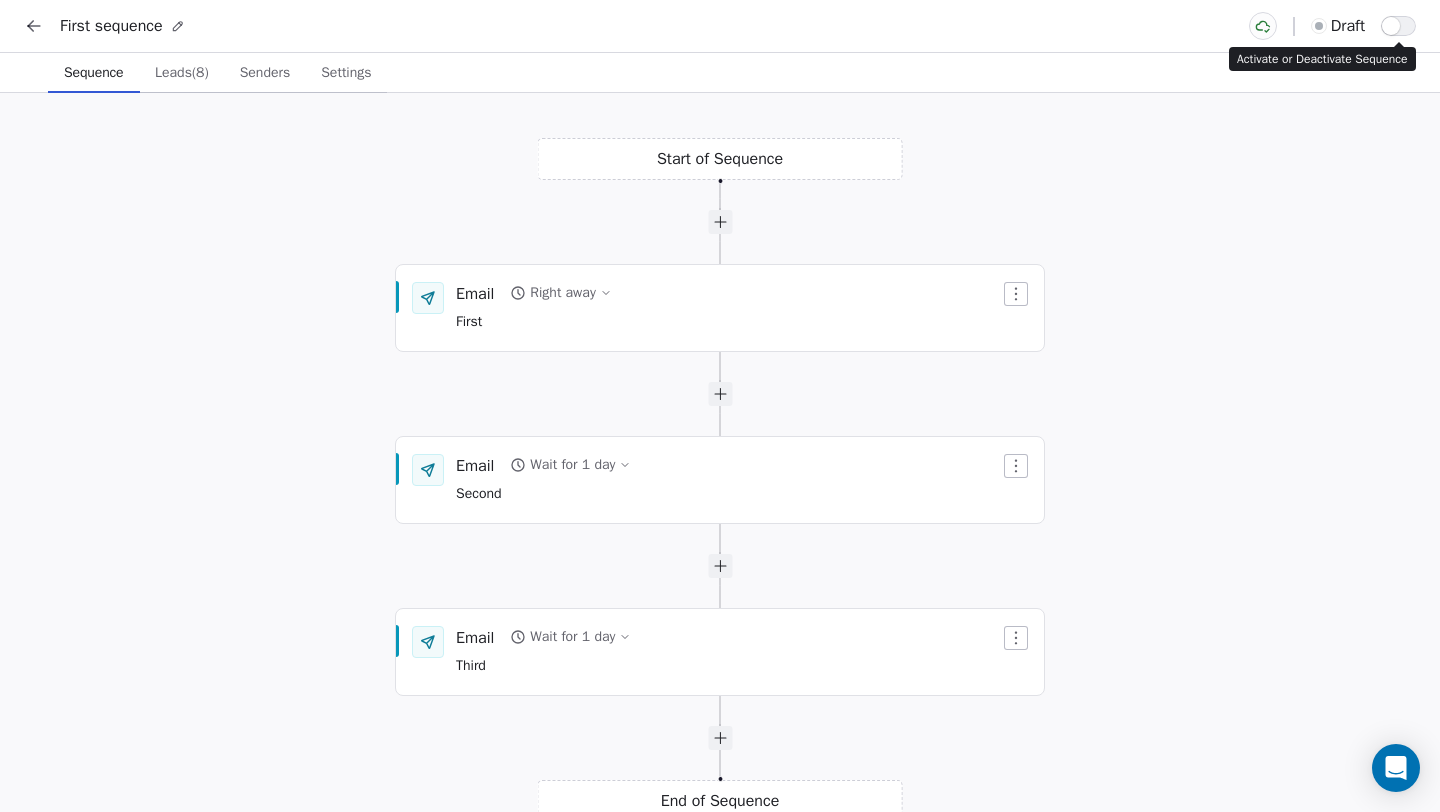 click at bounding box center (1398, 26) 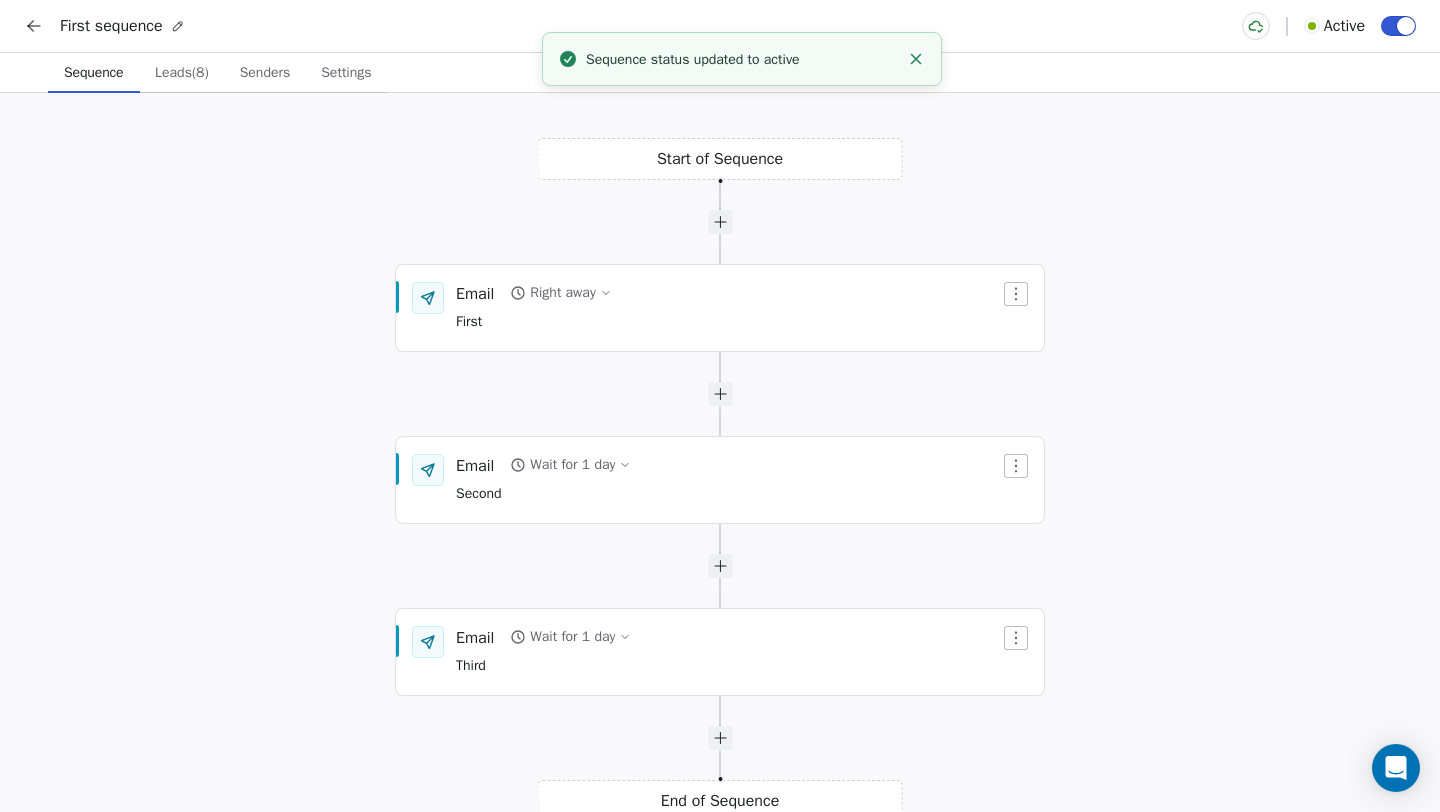 click 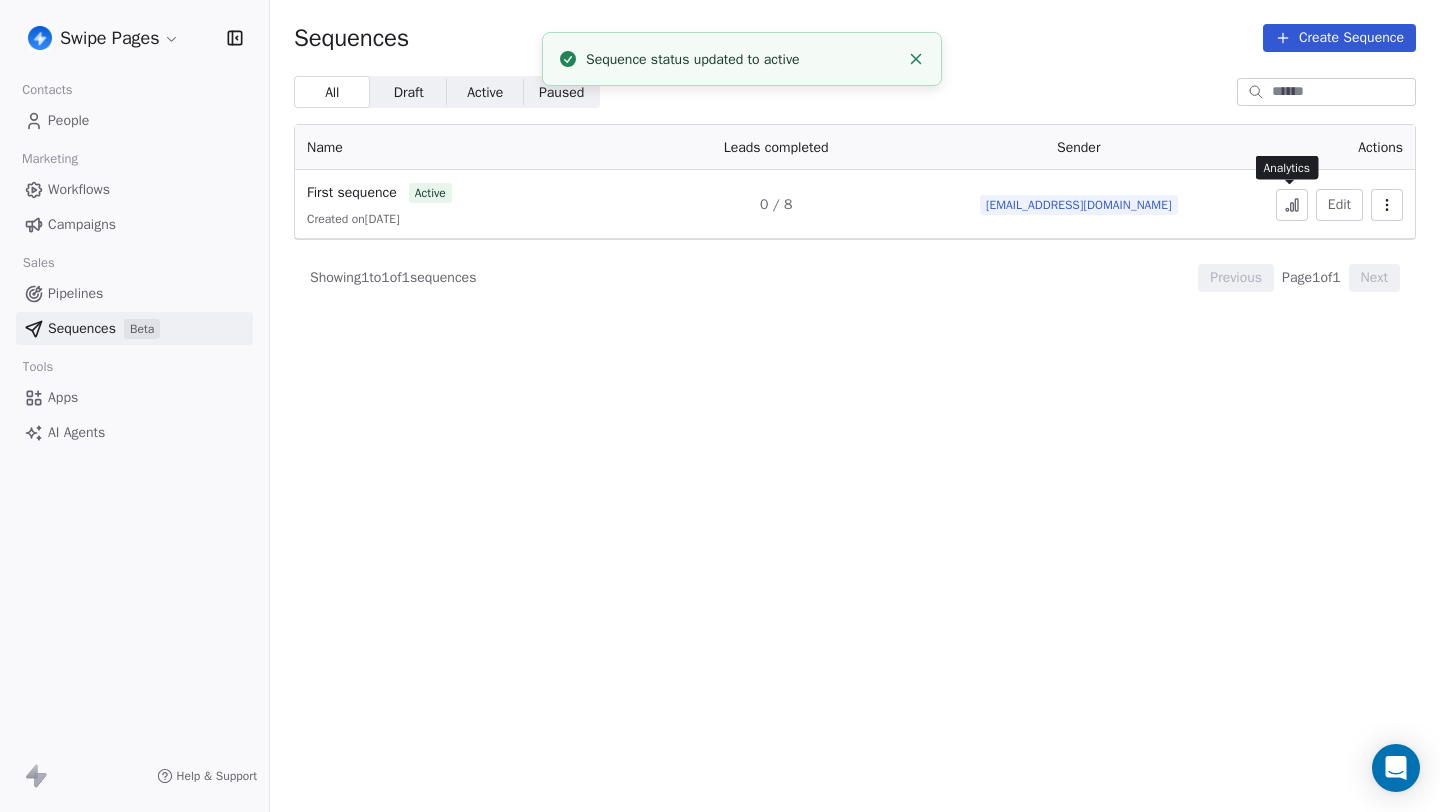click 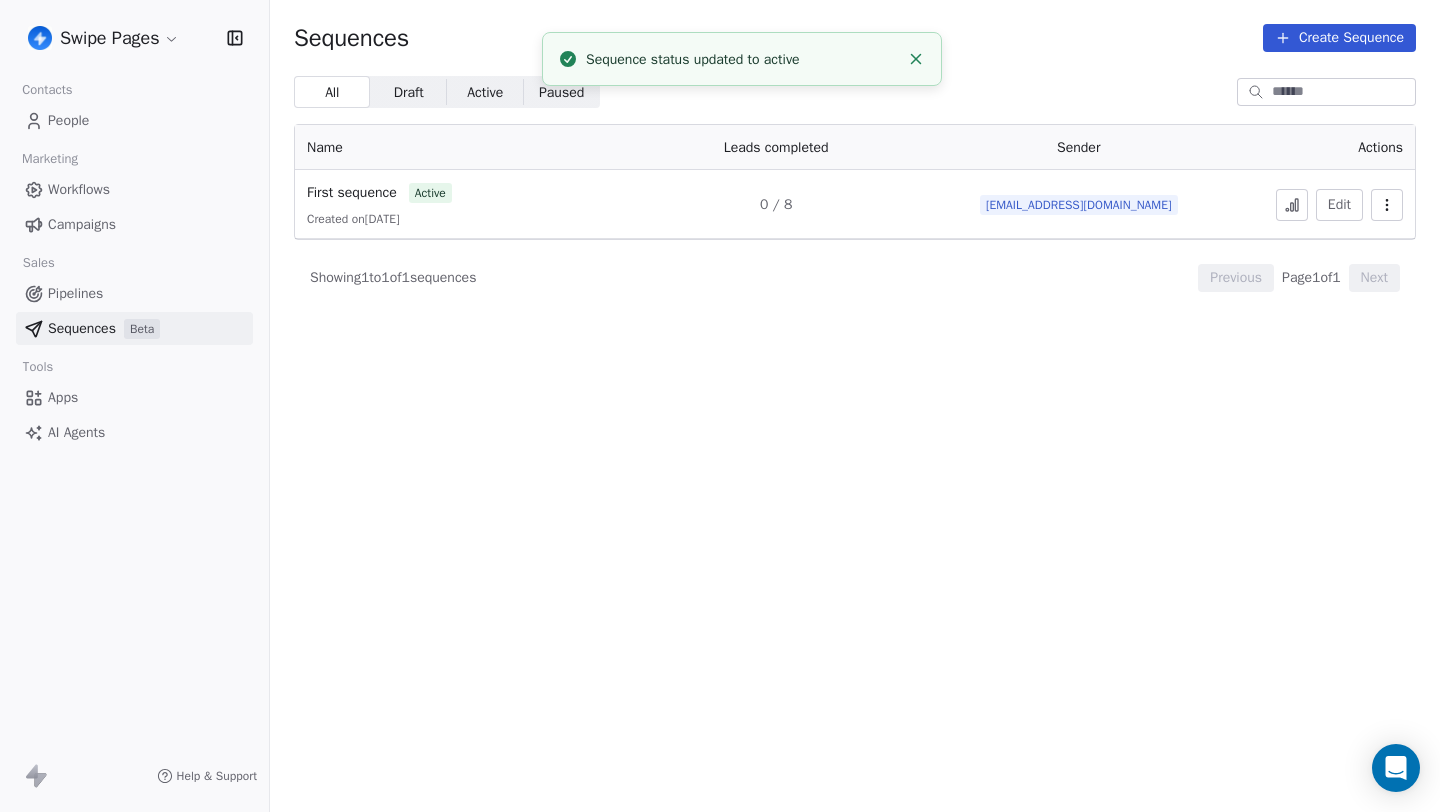 type 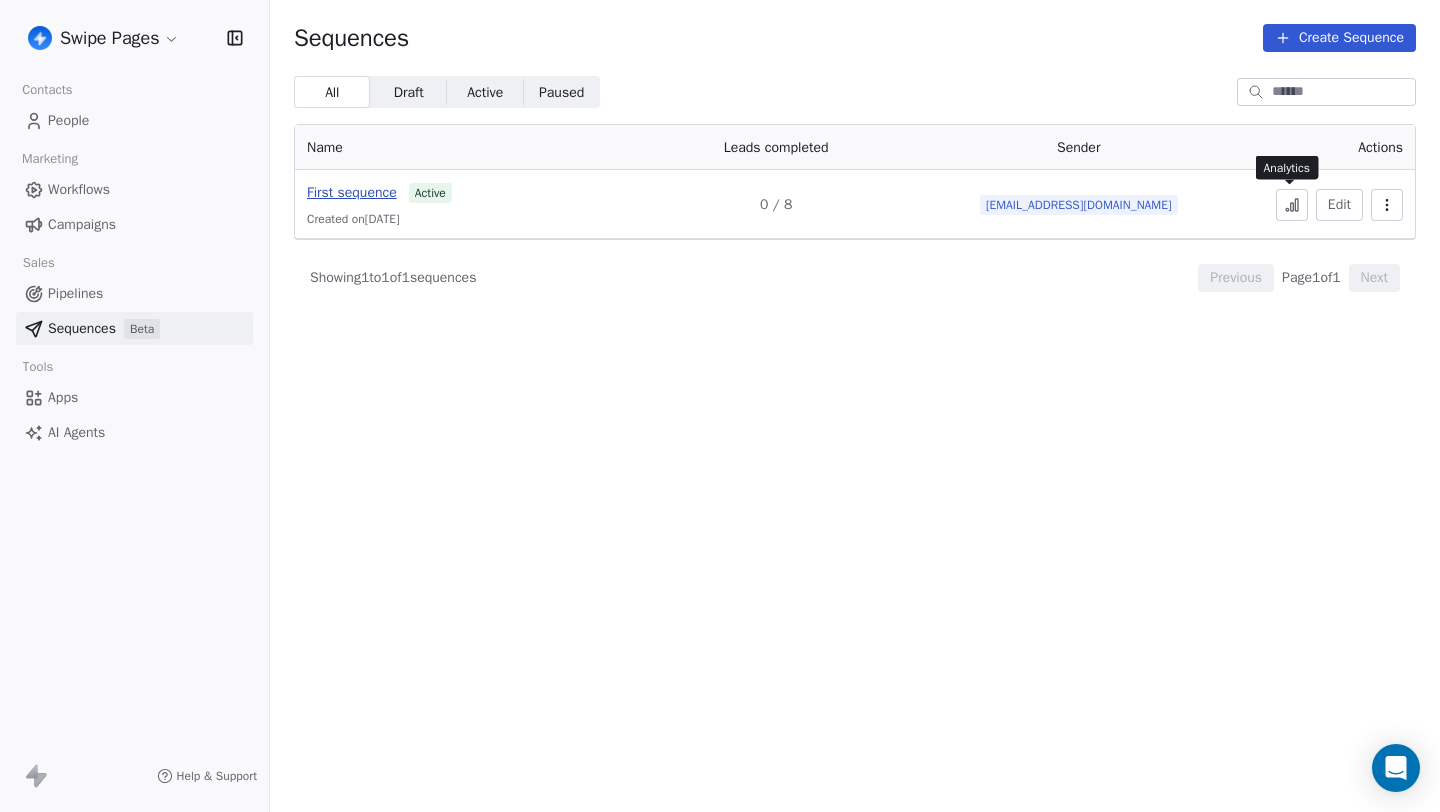 click on "First sequence" at bounding box center (352, 192) 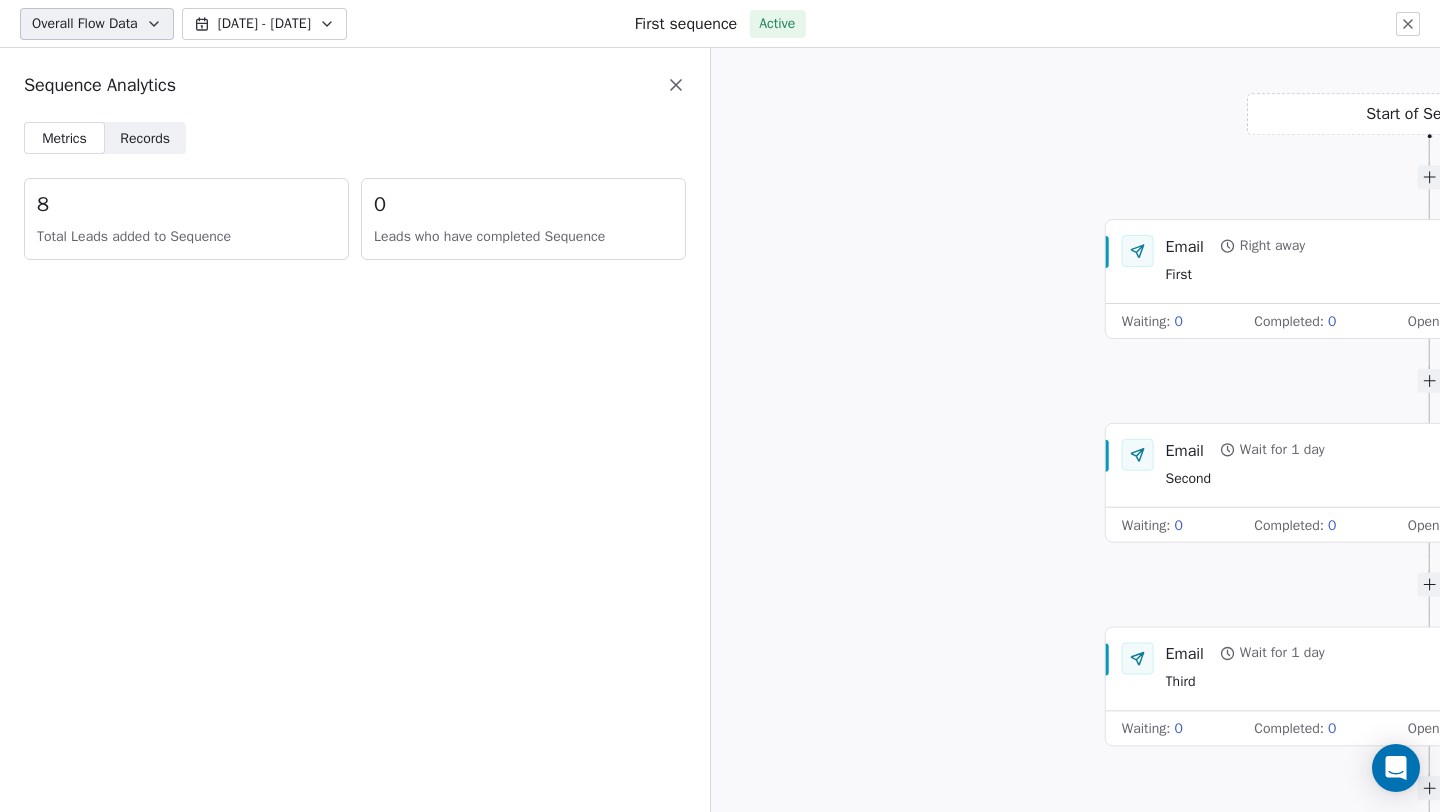scroll, scrollTop: 0, scrollLeft: 0, axis: both 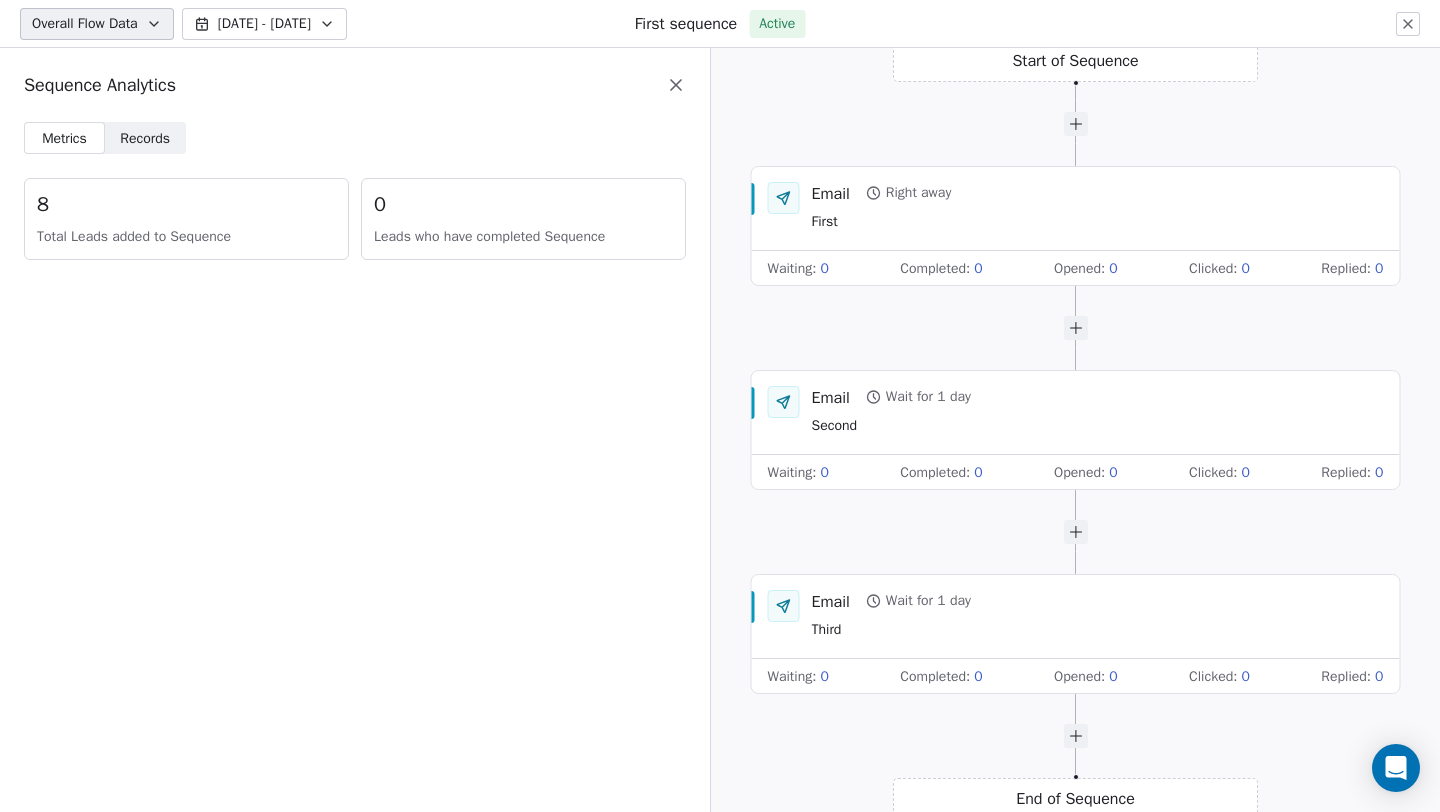 click on "Records" at bounding box center (145, 138) 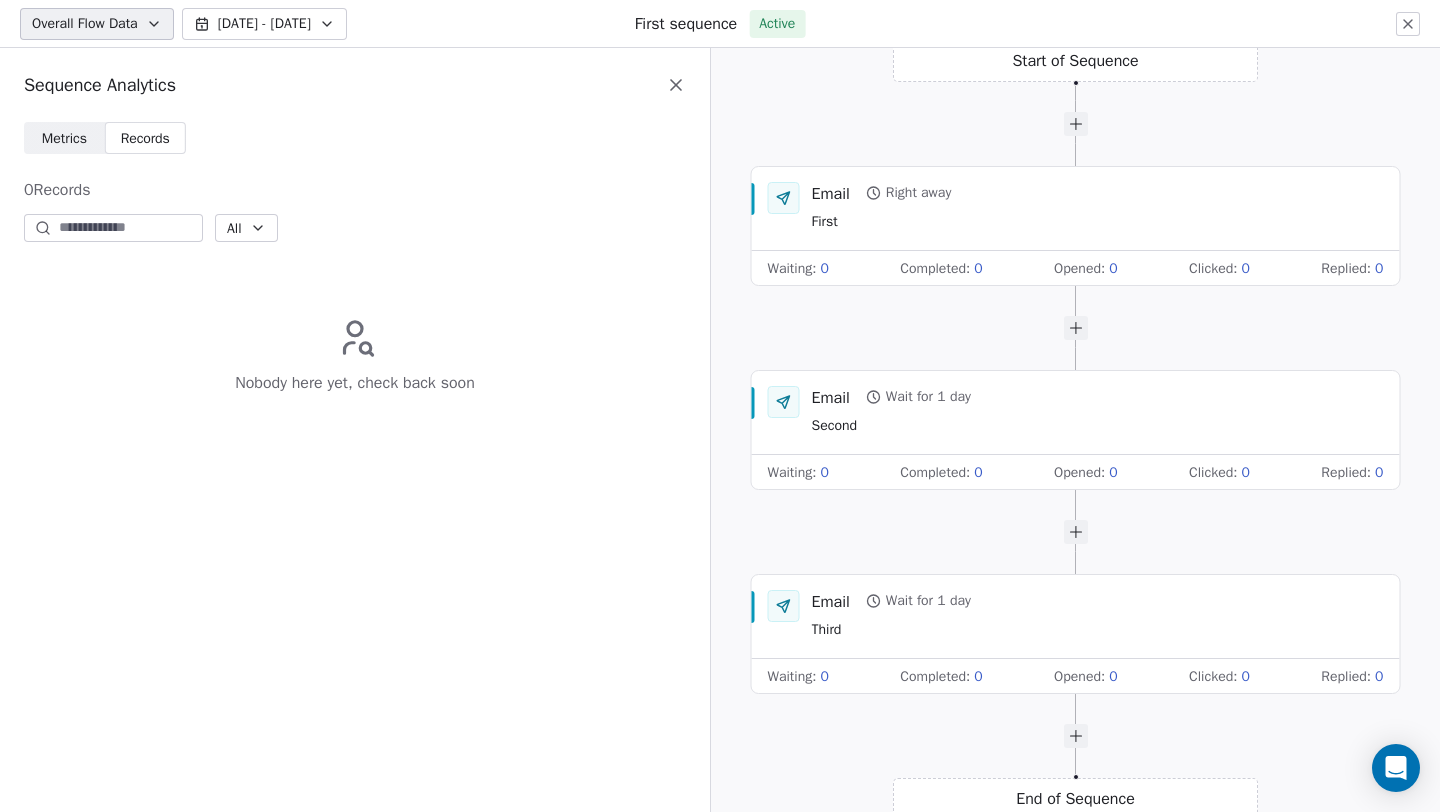 click on "Metrics" at bounding box center [64, 138] 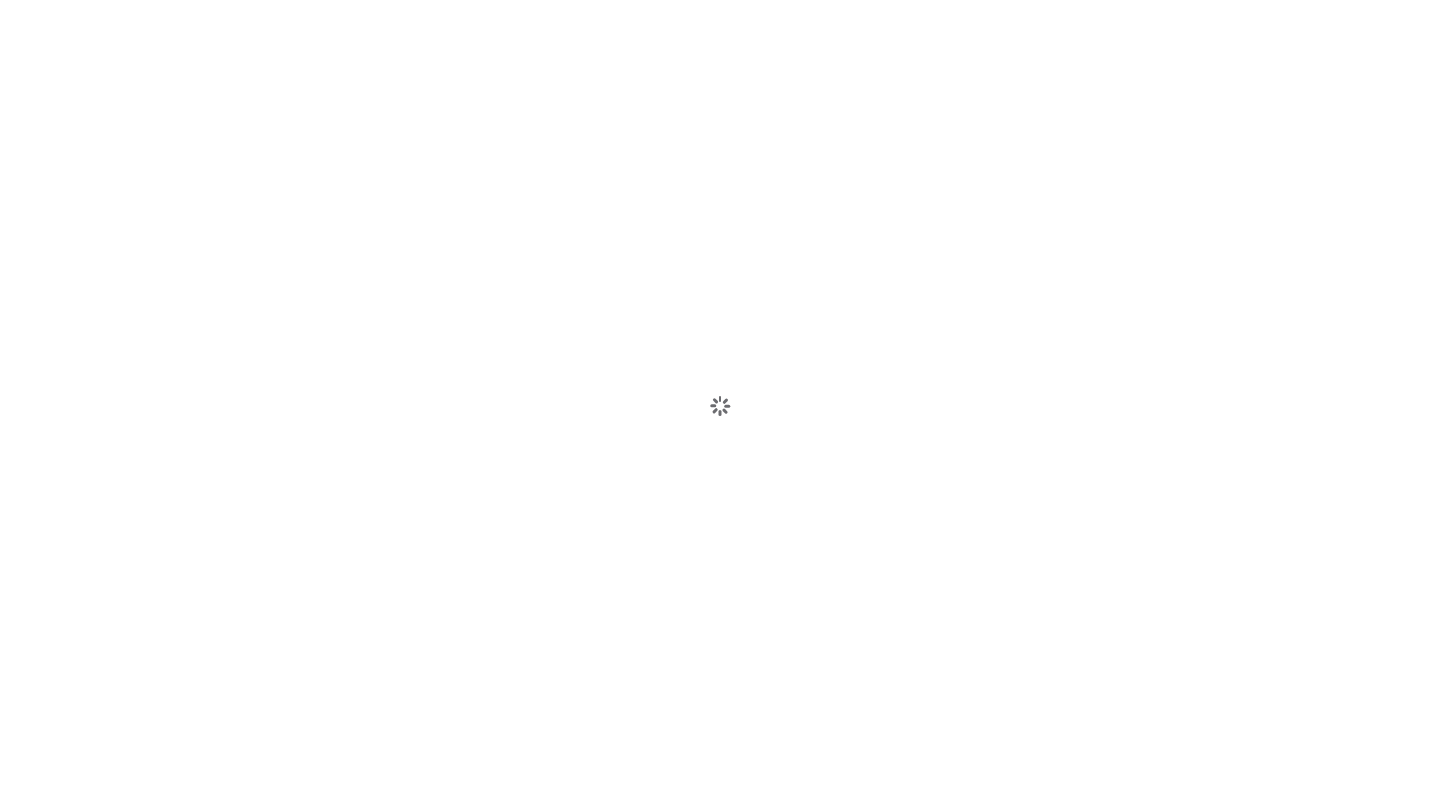 scroll, scrollTop: 0, scrollLeft: 0, axis: both 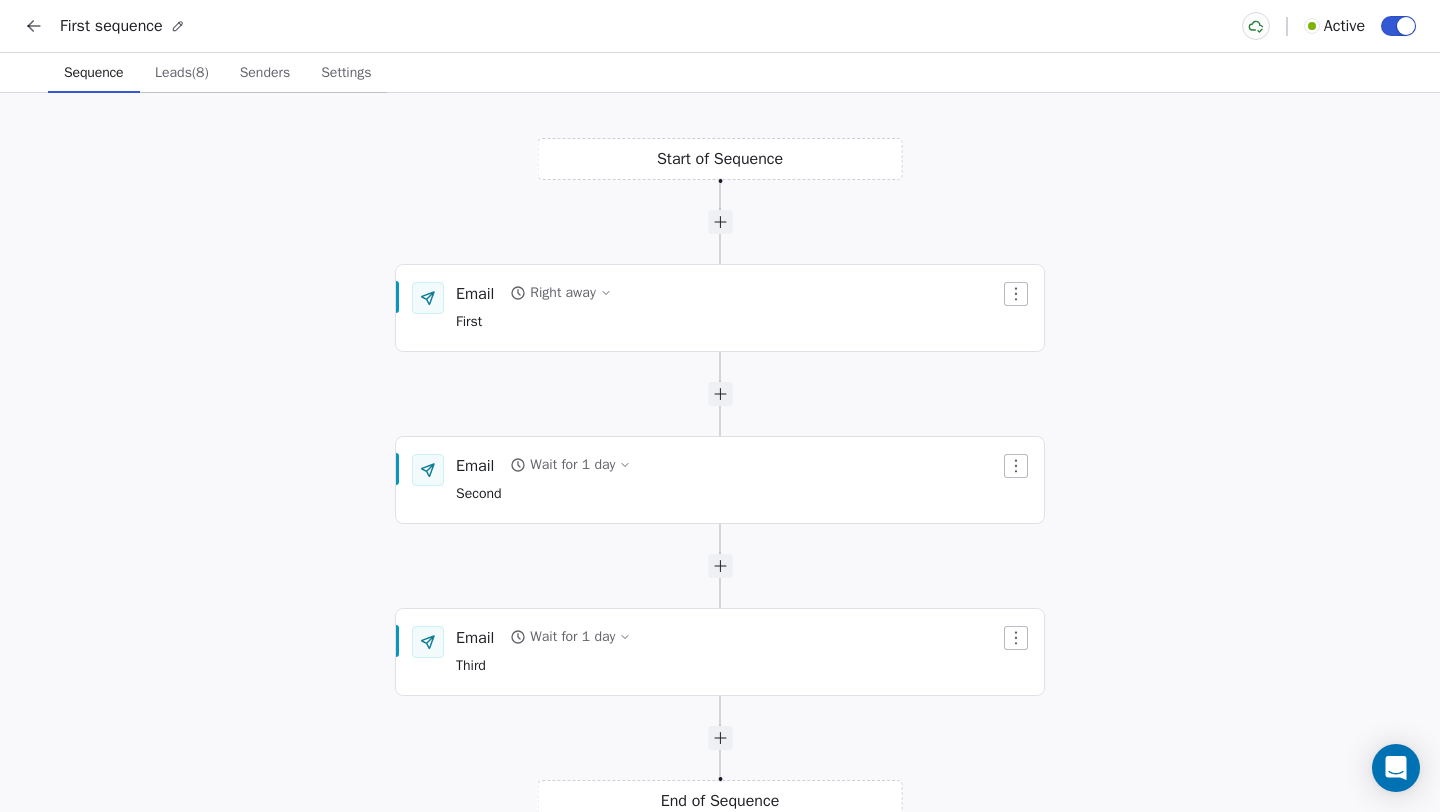 click on "Settings" at bounding box center [346, 73] 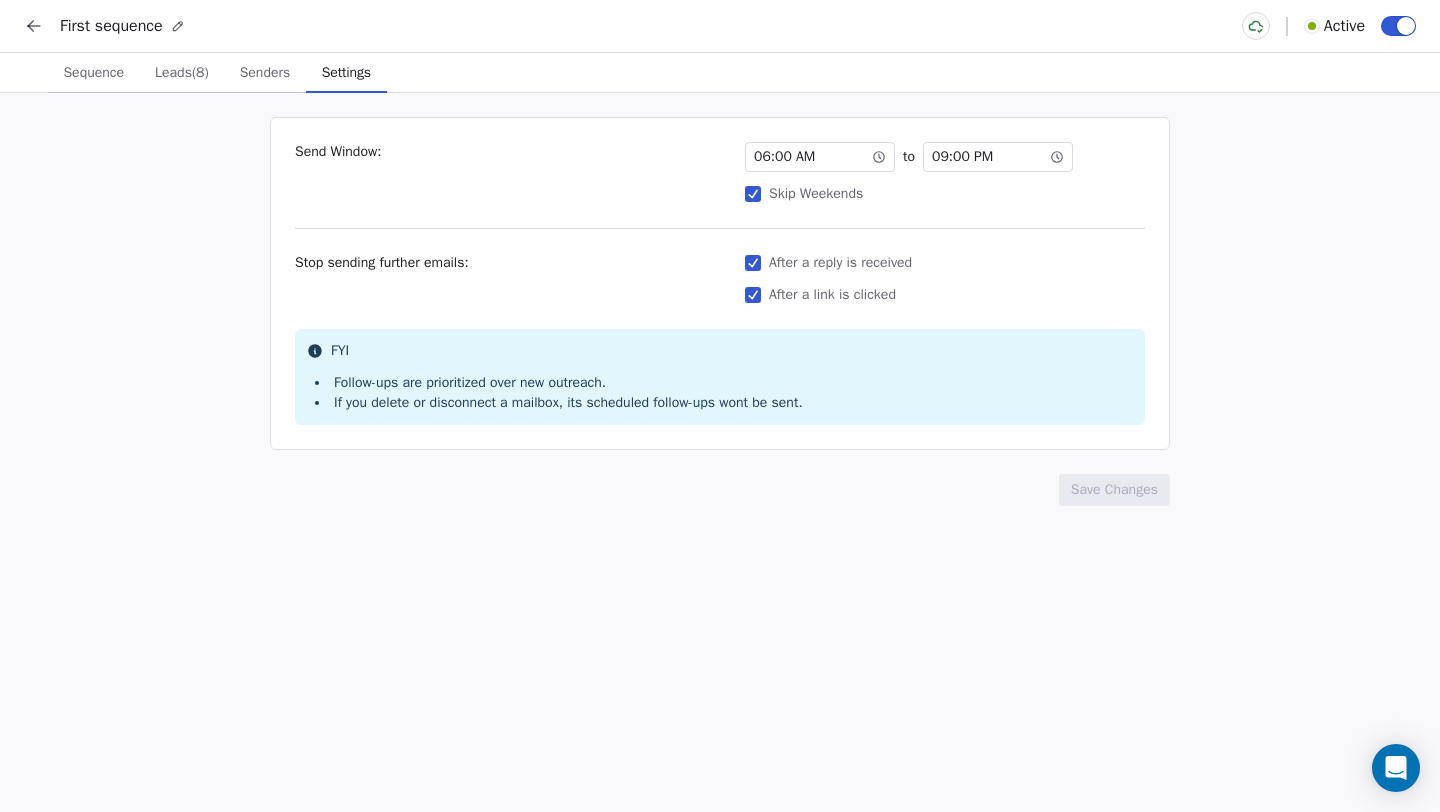 click on "Sequence" at bounding box center [93, 73] 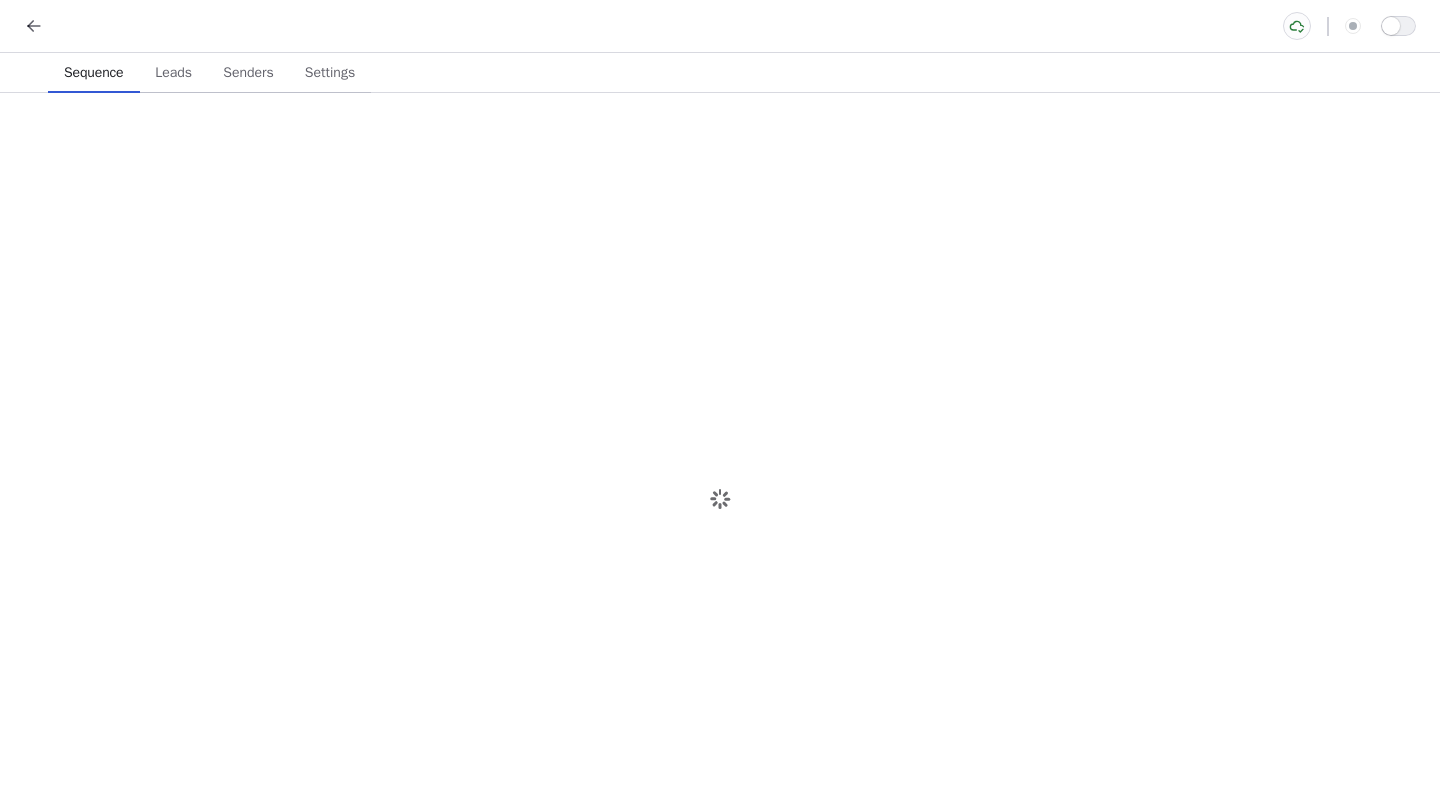 scroll, scrollTop: 0, scrollLeft: 0, axis: both 